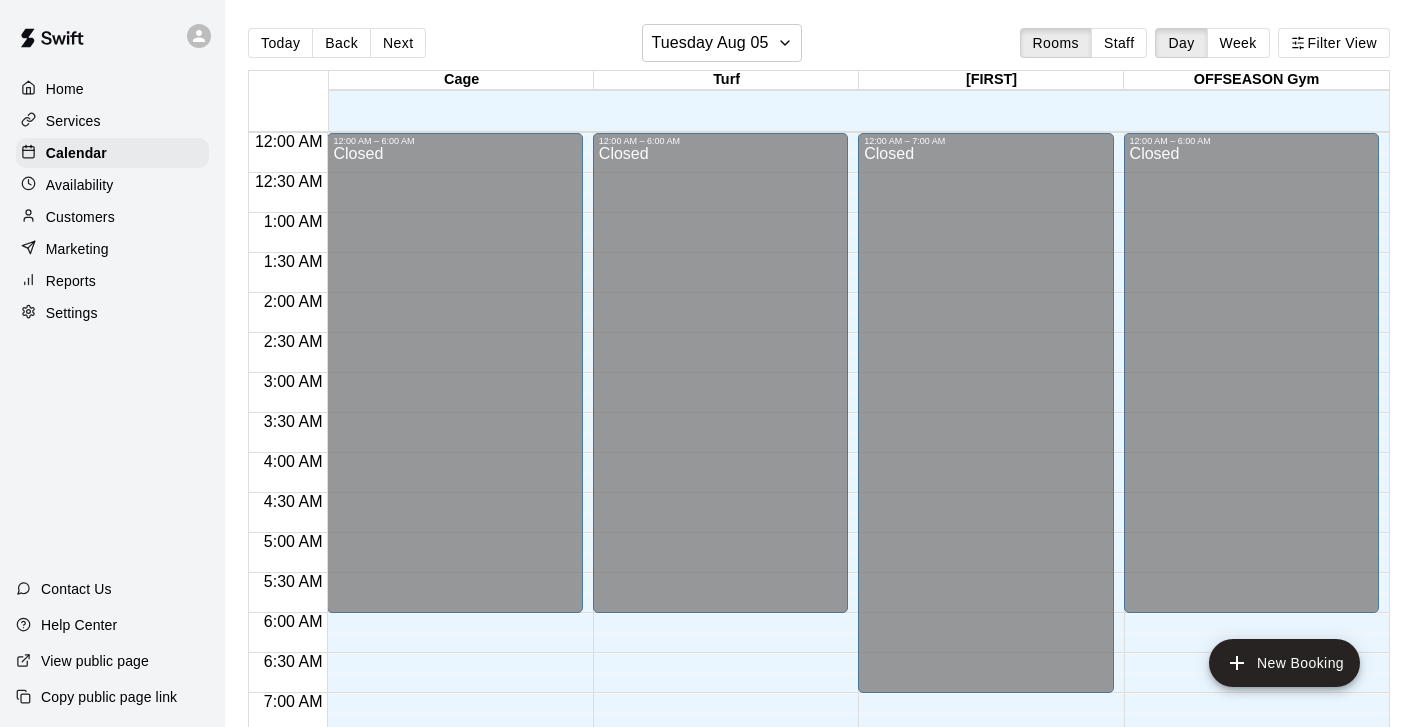 scroll, scrollTop: 0, scrollLeft: 0, axis: both 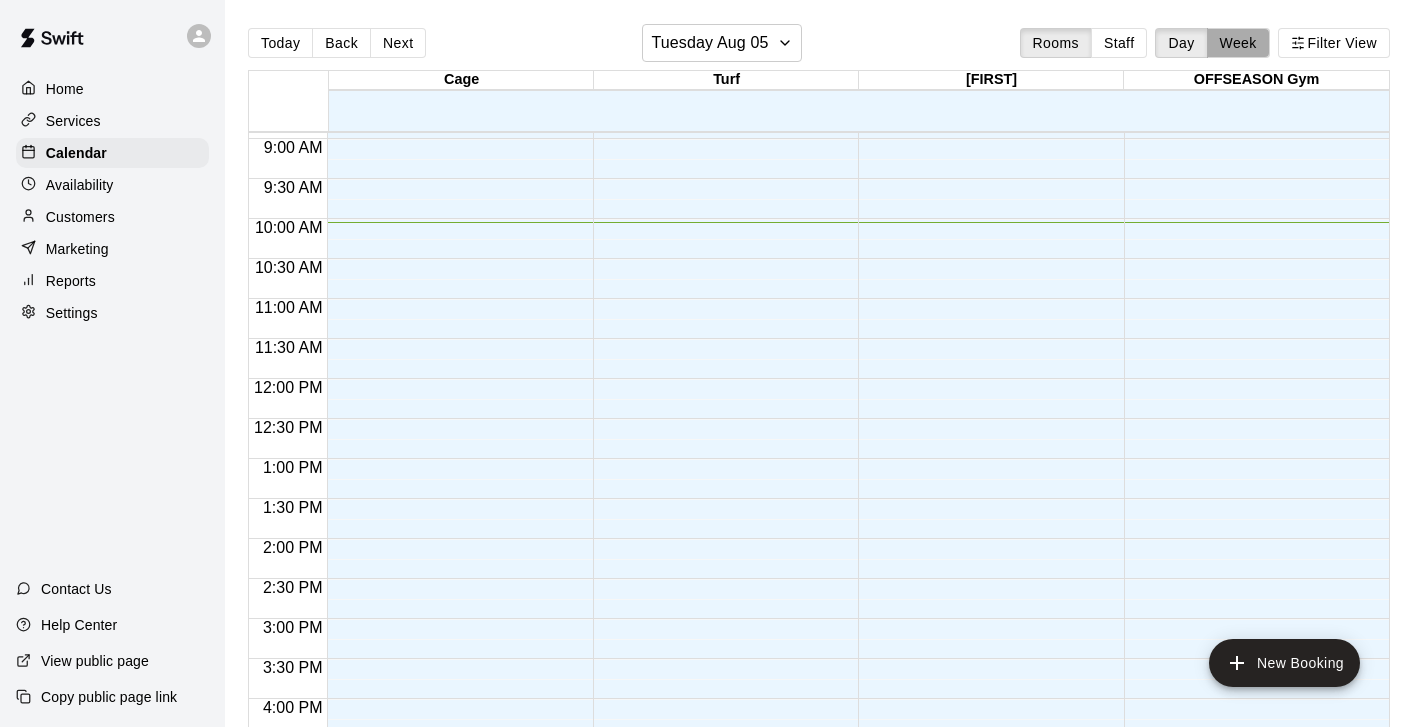 click on "Week" at bounding box center [1238, 43] 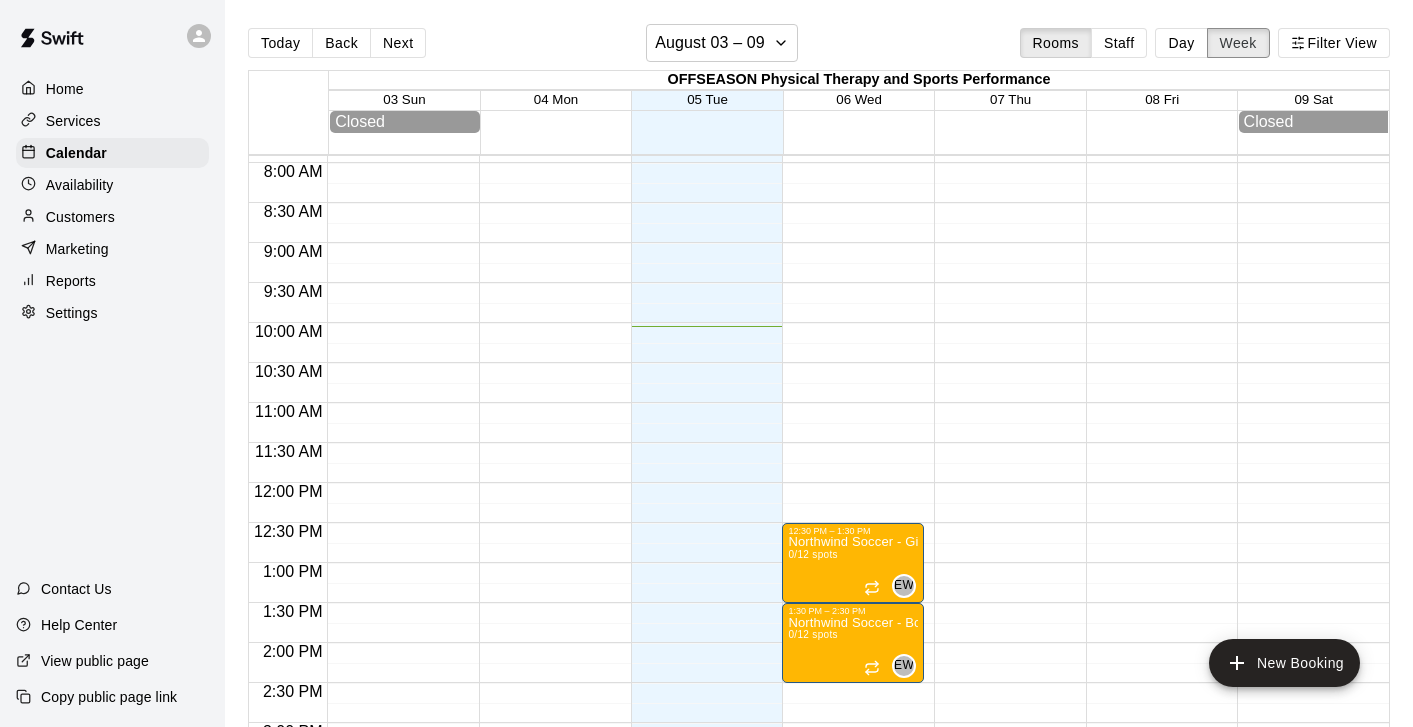 scroll, scrollTop: 485, scrollLeft: 0, axis: vertical 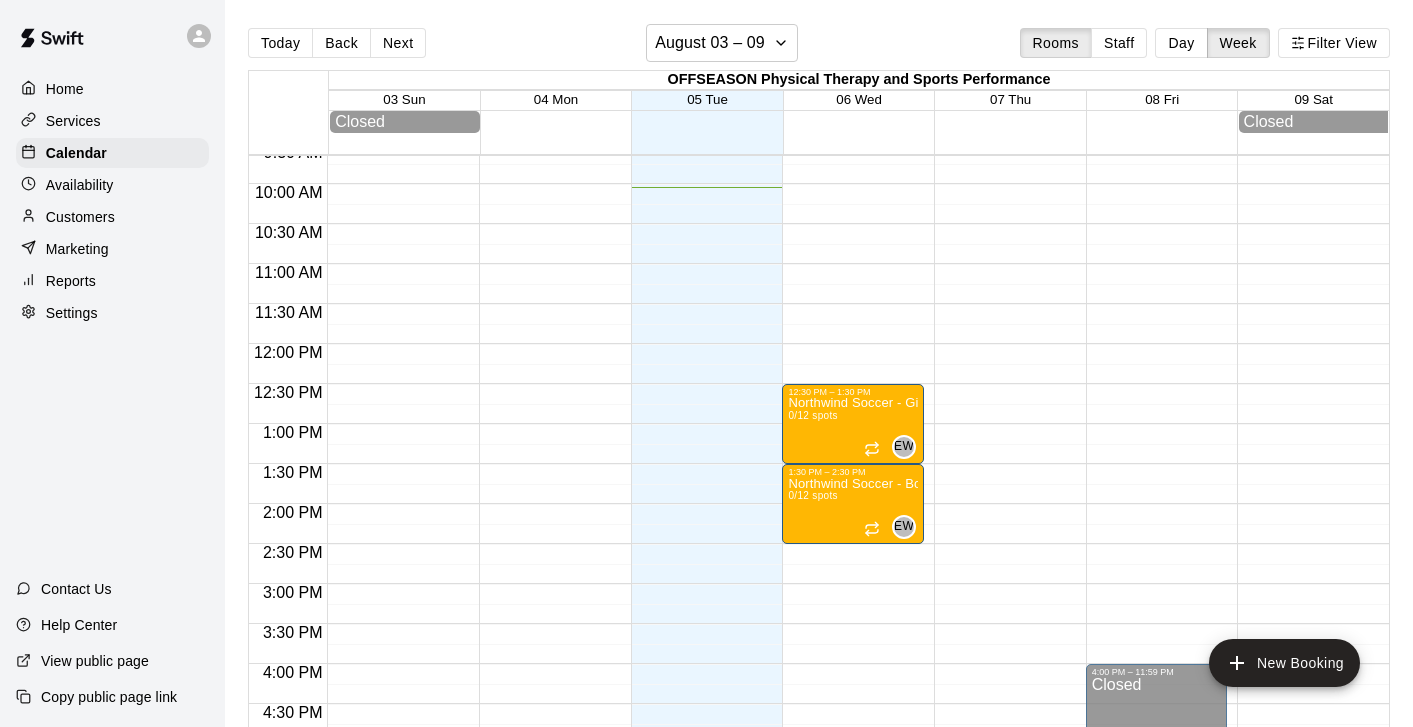 click on "12:00 AM – 7:00 AM Closed 8:00 PM – 11:59 PM Closed" at bounding box center (550, 344) 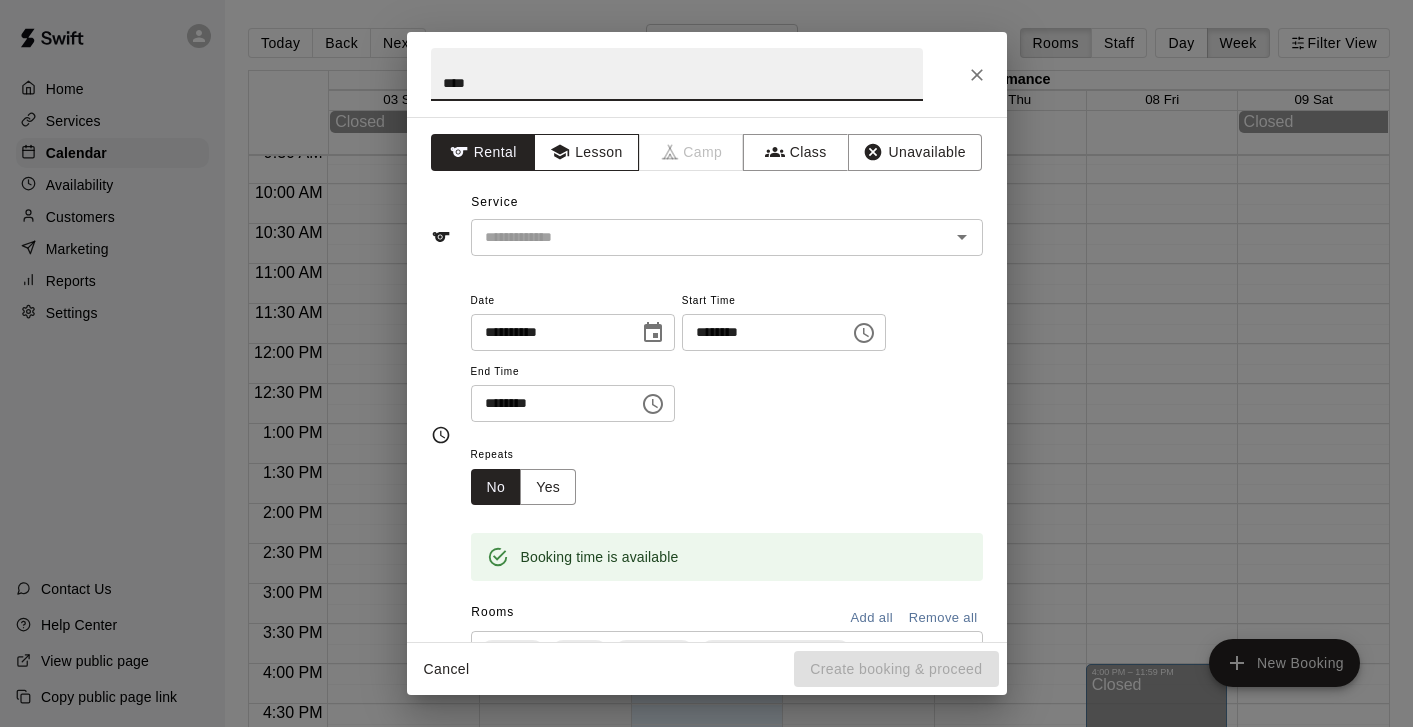 type on "****" 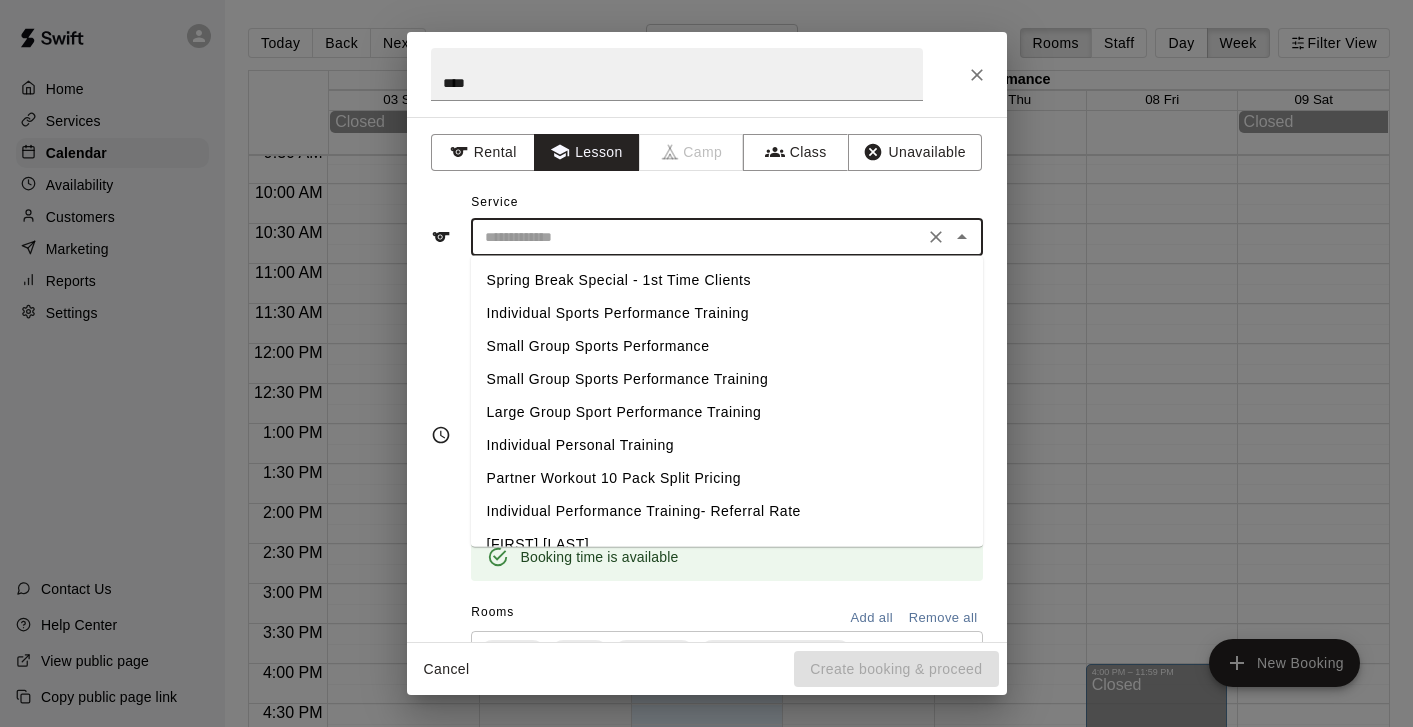 click at bounding box center (697, 237) 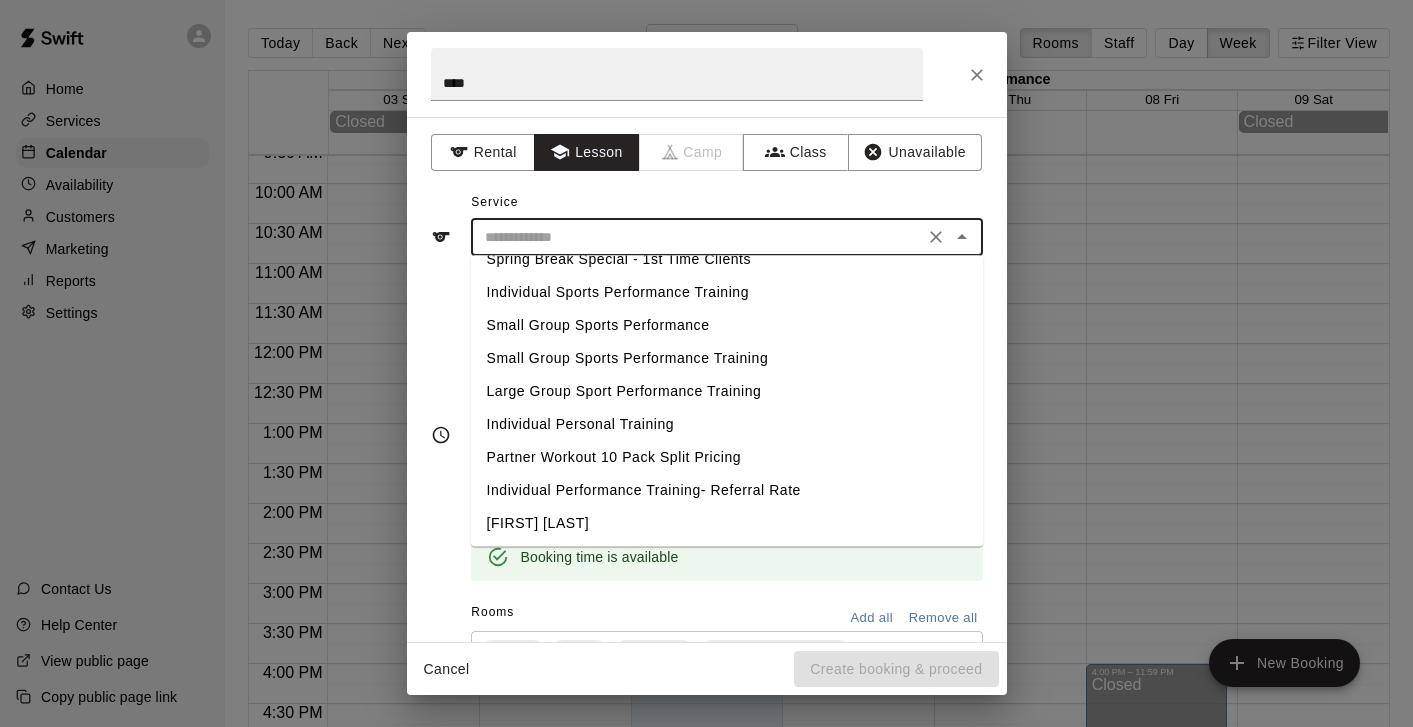 scroll, scrollTop: 0, scrollLeft: 0, axis: both 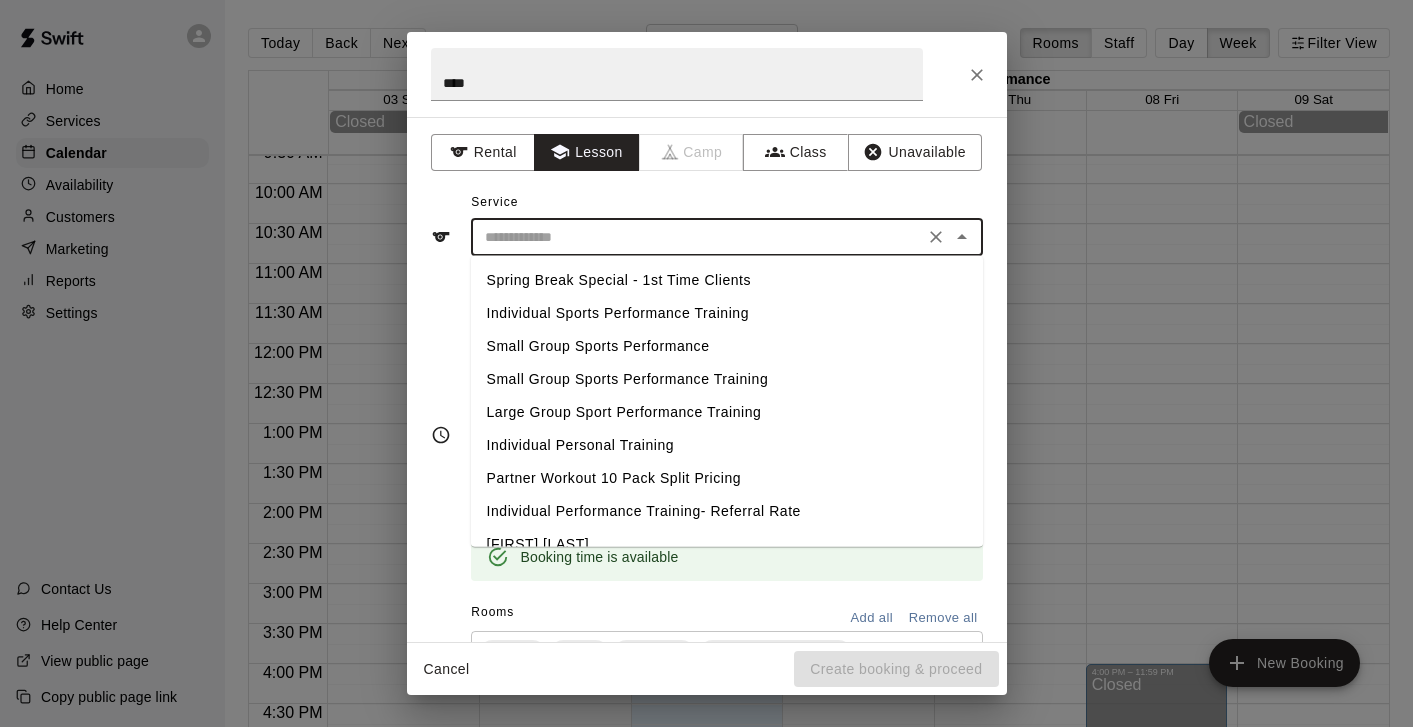 click on "Individual Personal Training" at bounding box center (727, 445) 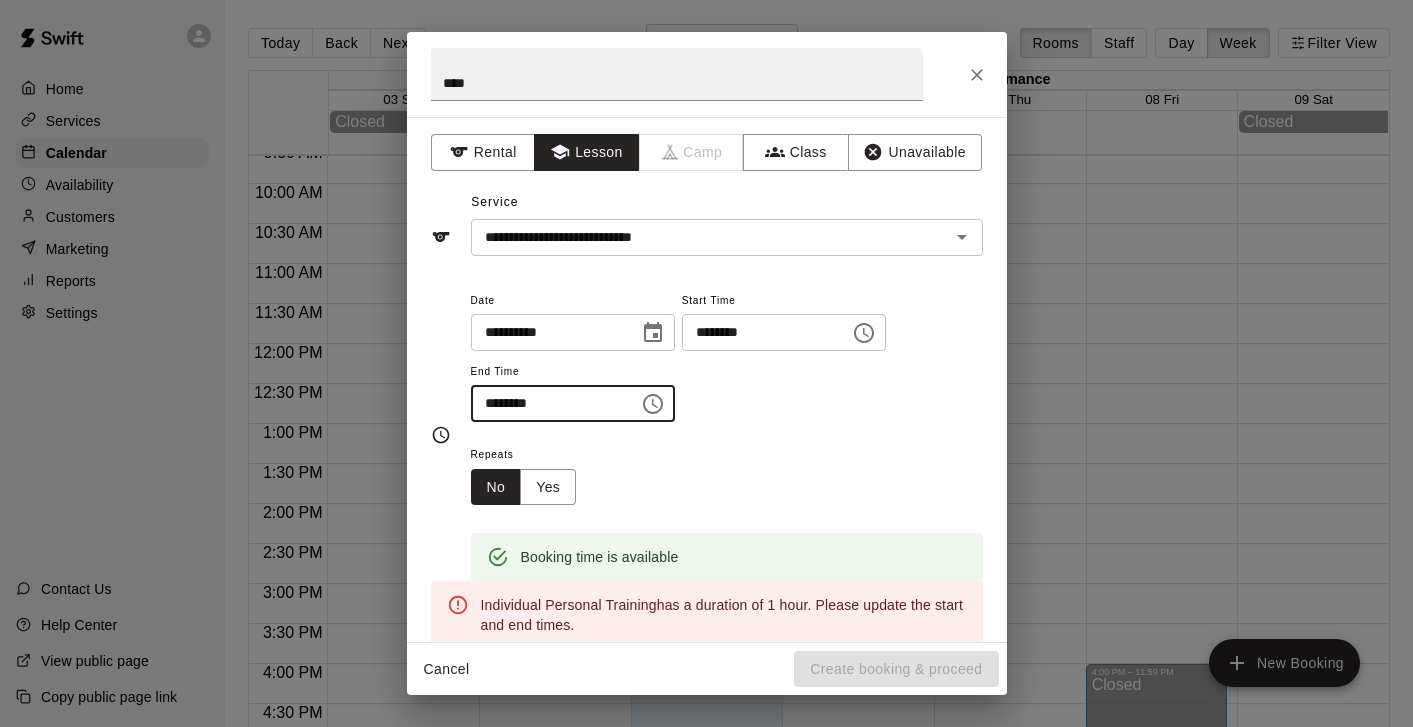 click on "********" at bounding box center [548, 403] 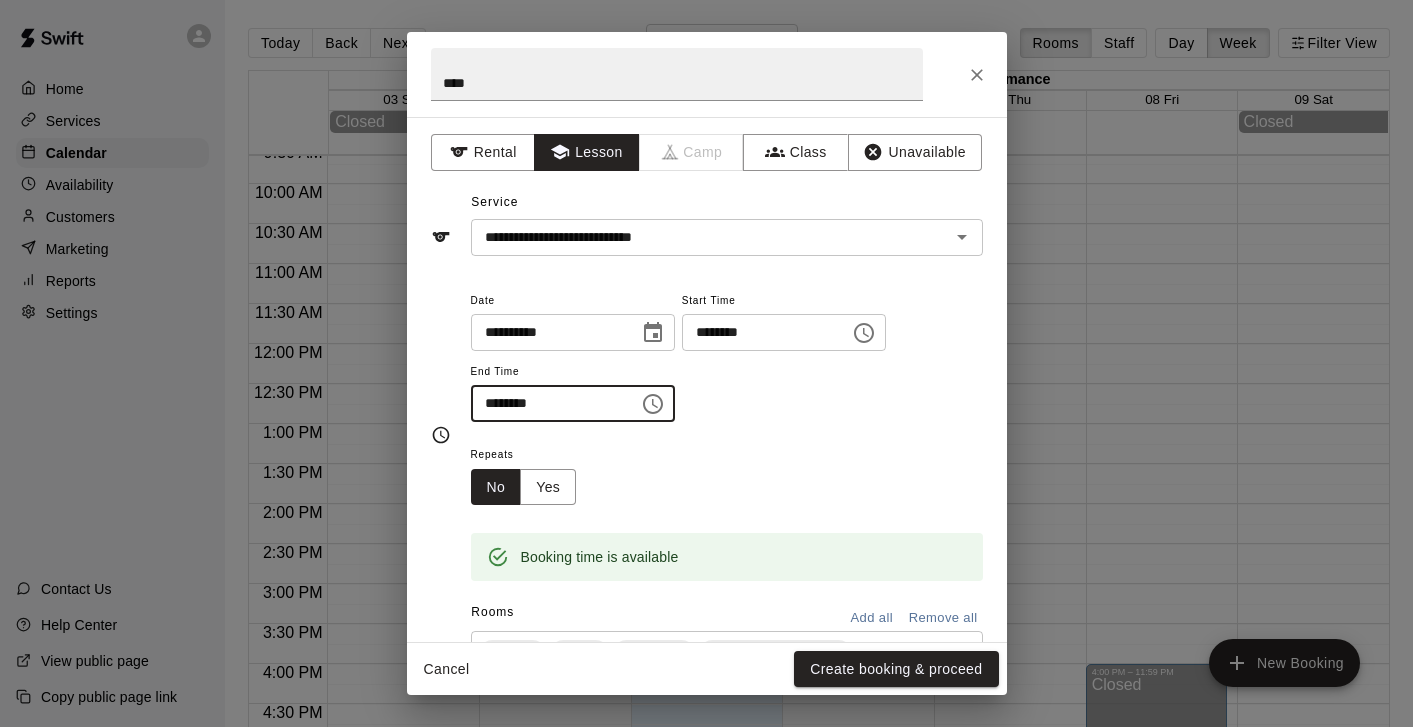 type on "********" 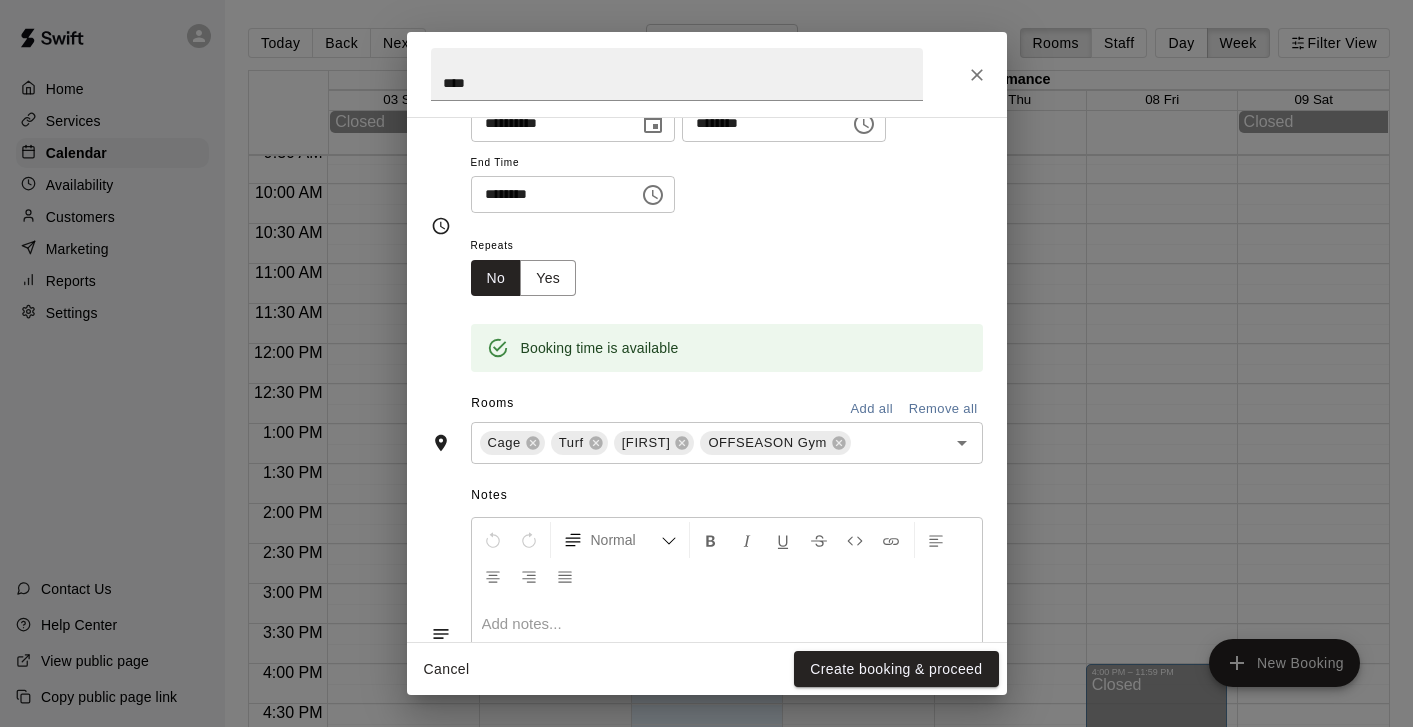 scroll, scrollTop: 263, scrollLeft: 0, axis: vertical 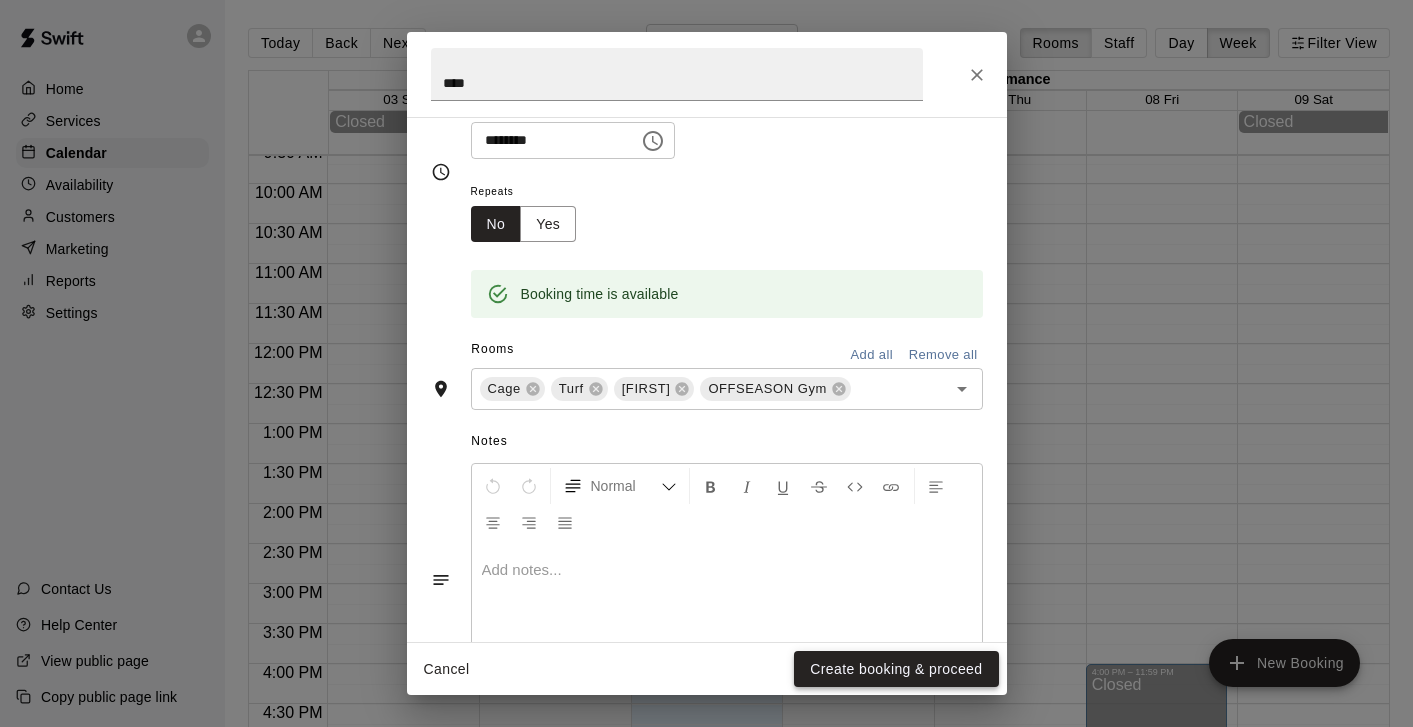 click on "Create booking & proceed" at bounding box center [896, 669] 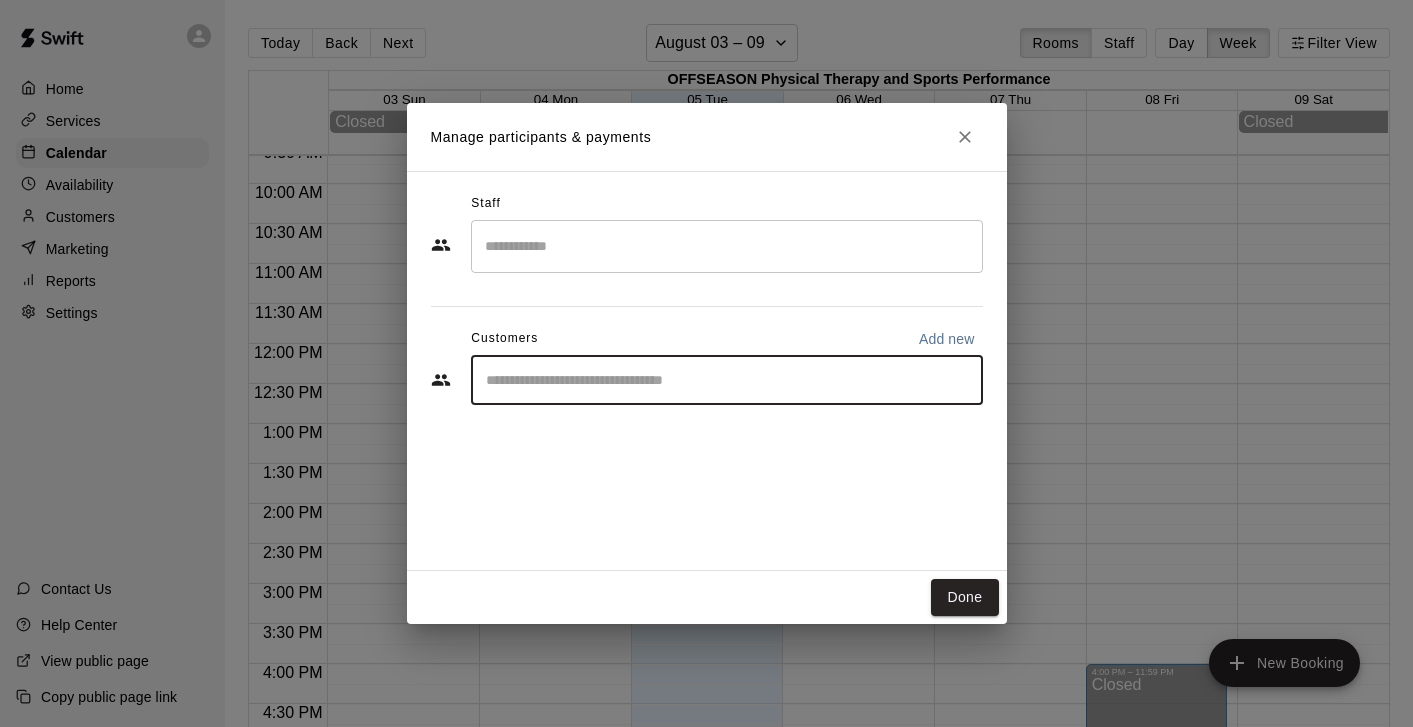 click at bounding box center (727, 380) 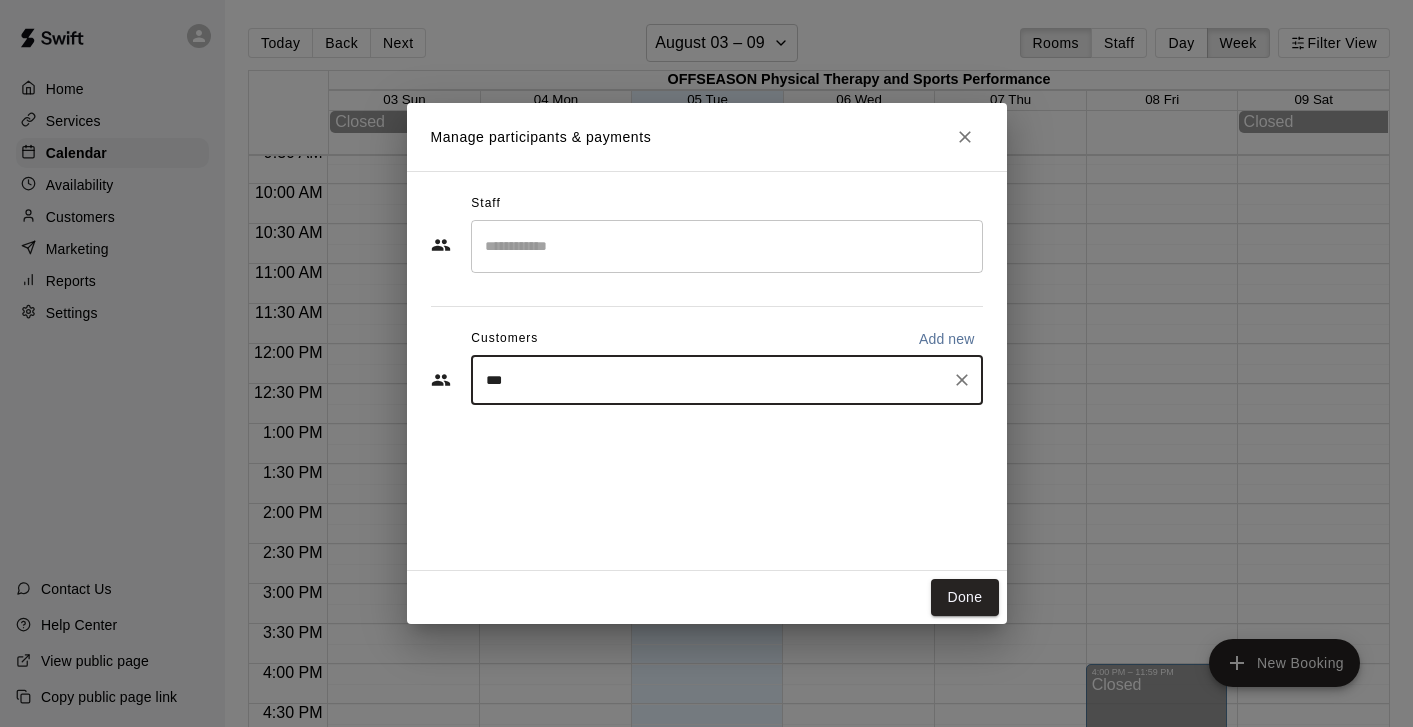 type on "****" 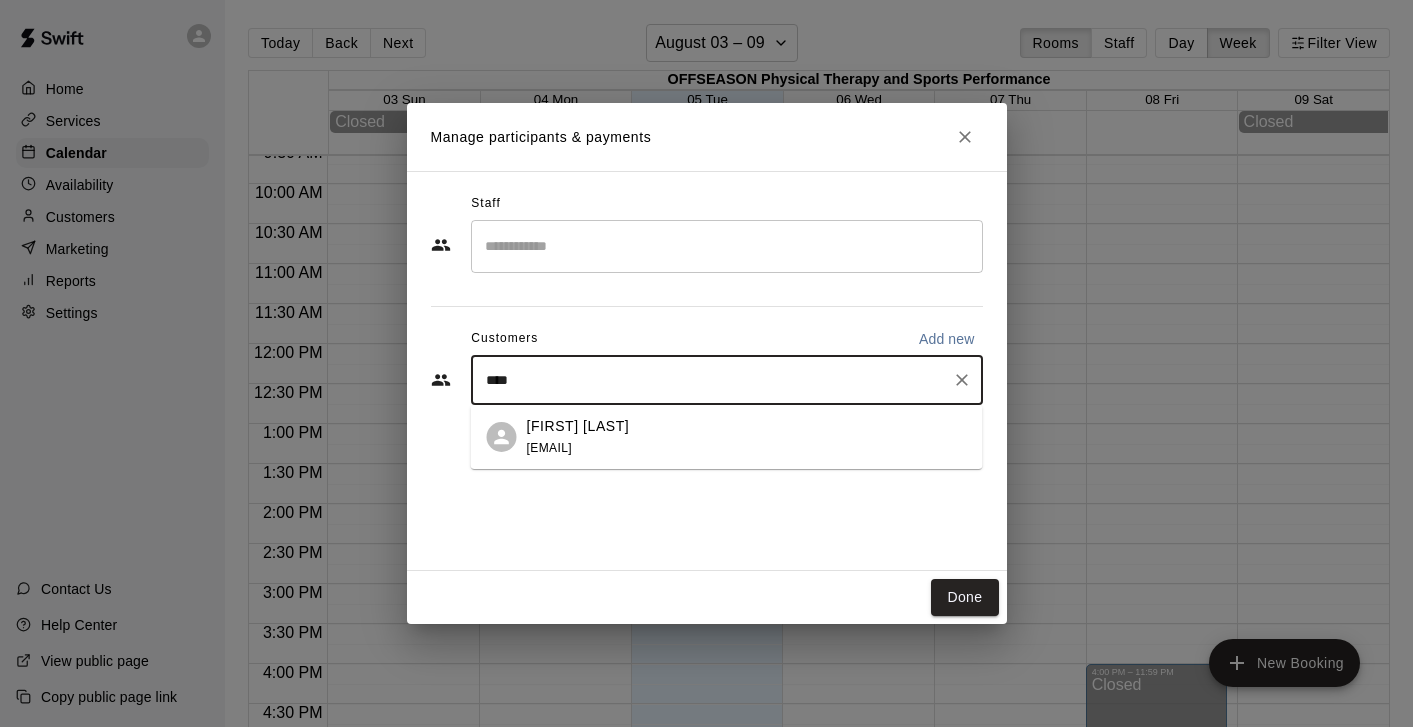 click on "[EMAIL]" at bounding box center [549, 448] 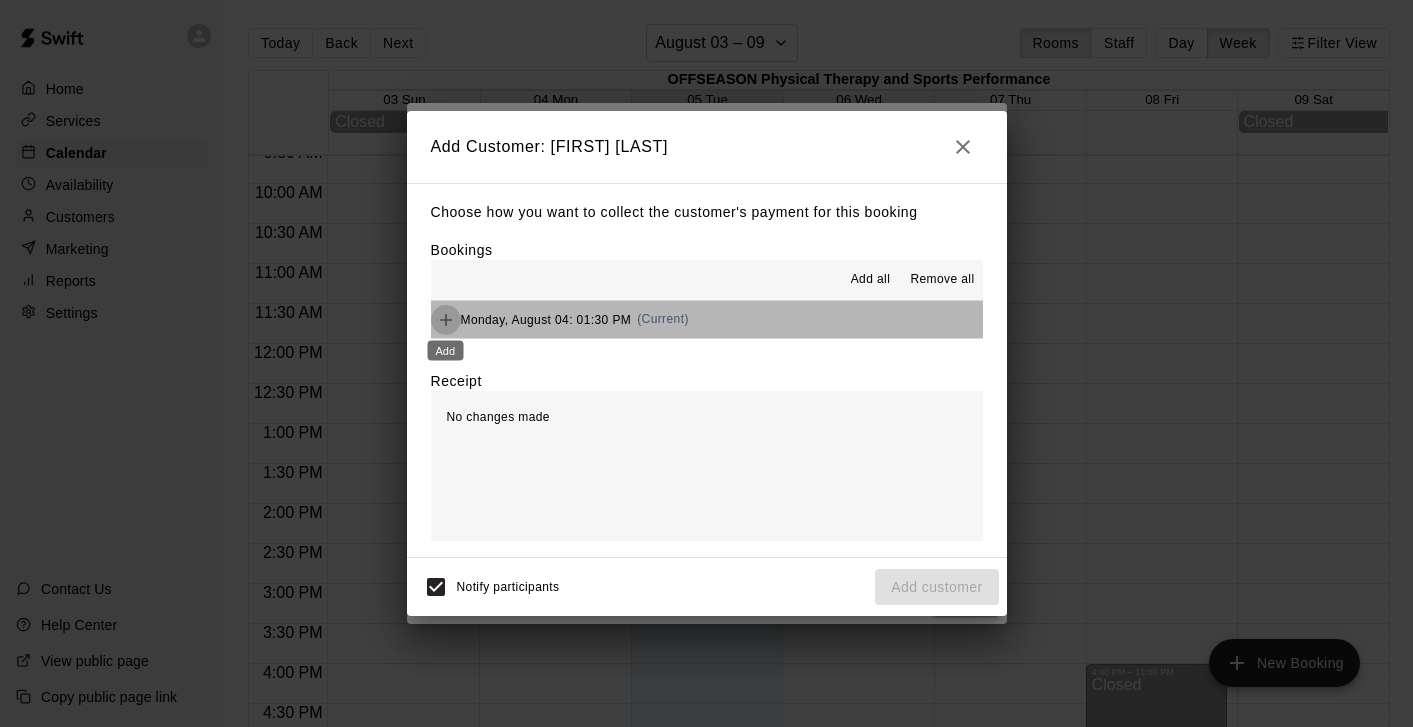 click at bounding box center [446, 320] 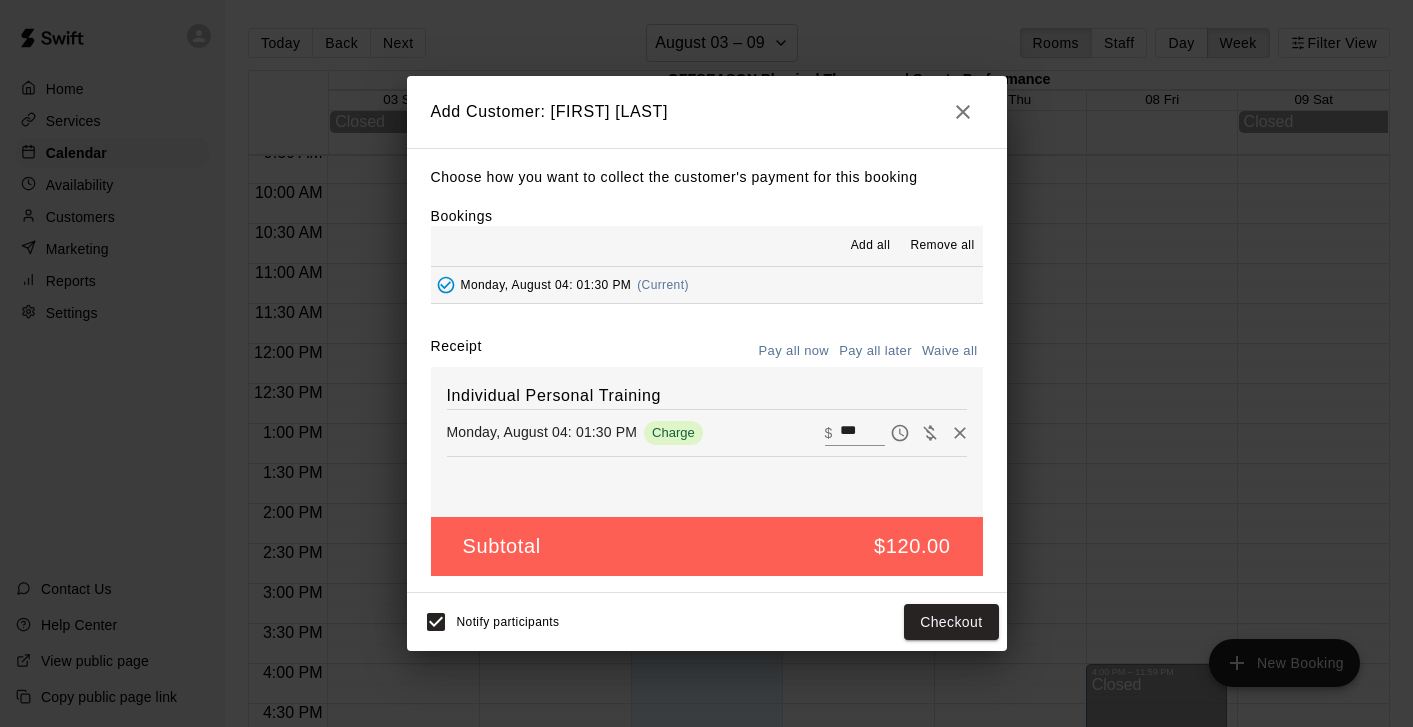click on "Notify participants Checkout" at bounding box center (707, 622) 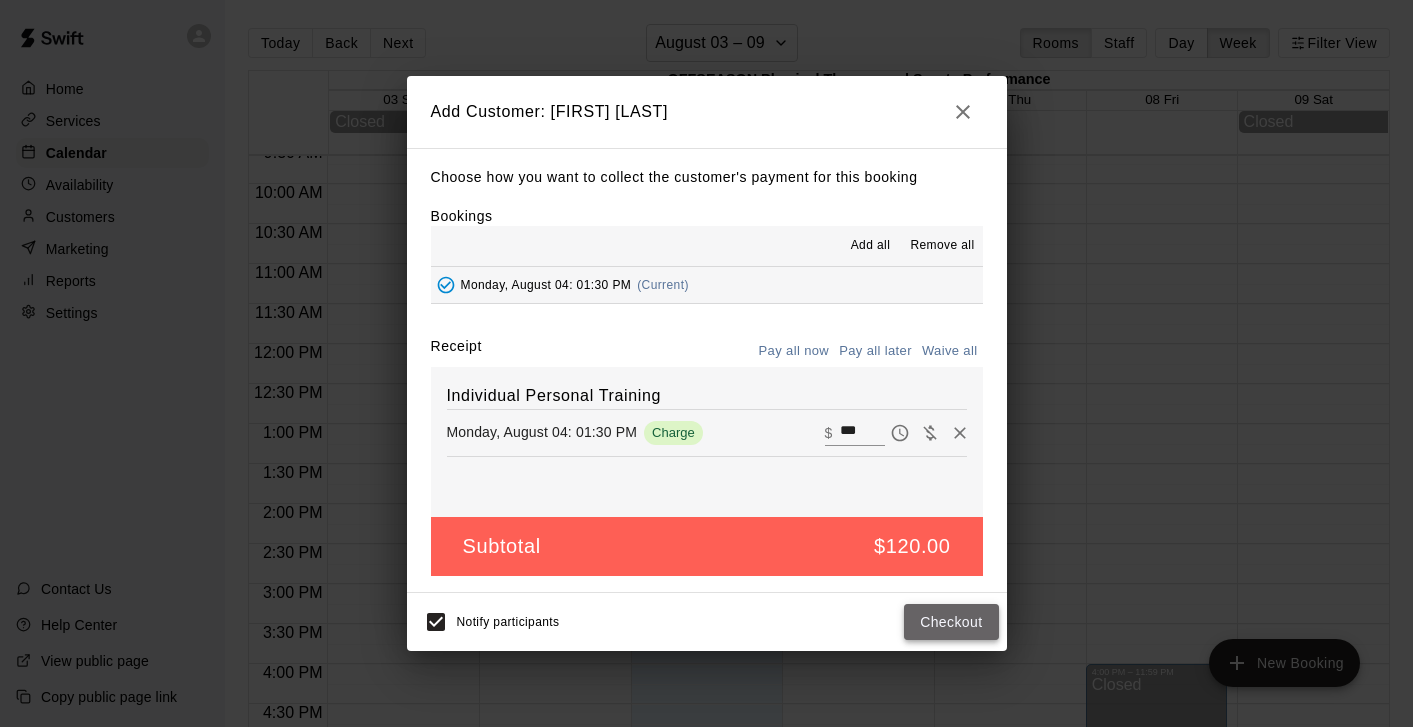 click on "Checkout" at bounding box center (951, 622) 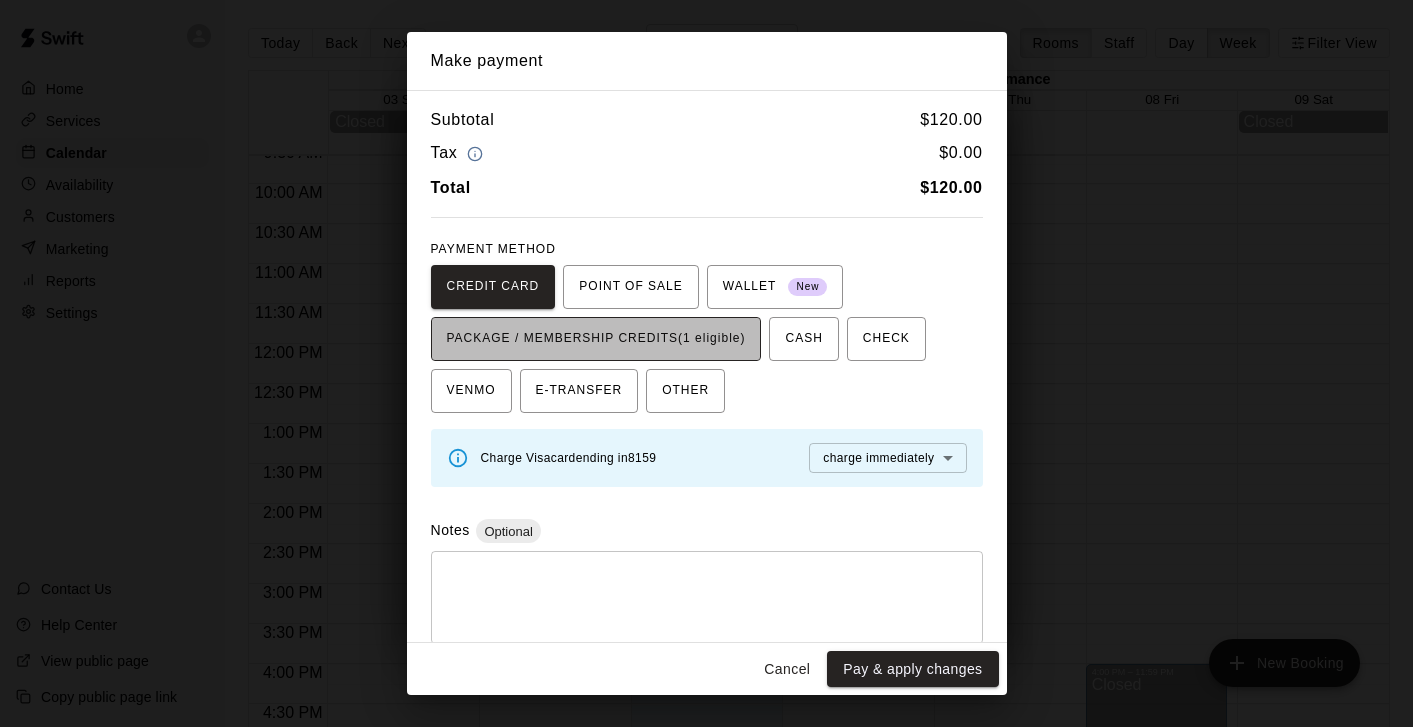 click on "PACKAGE / MEMBERSHIP CREDITS  (1 eligible)" at bounding box center (596, 339) 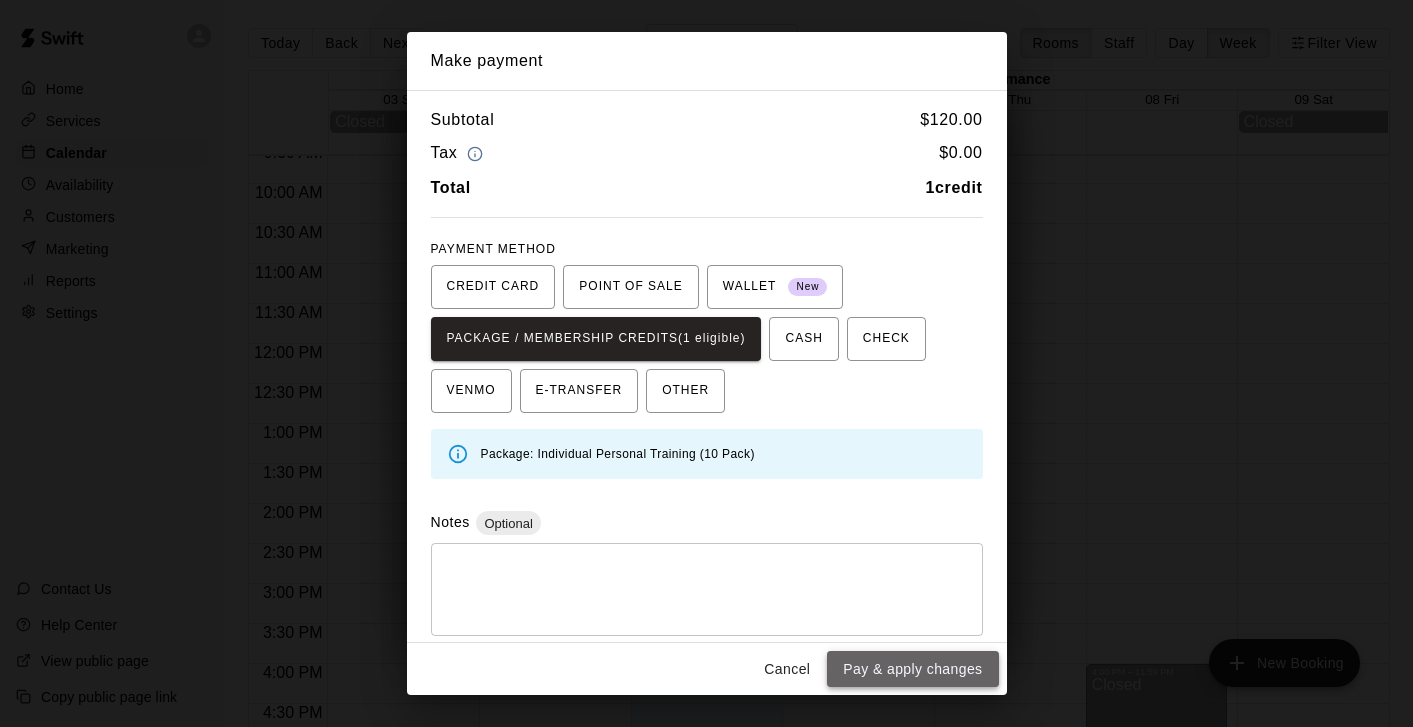 click on "Pay & apply changes" at bounding box center (912, 669) 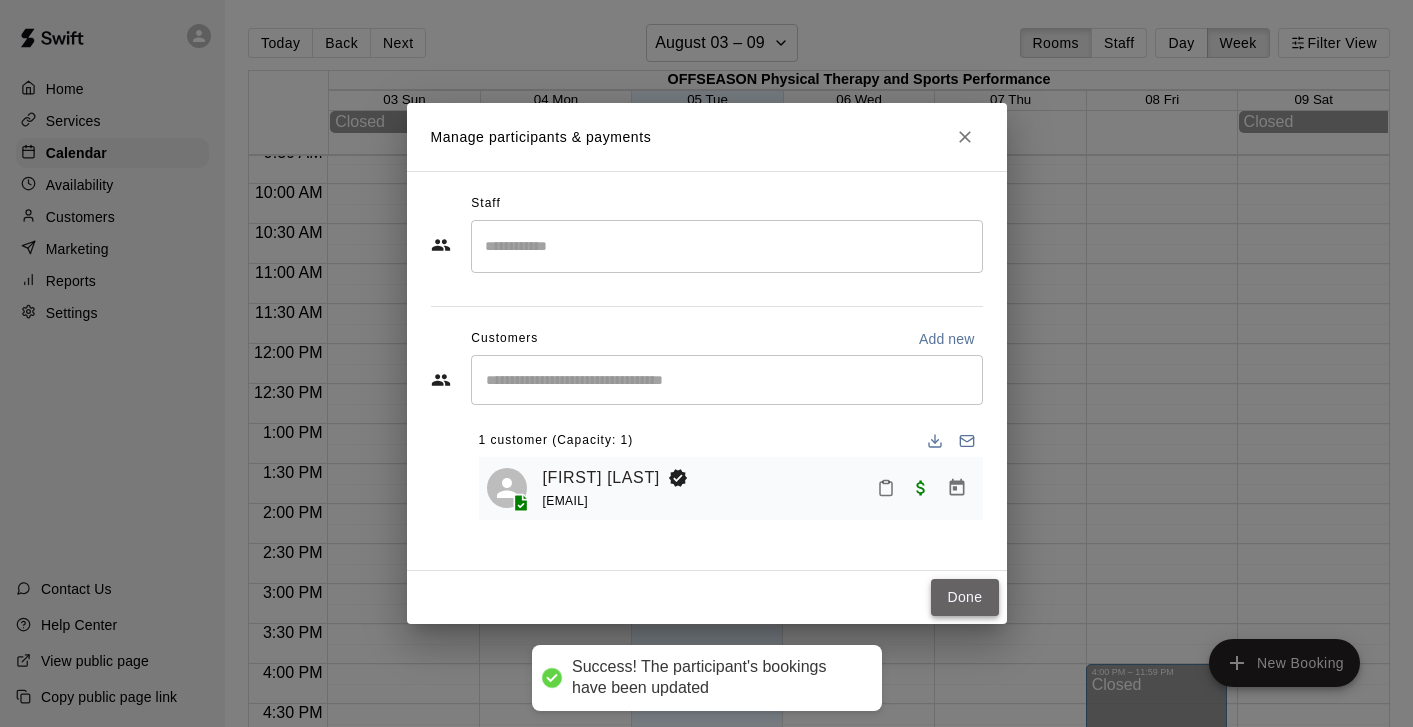 click on "Done" at bounding box center [964, 597] 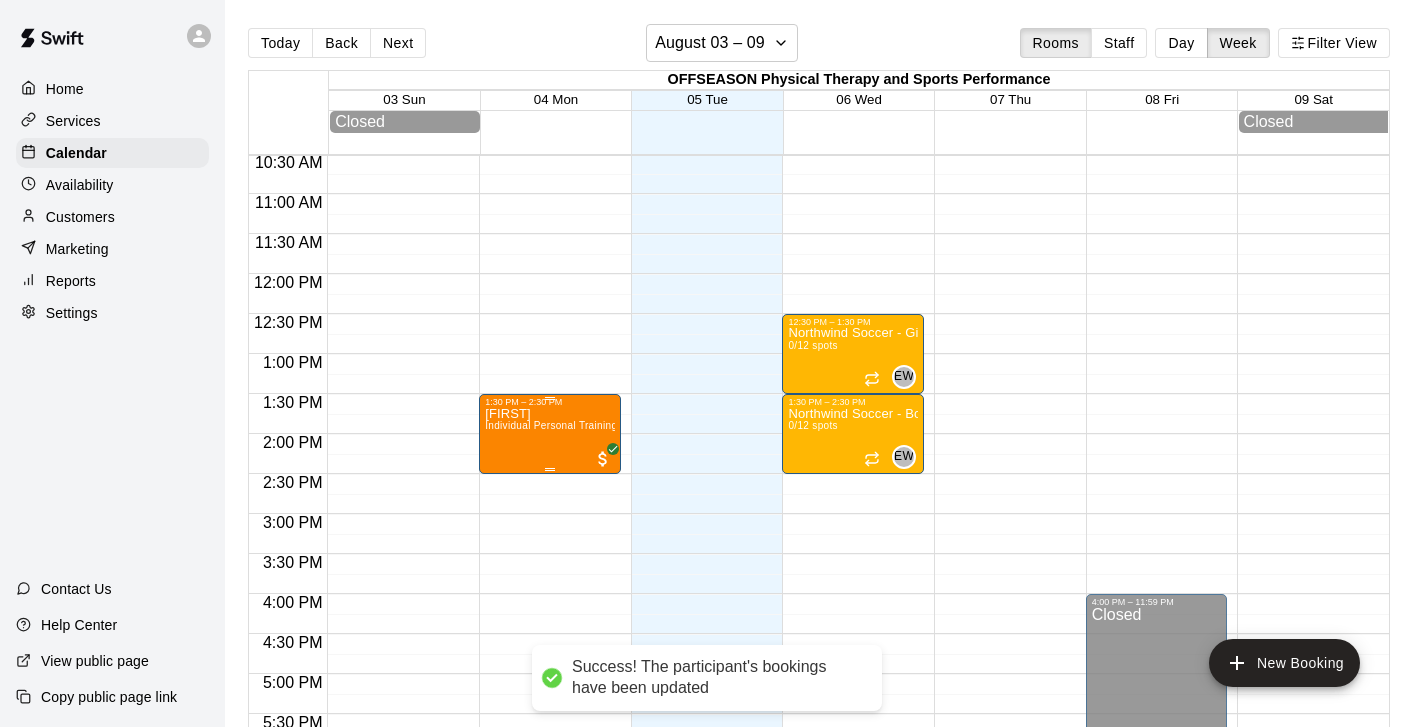 scroll, scrollTop: 871, scrollLeft: 0, axis: vertical 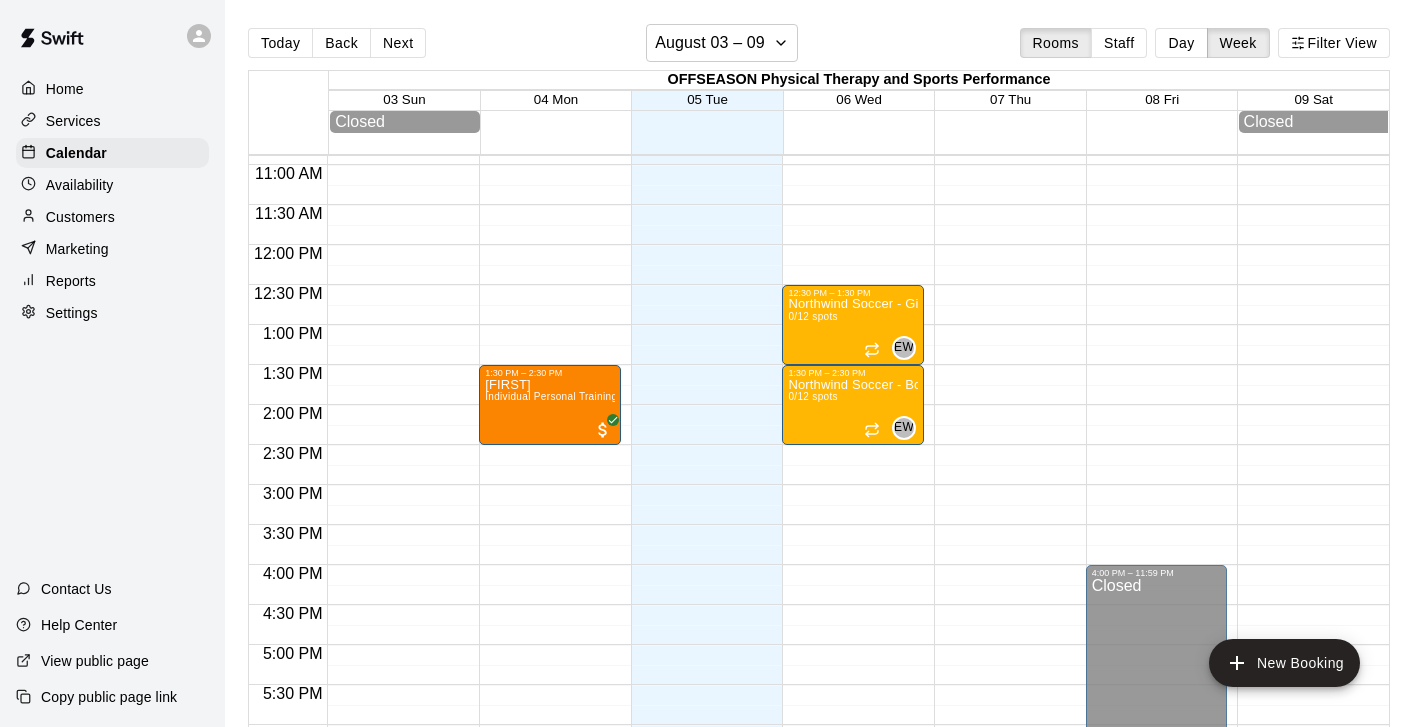 click on "12:00 AM – 7:00 AM Closed 1:30 PM – 2:30 PM [FIRST] Individual Personal Training  8:00 PM – 11:59 PM Closed" at bounding box center (550, 245) 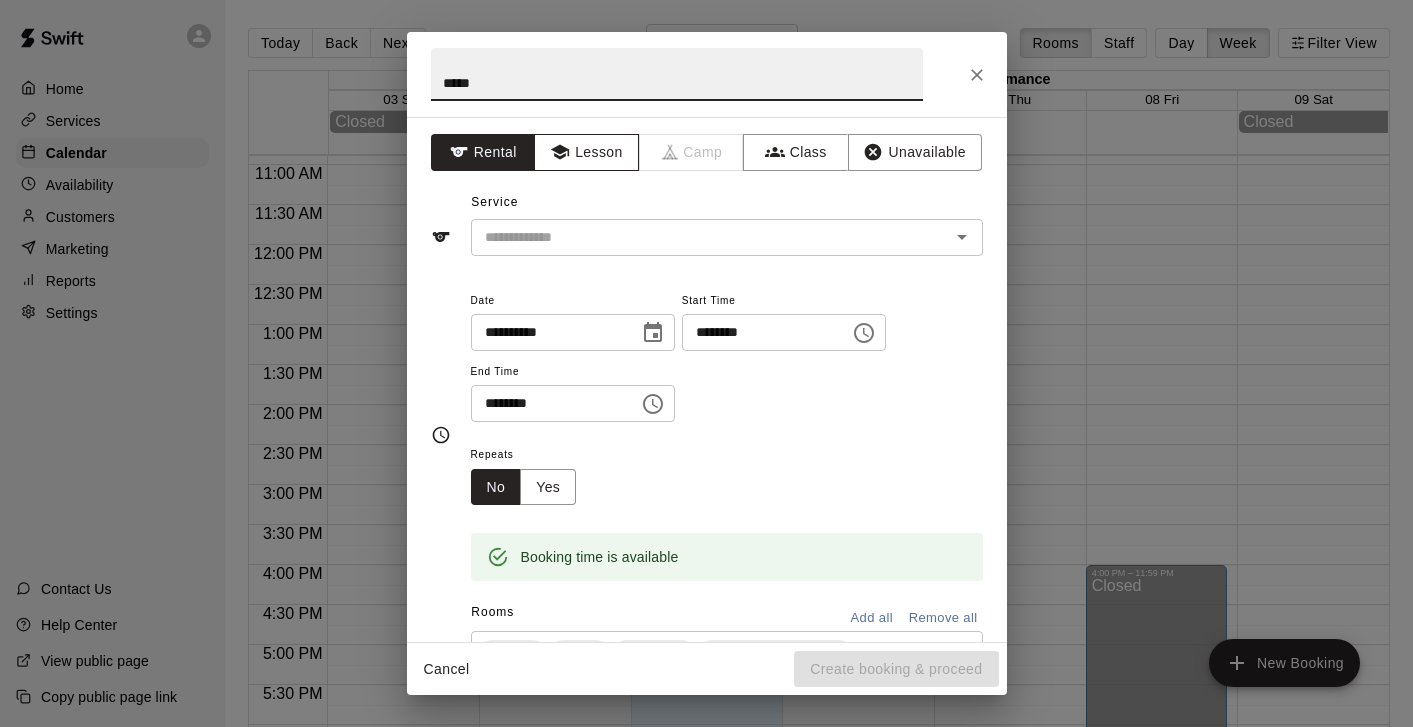 type on "*****" 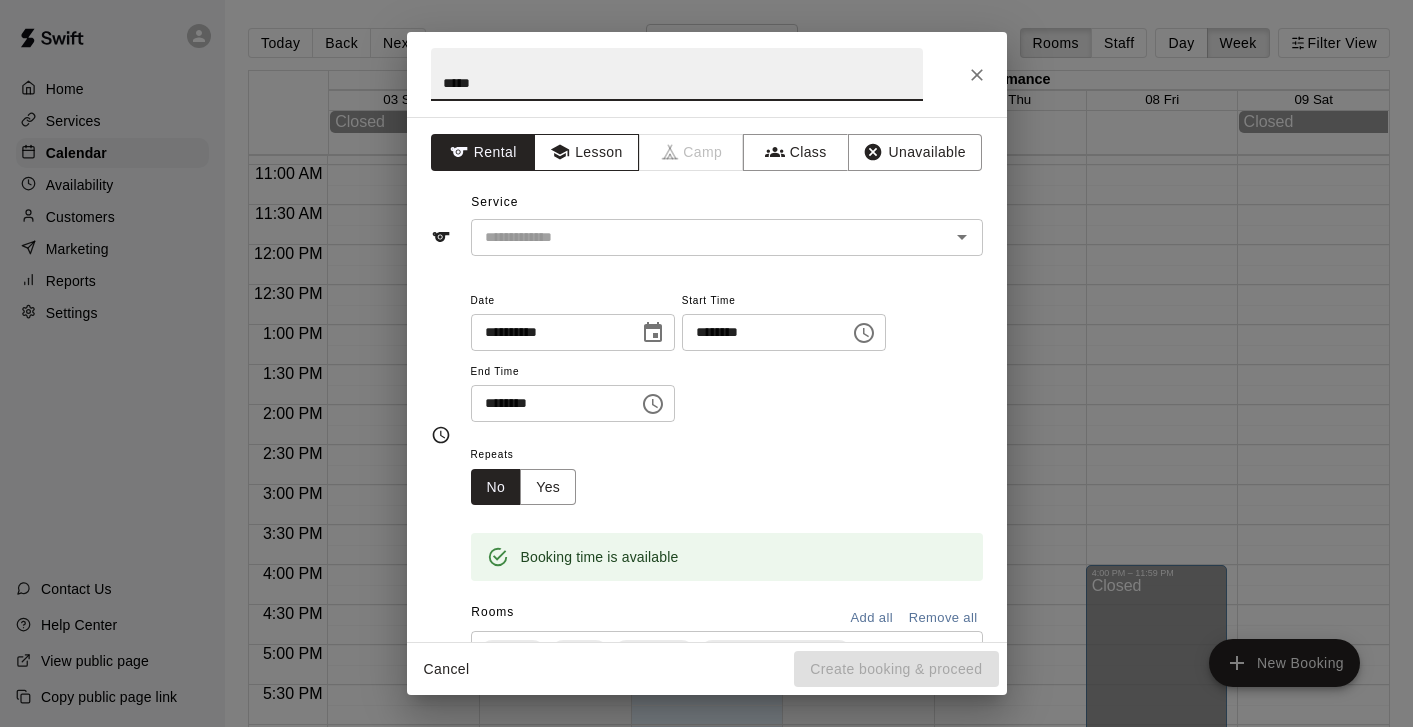 click on "Lesson" at bounding box center [586, 152] 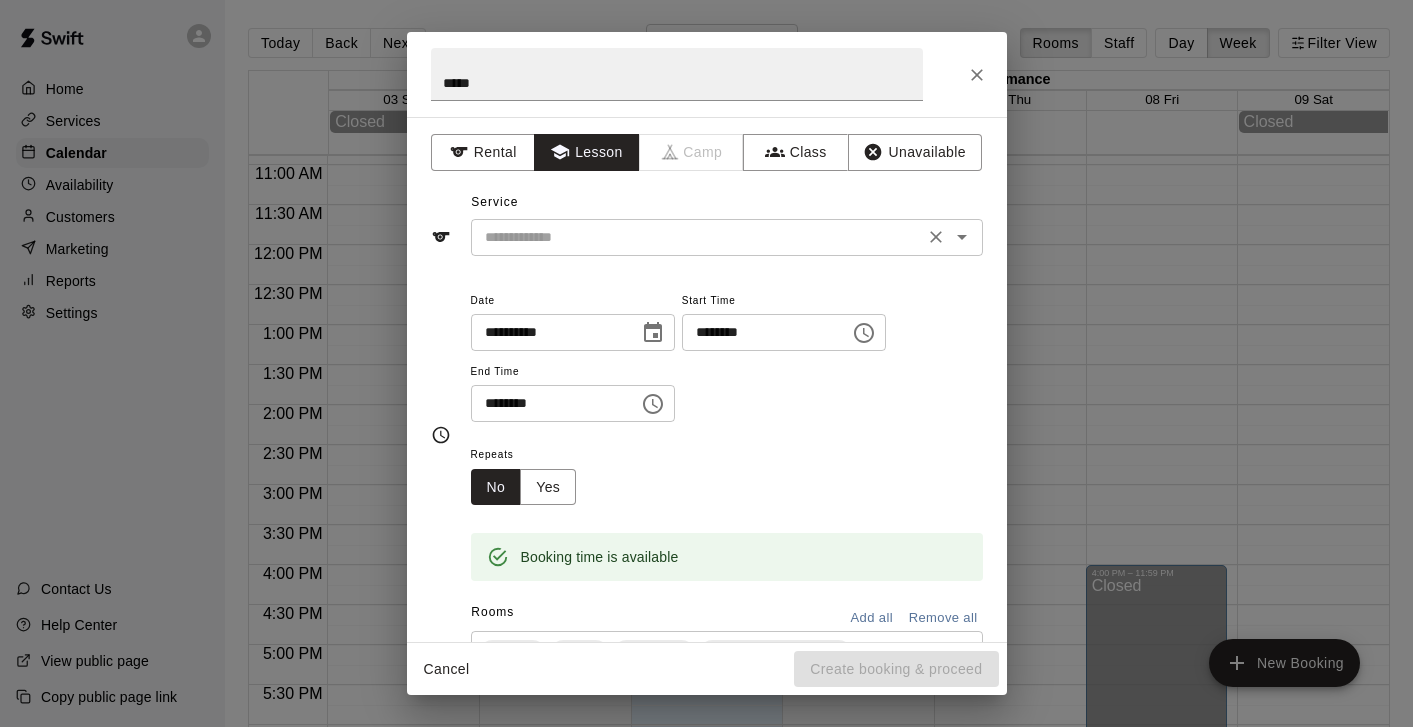 click at bounding box center [697, 237] 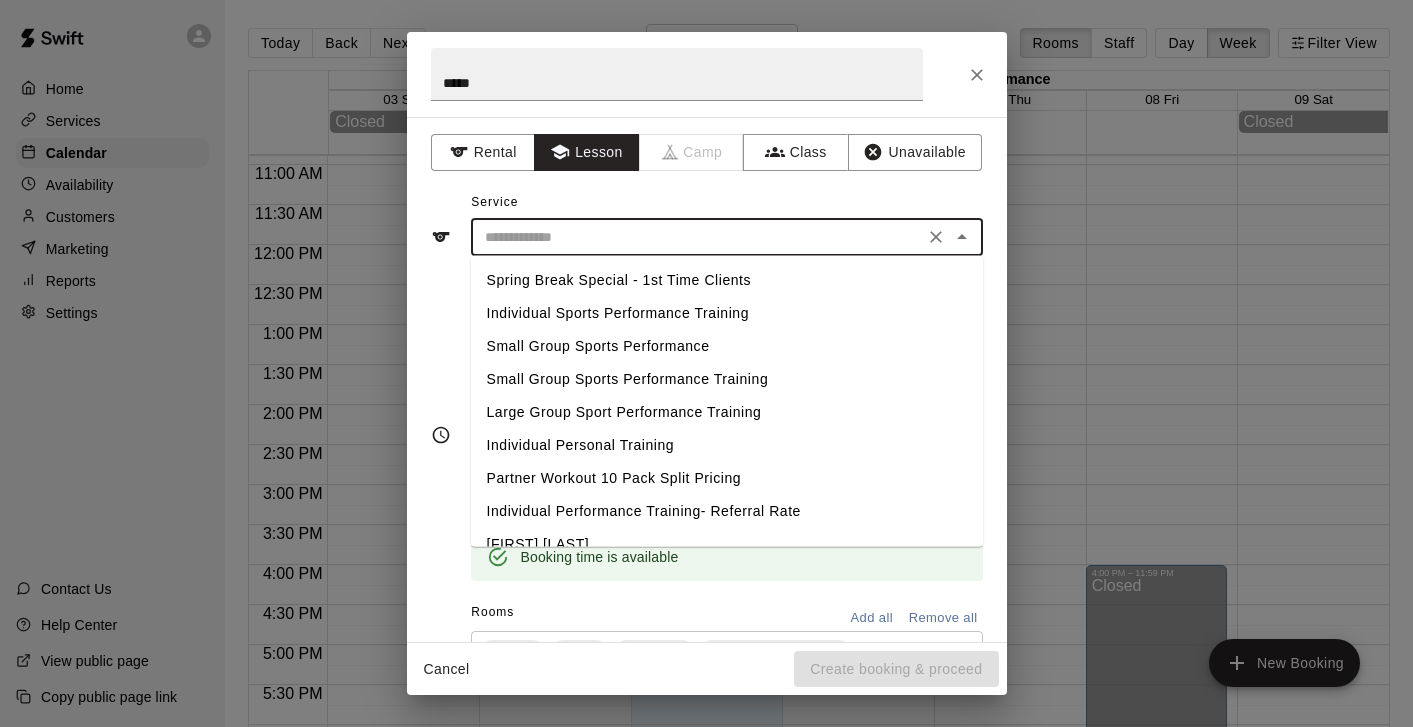 click on "Individual Sports Performance Training" at bounding box center [727, 313] 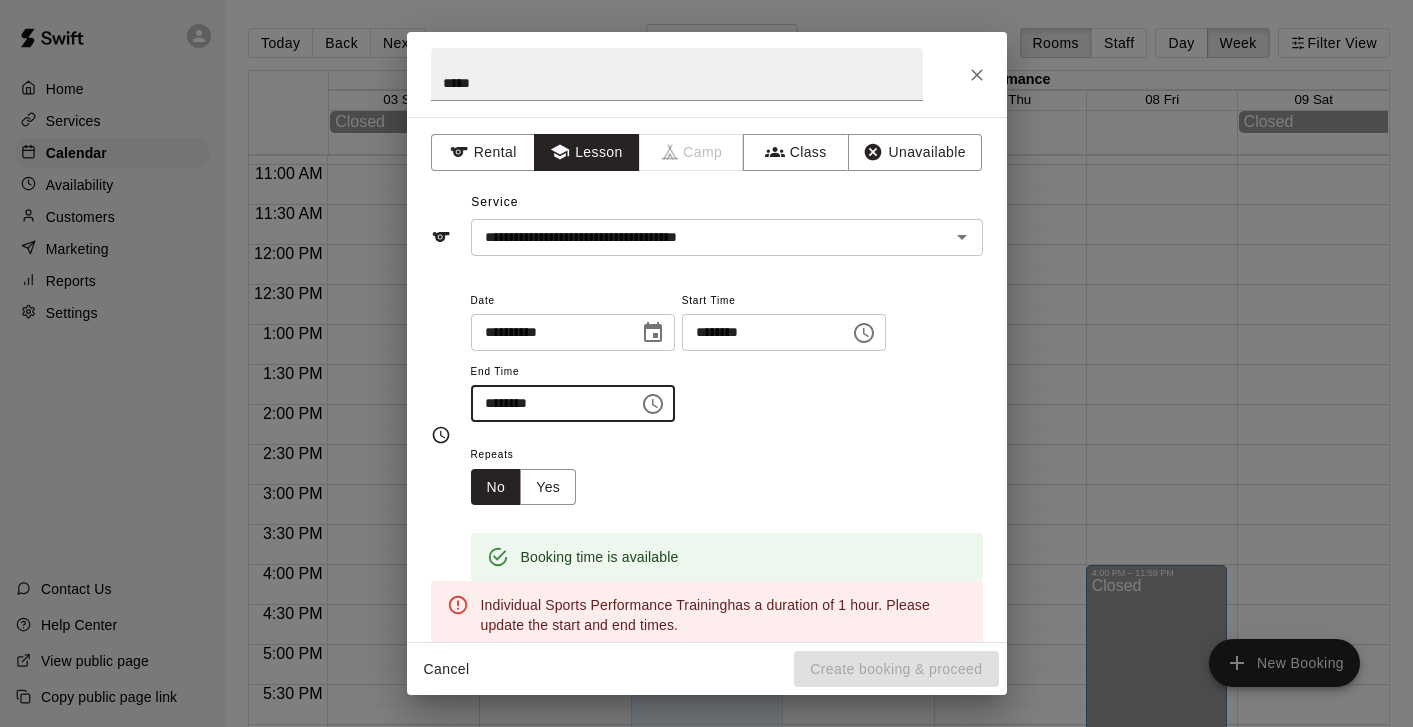click on "********" at bounding box center [548, 403] 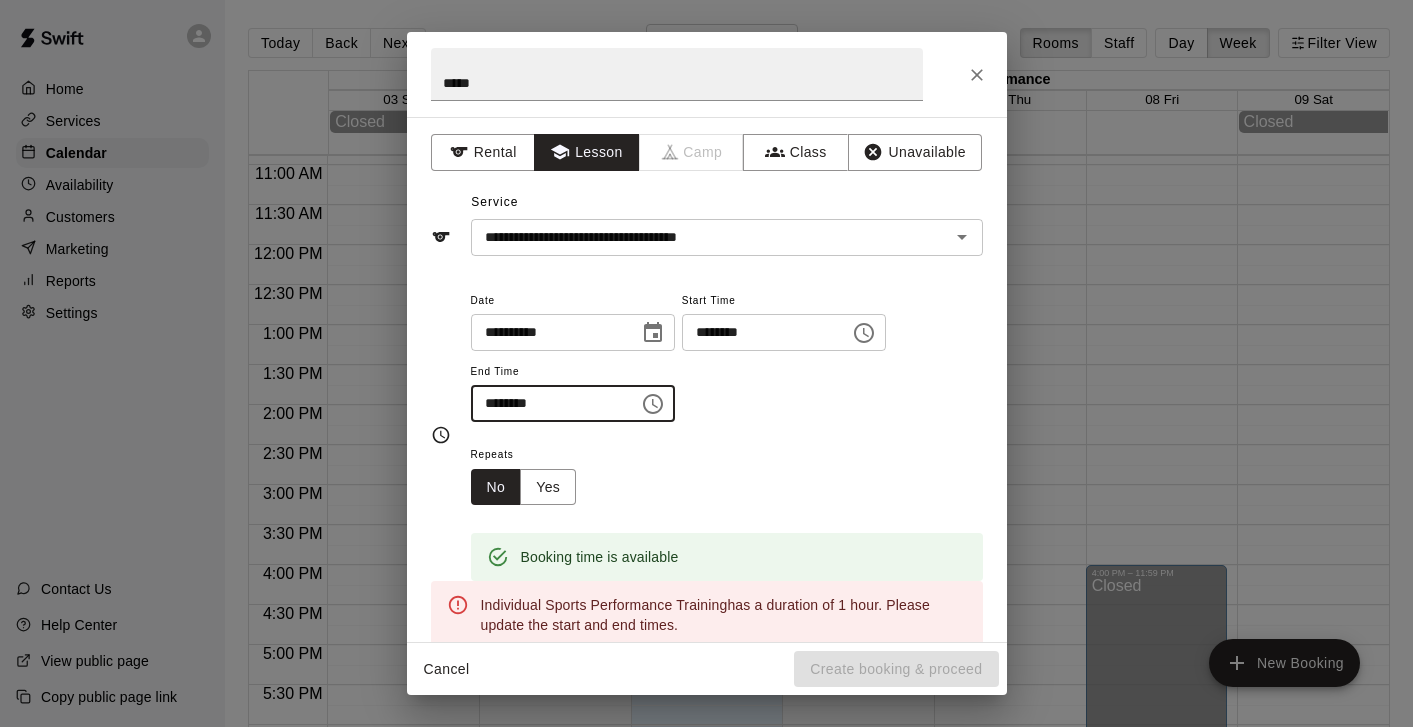 click on "********" at bounding box center [548, 403] 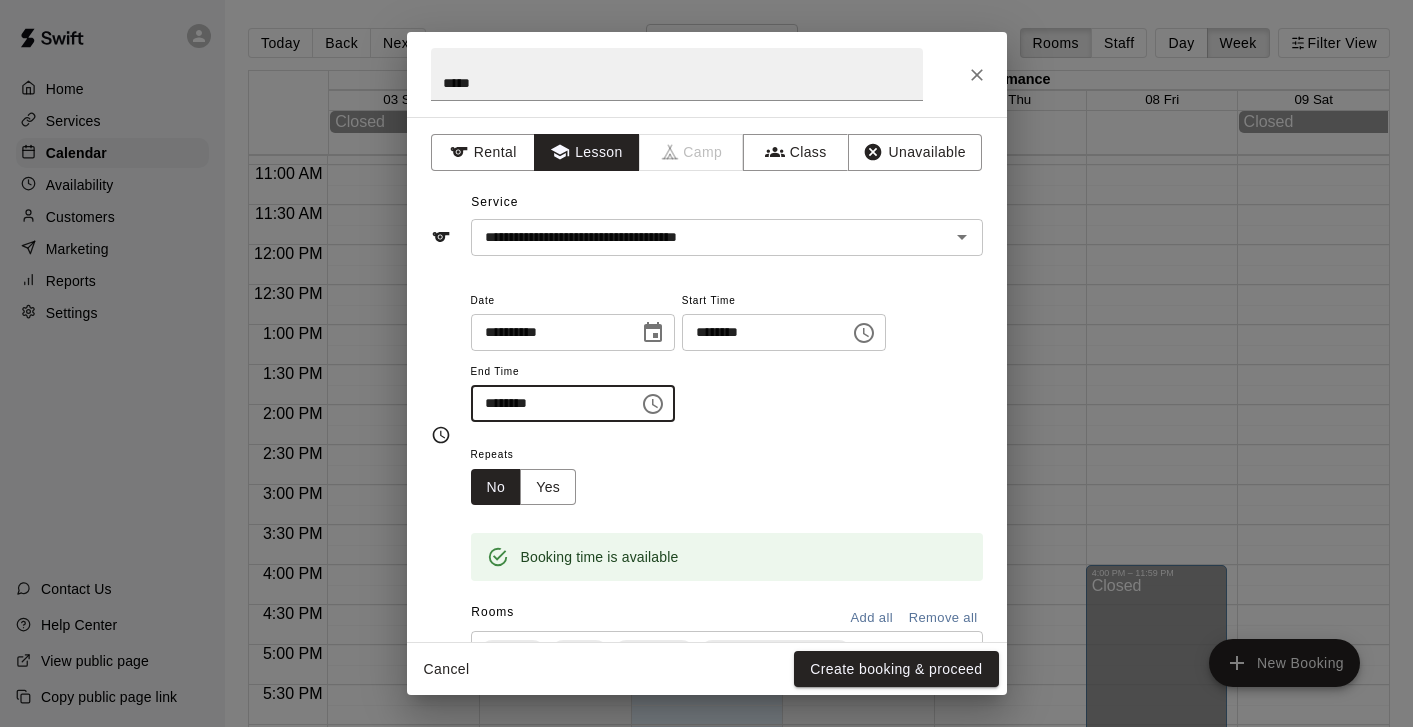 type on "********" 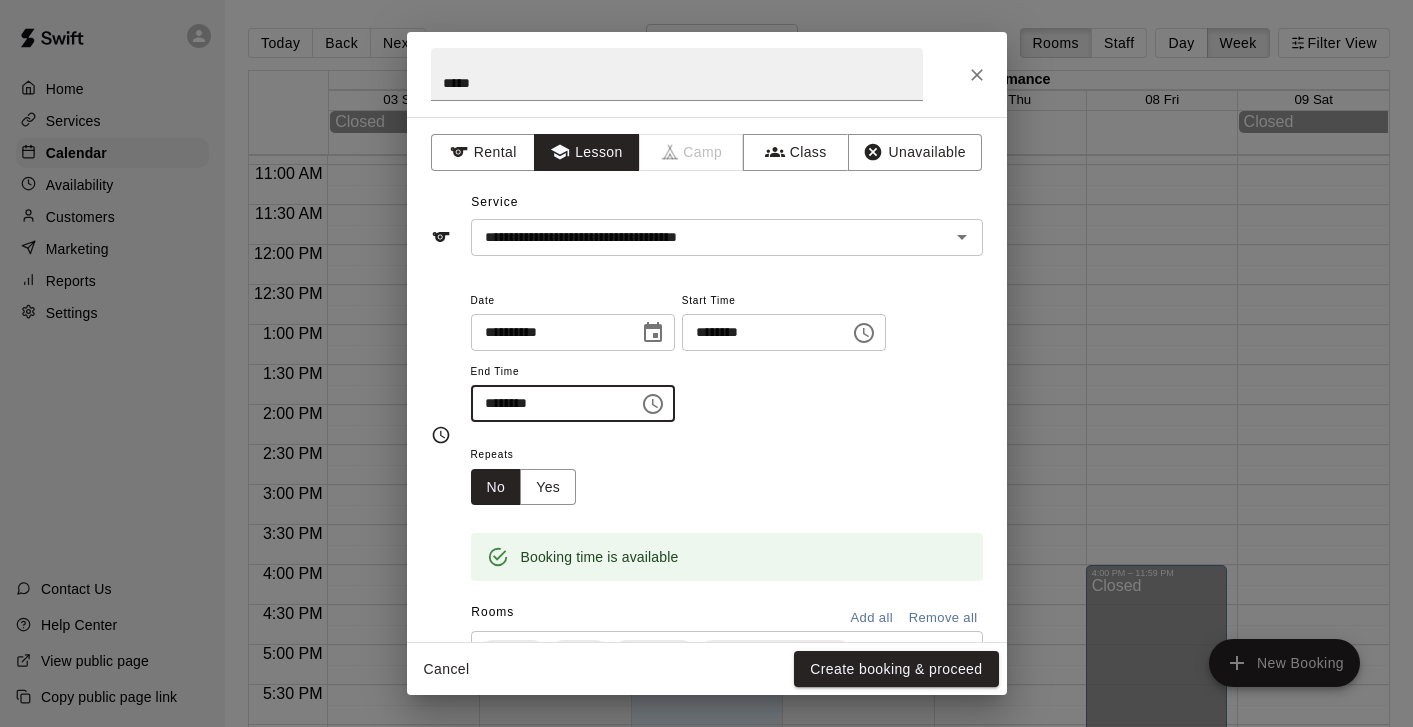 click on "Repeats No Yes" at bounding box center (727, 473) 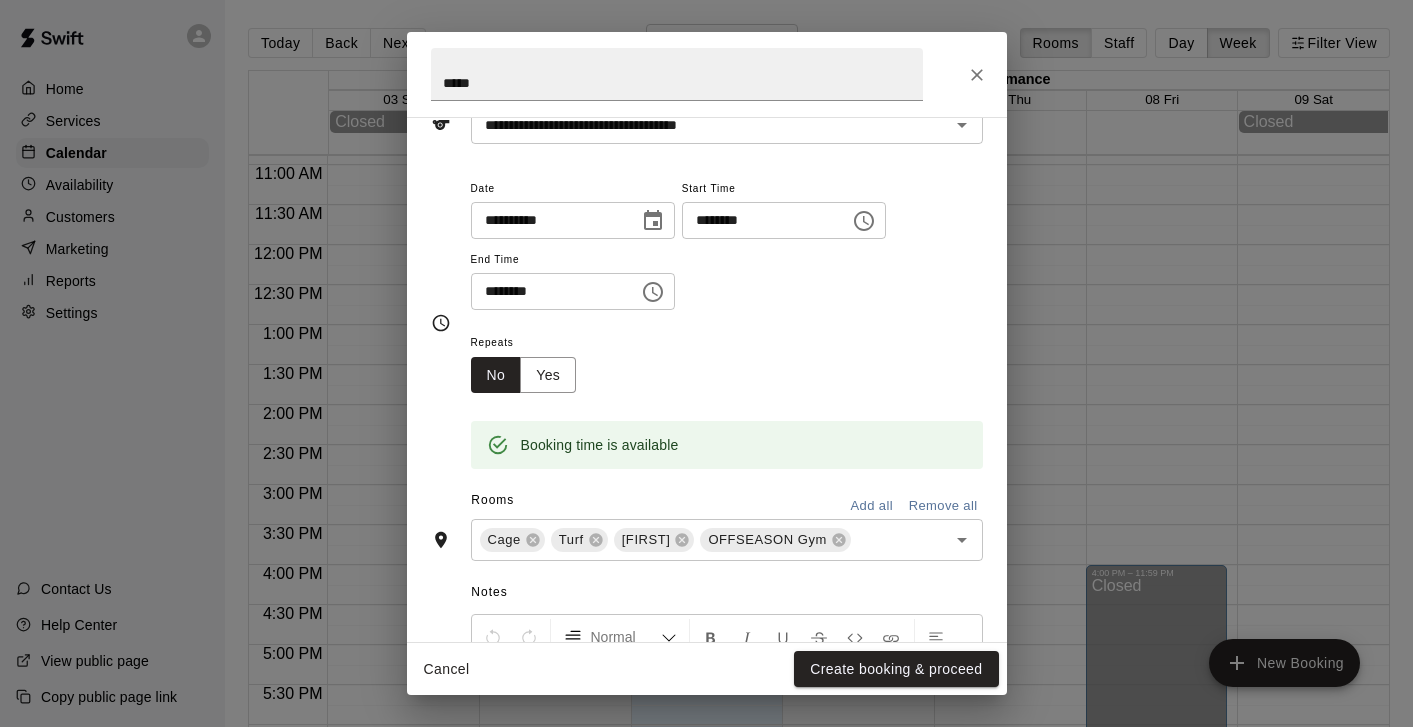 scroll, scrollTop: 150, scrollLeft: 0, axis: vertical 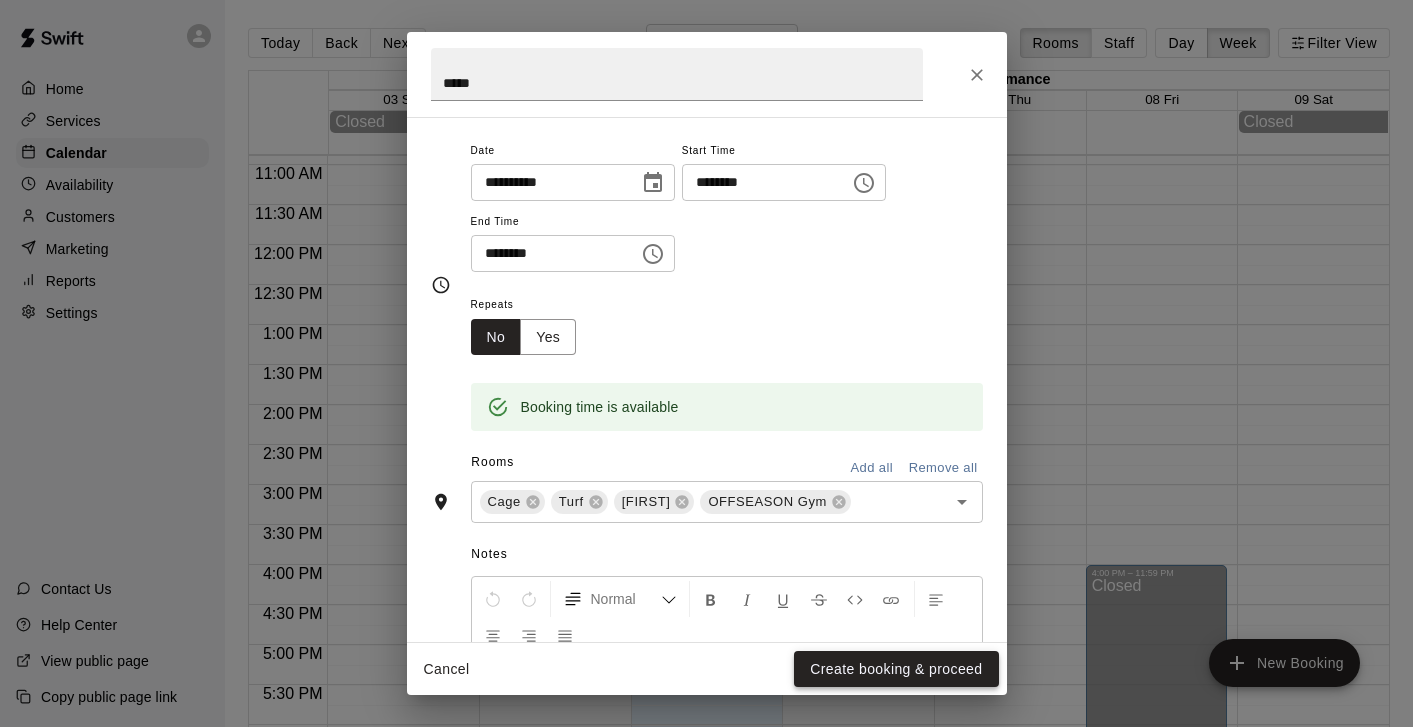 click on "Create booking & proceed" at bounding box center [896, 669] 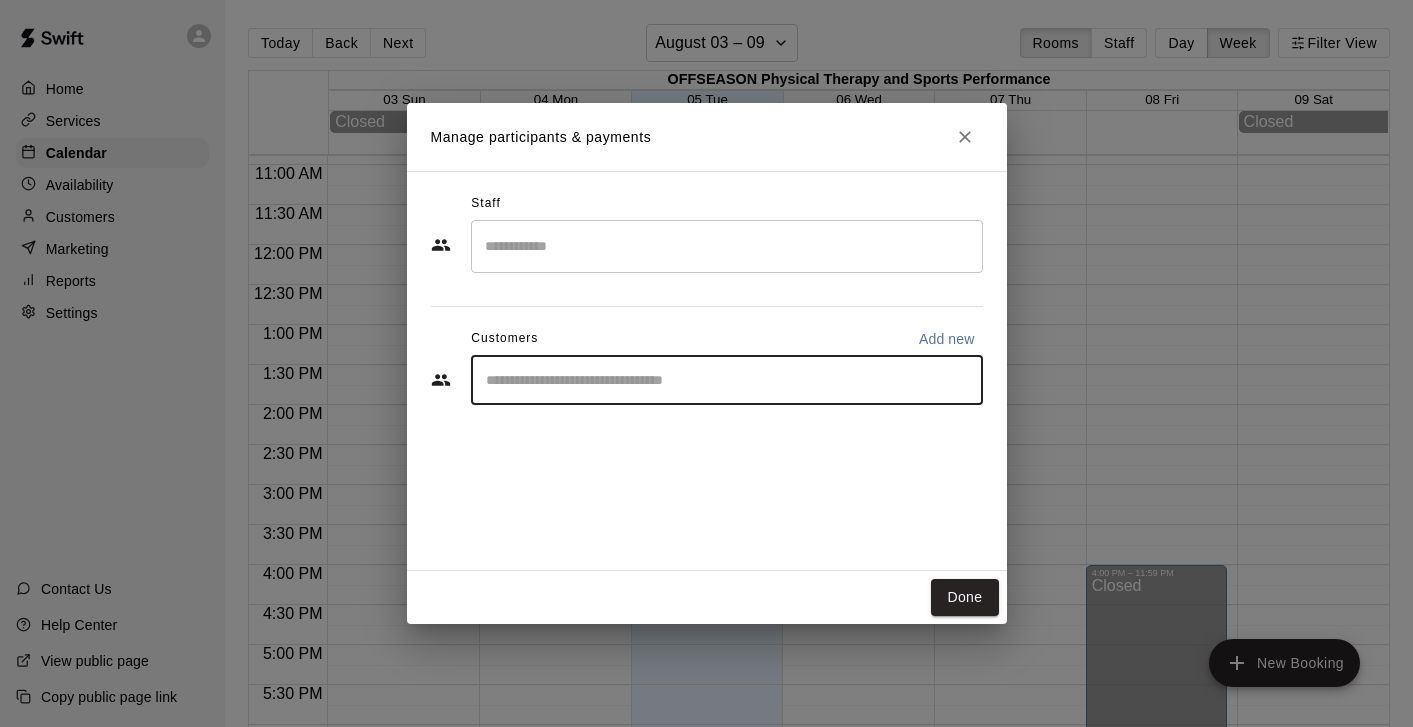 click at bounding box center (727, 380) 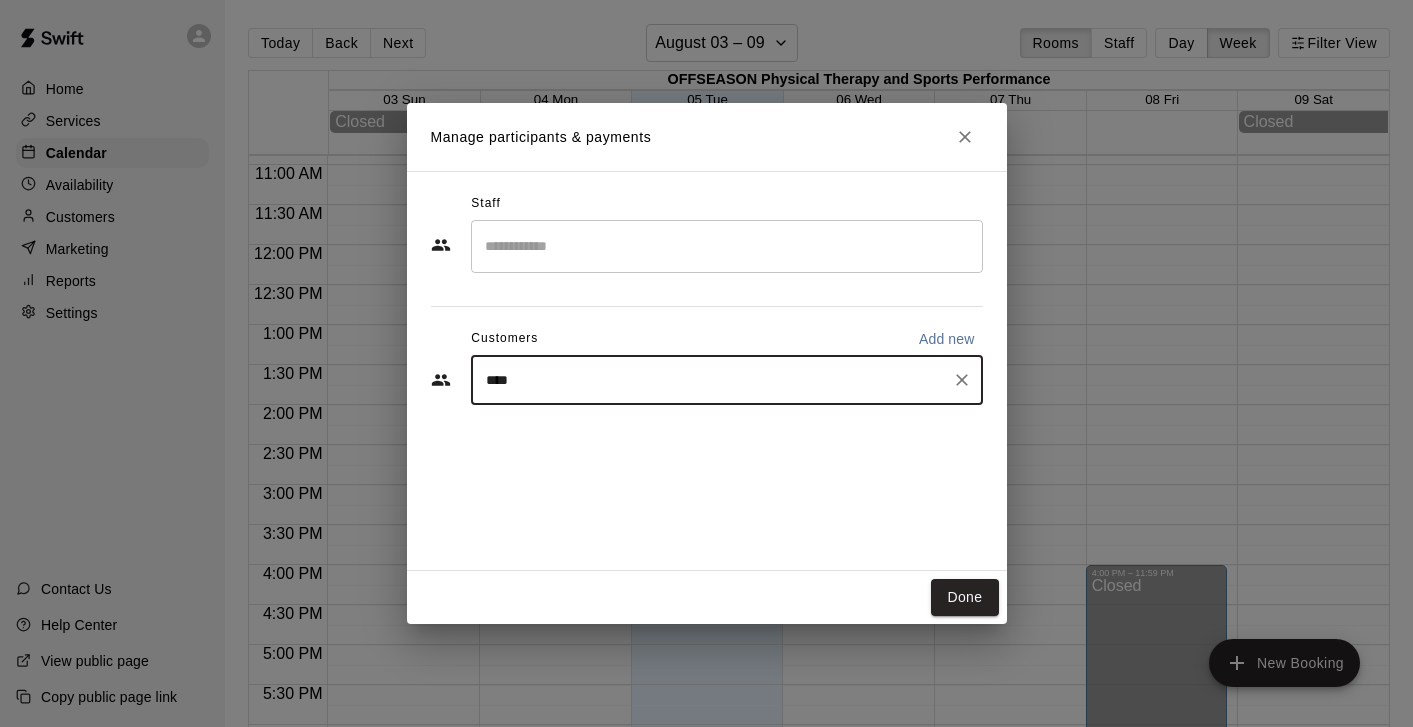 type on "*****" 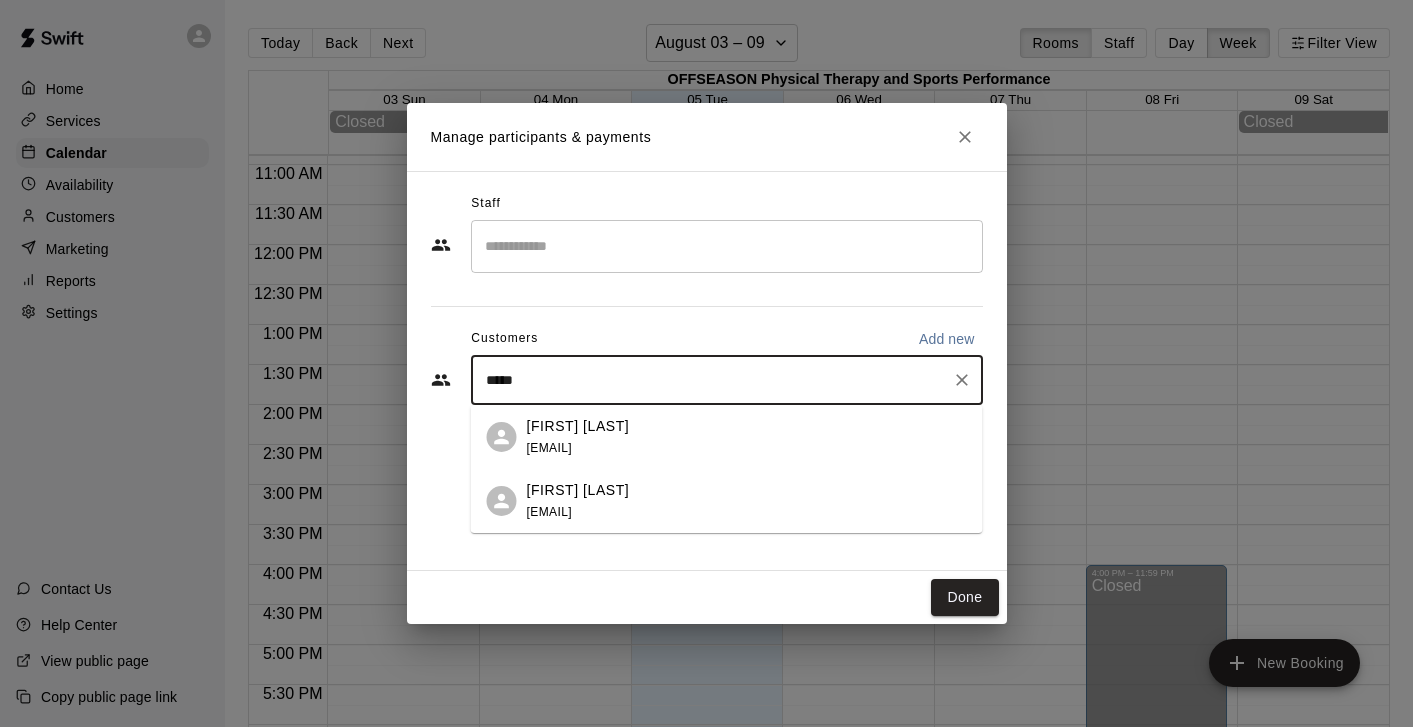 click on "[EMAIL]" at bounding box center [549, 448] 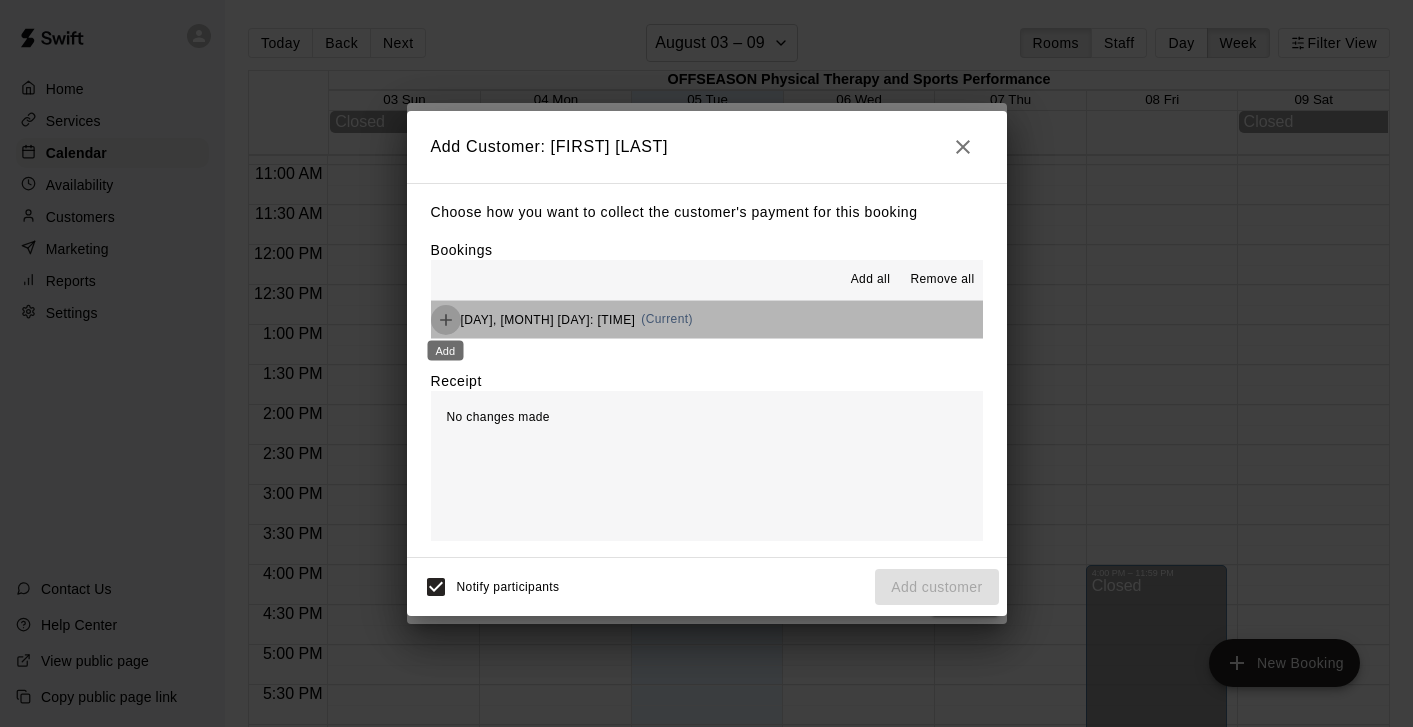 click 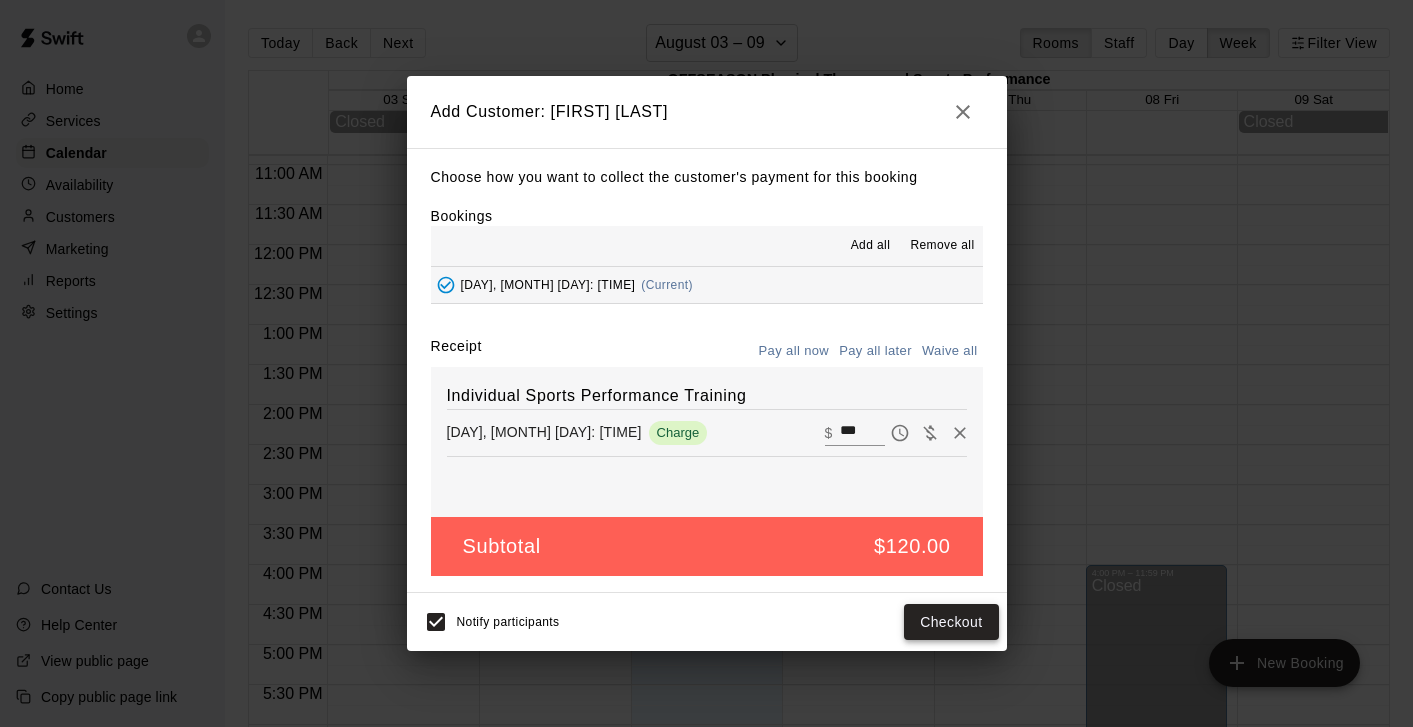 click on "Checkout" at bounding box center (951, 622) 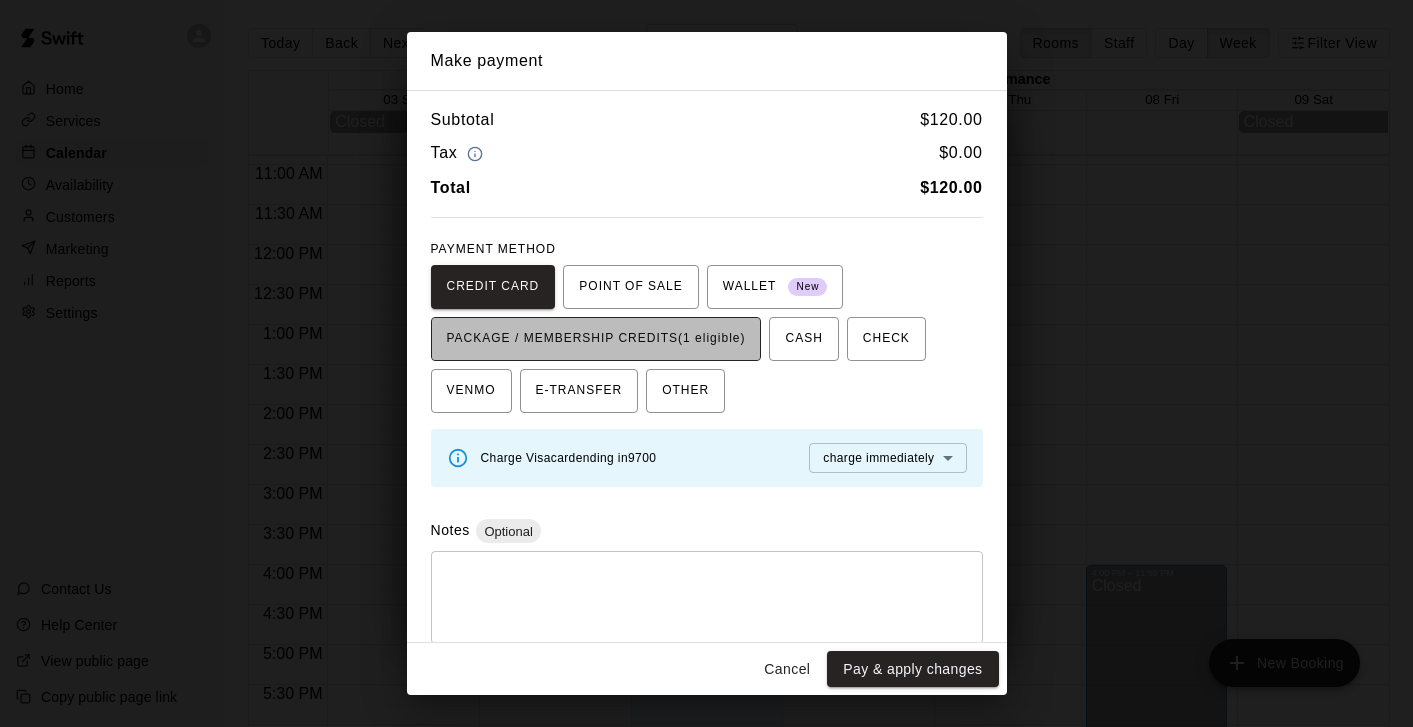 click on "PACKAGE / MEMBERSHIP CREDITS  (1 eligible)" at bounding box center [596, 339] 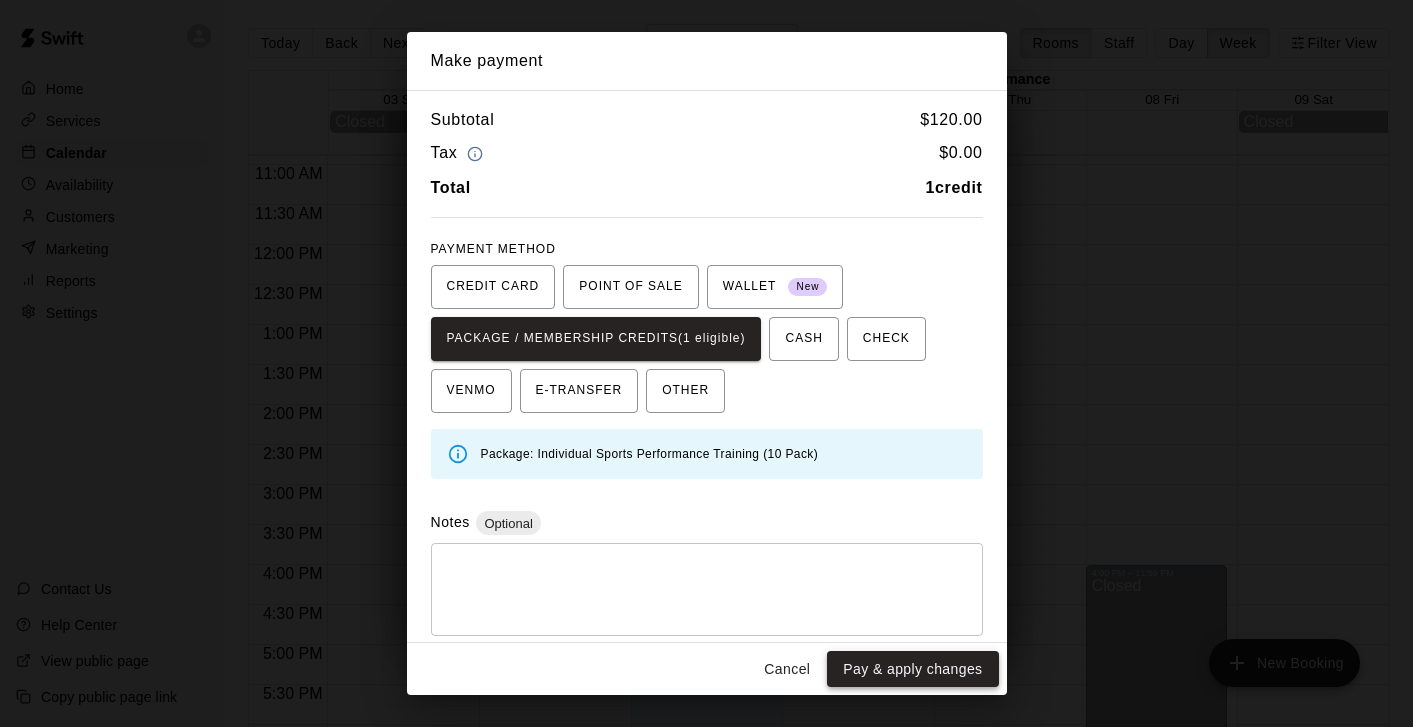 click on "Pay & apply changes" at bounding box center (912, 669) 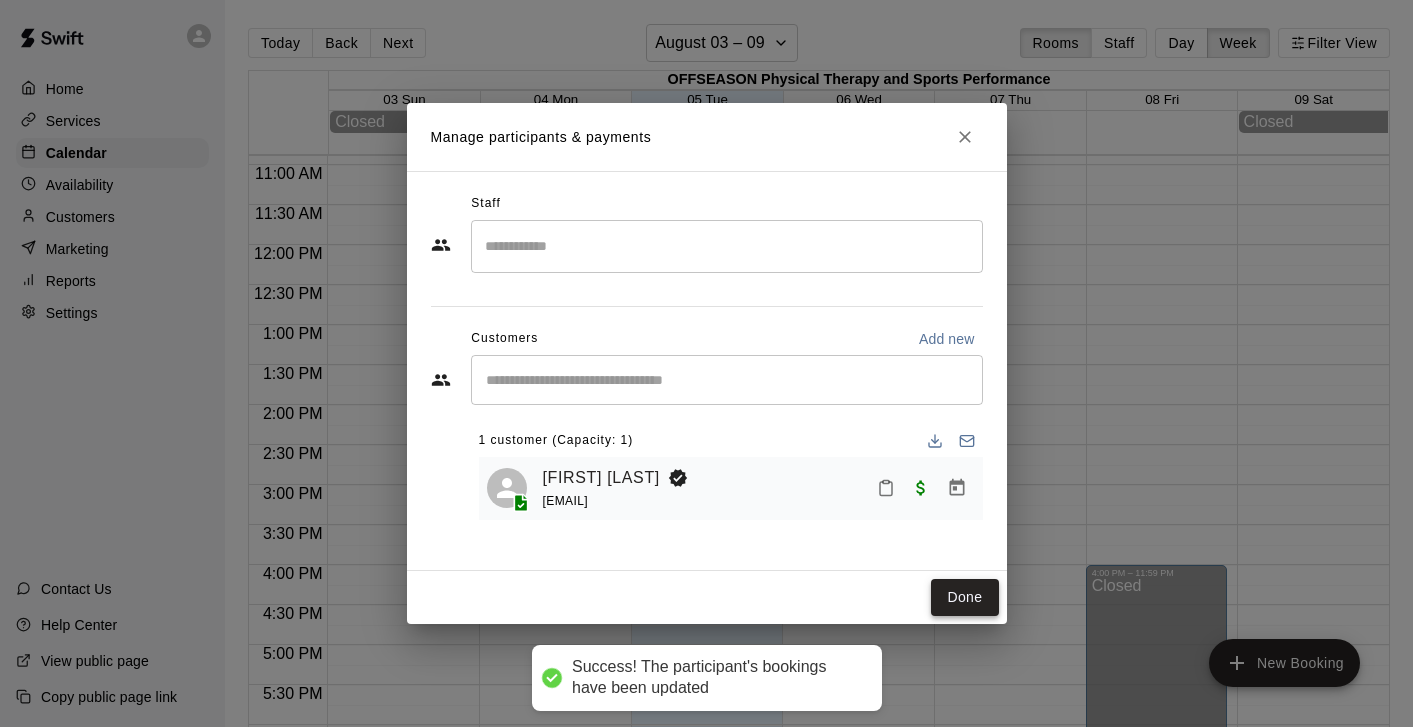 click on "Done" at bounding box center (964, 597) 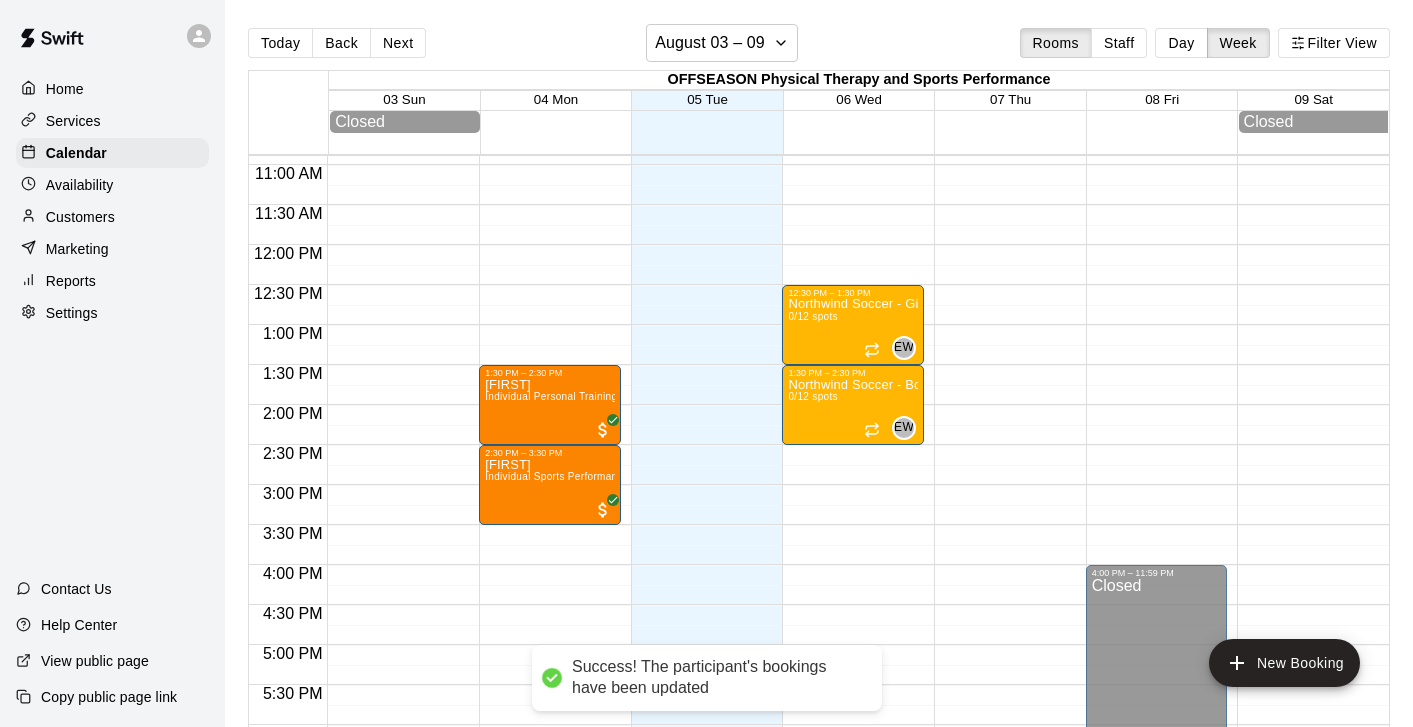 scroll, scrollTop: 987, scrollLeft: 0, axis: vertical 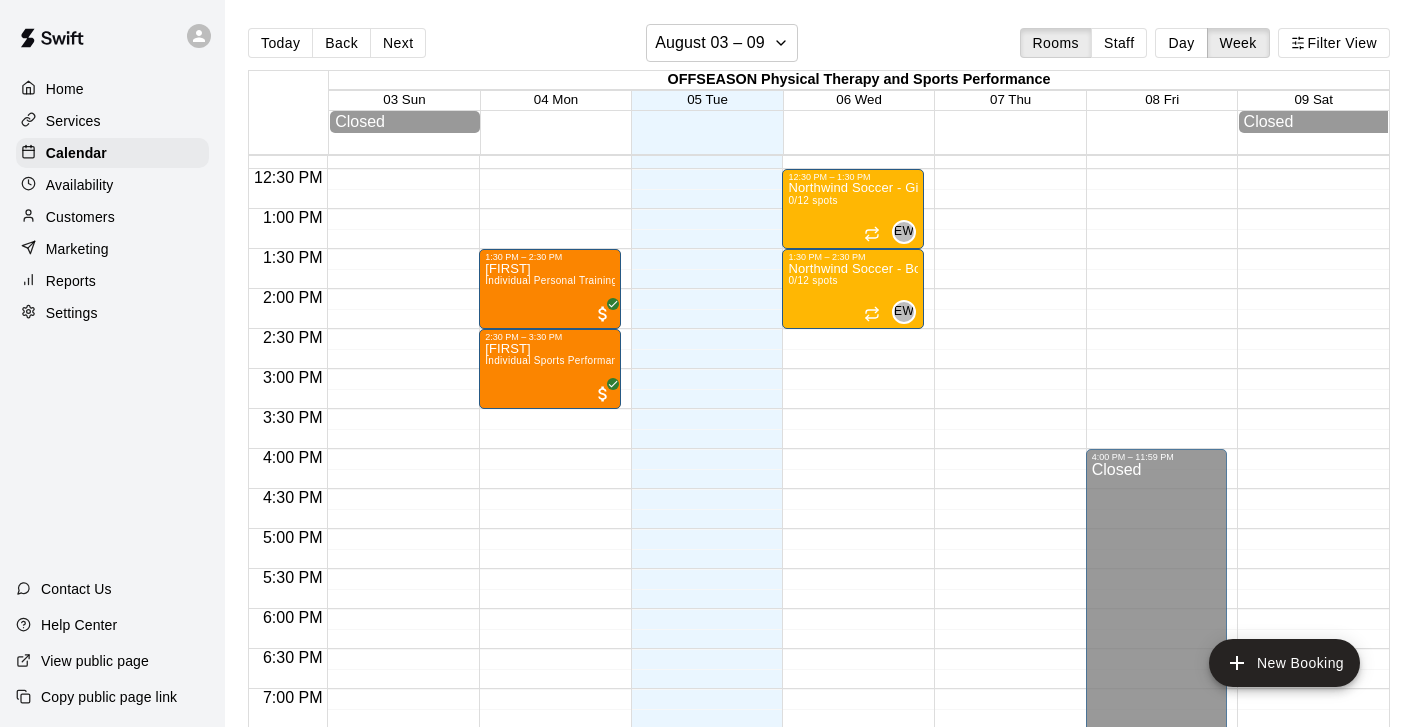 click on "[TIME] – [TIME] Closed [TIME] – [TIME] [FIRST] Individual Personal Training  [TIME] – [TIME] [FIRST] Individual Sports Performance Training [TIME] – [TIME] Closed" at bounding box center [550, 129] 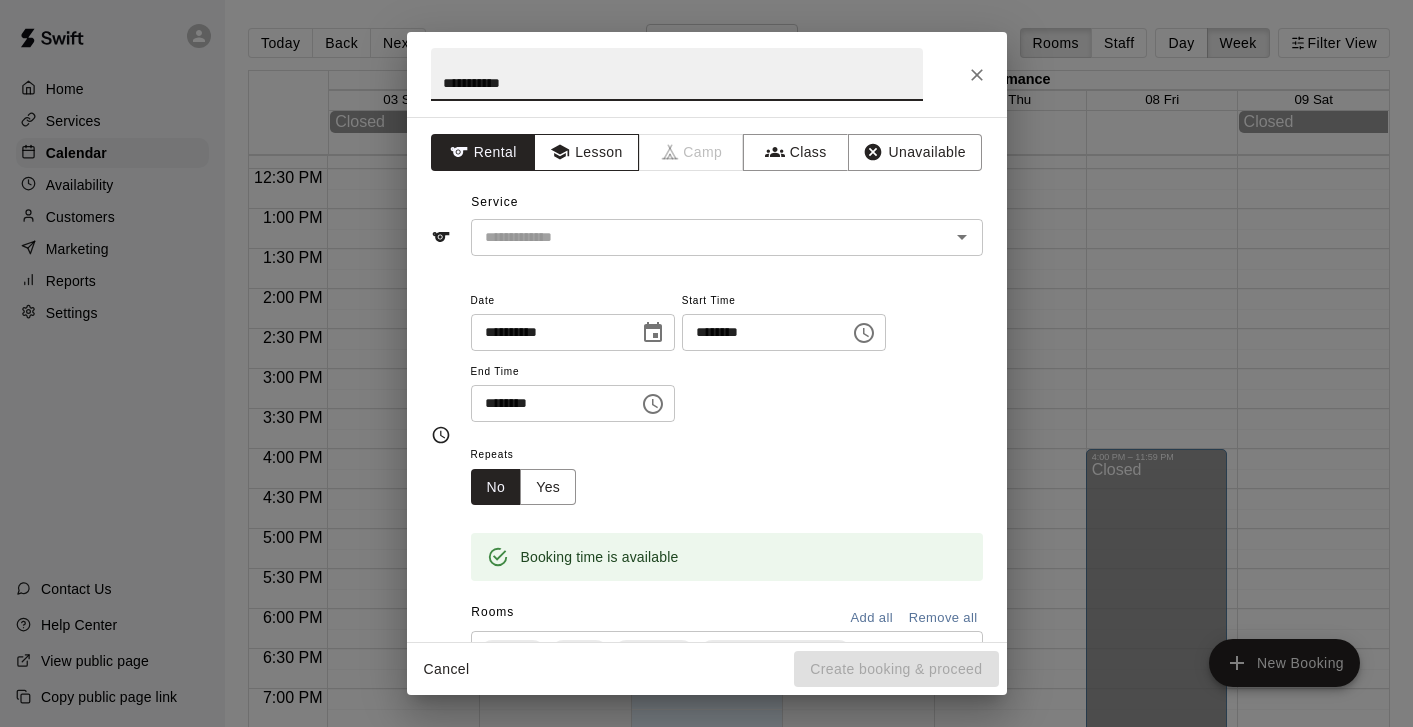 type on "**********" 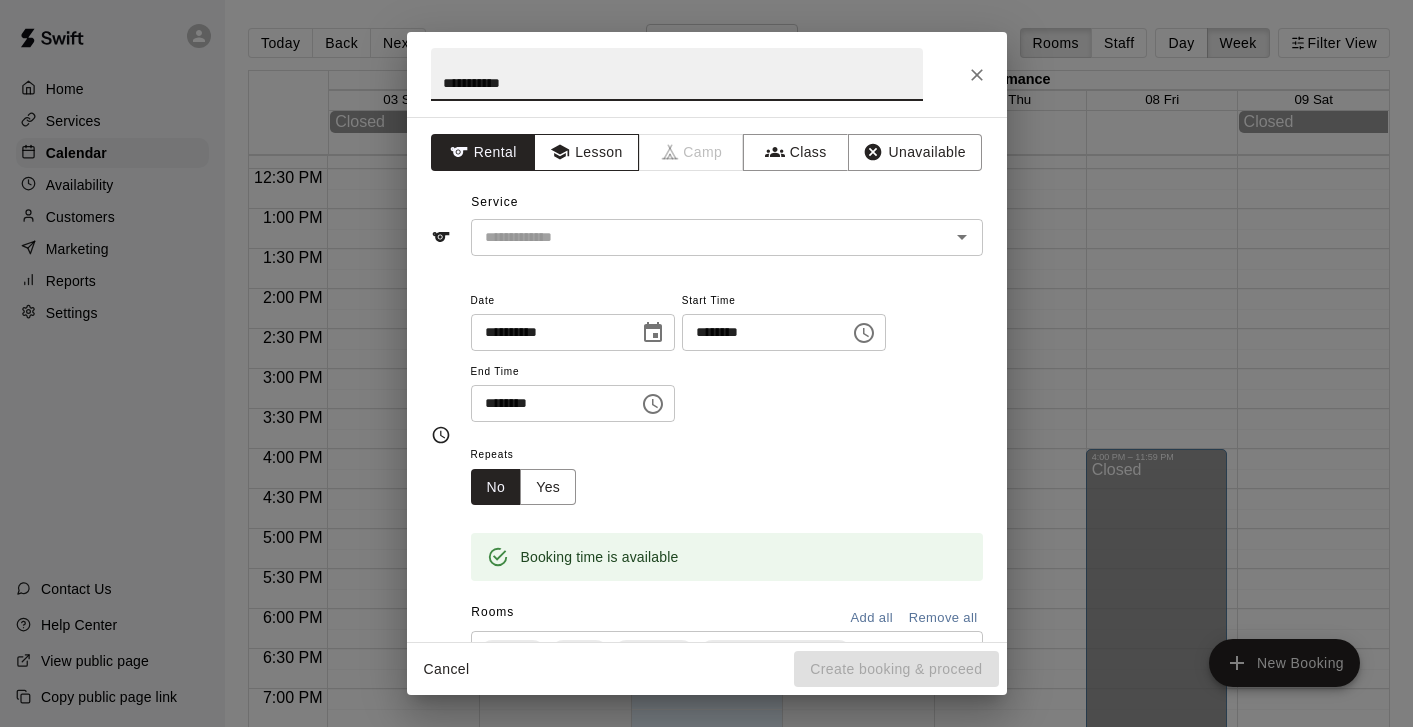 click on "Lesson" at bounding box center [586, 152] 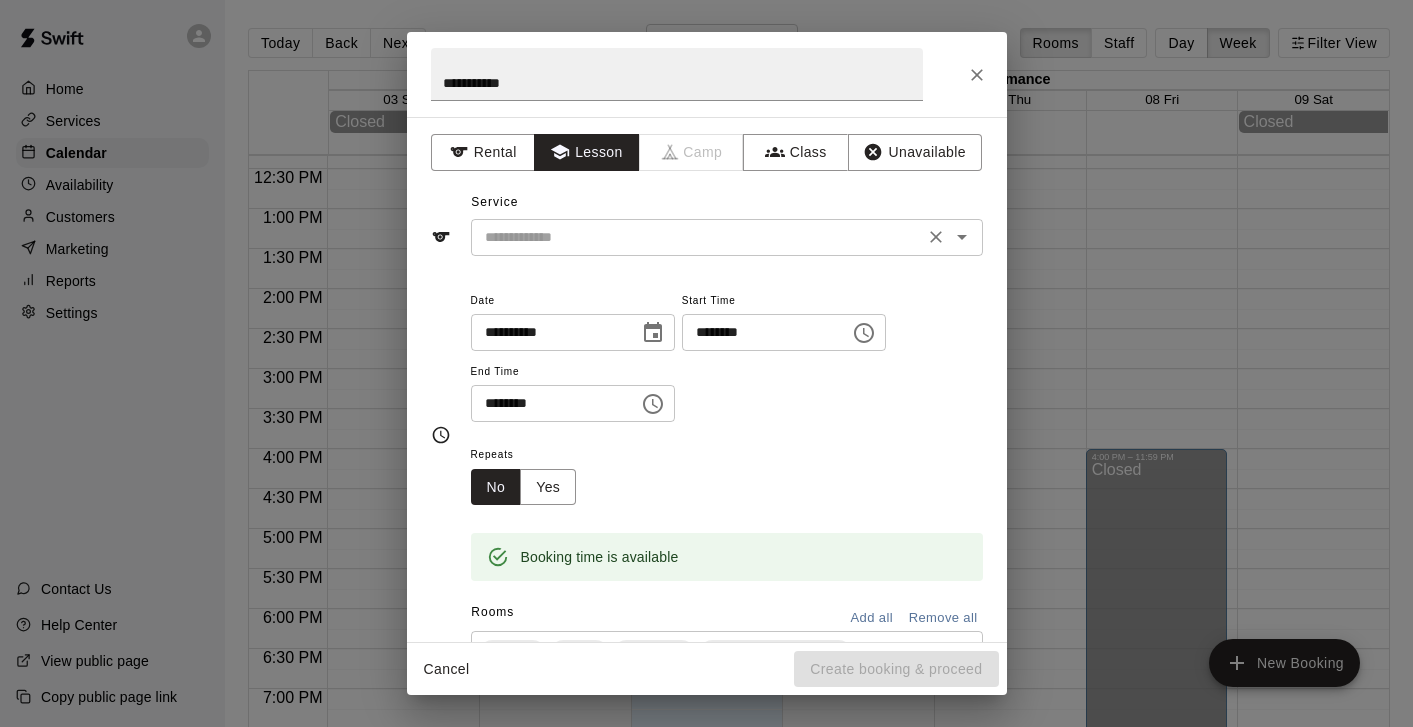 click on "​" at bounding box center (727, 237) 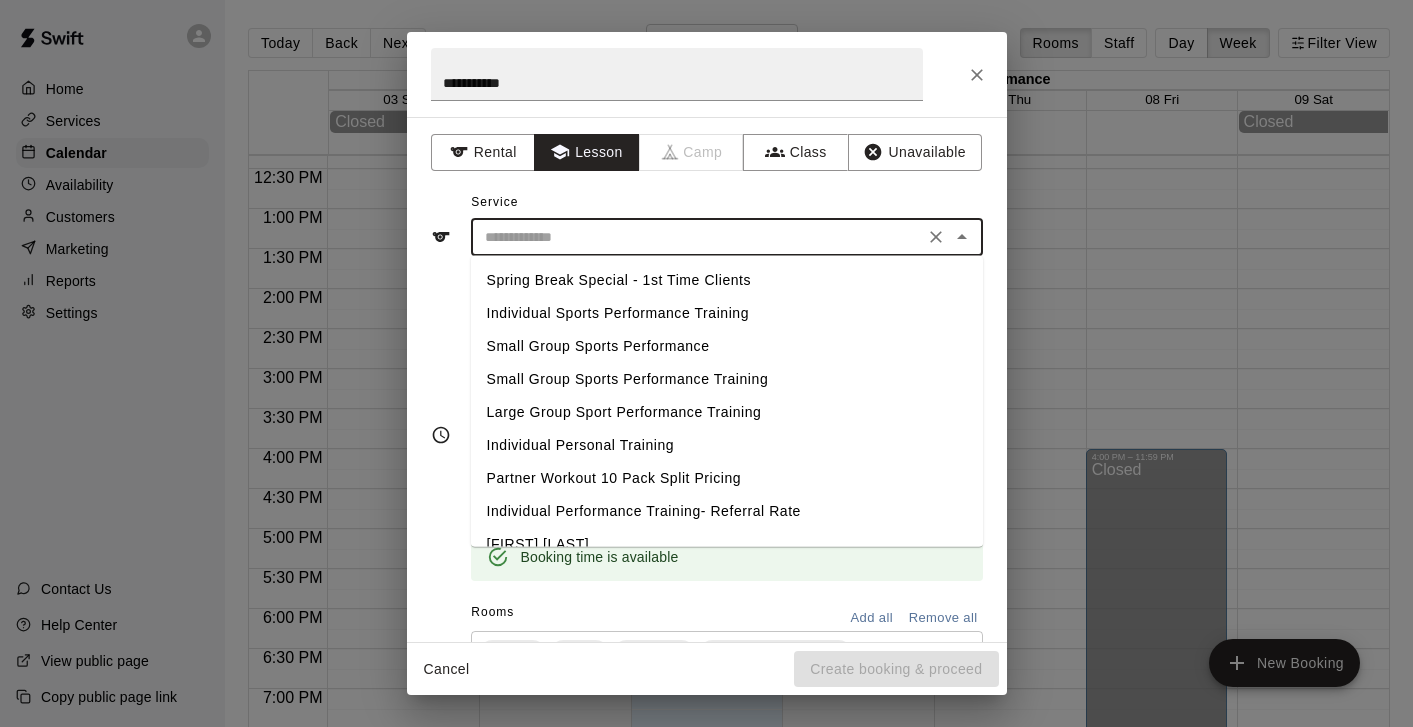 click on "Individual Sports Performance Training" at bounding box center (727, 313) 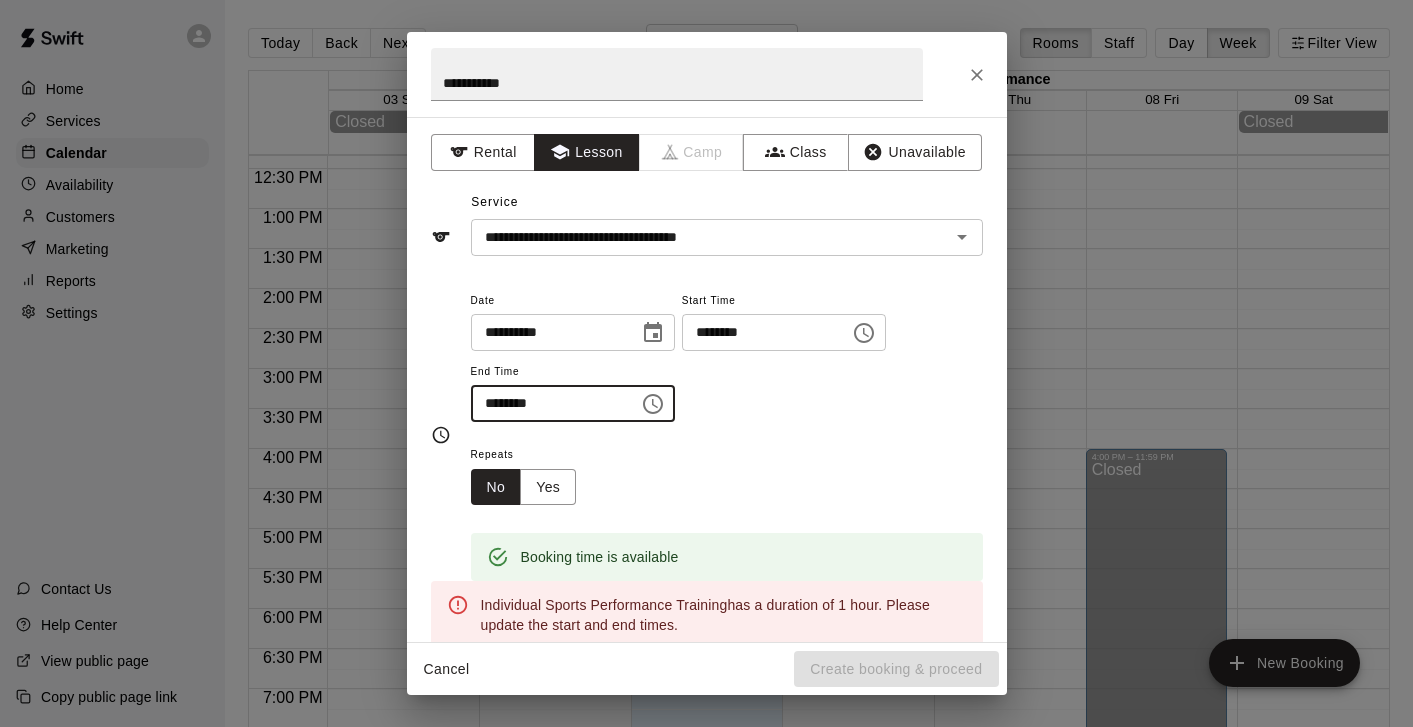 click on "********" at bounding box center [548, 403] 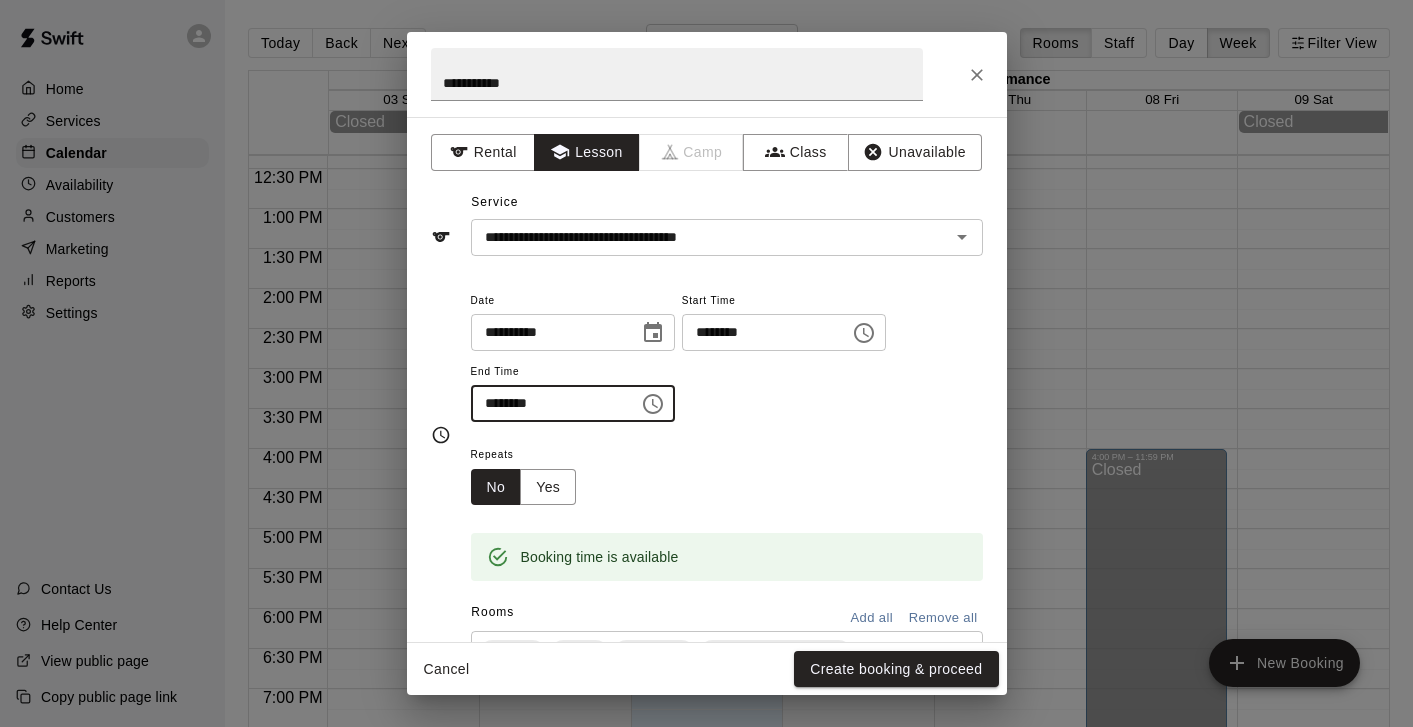 type on "********" 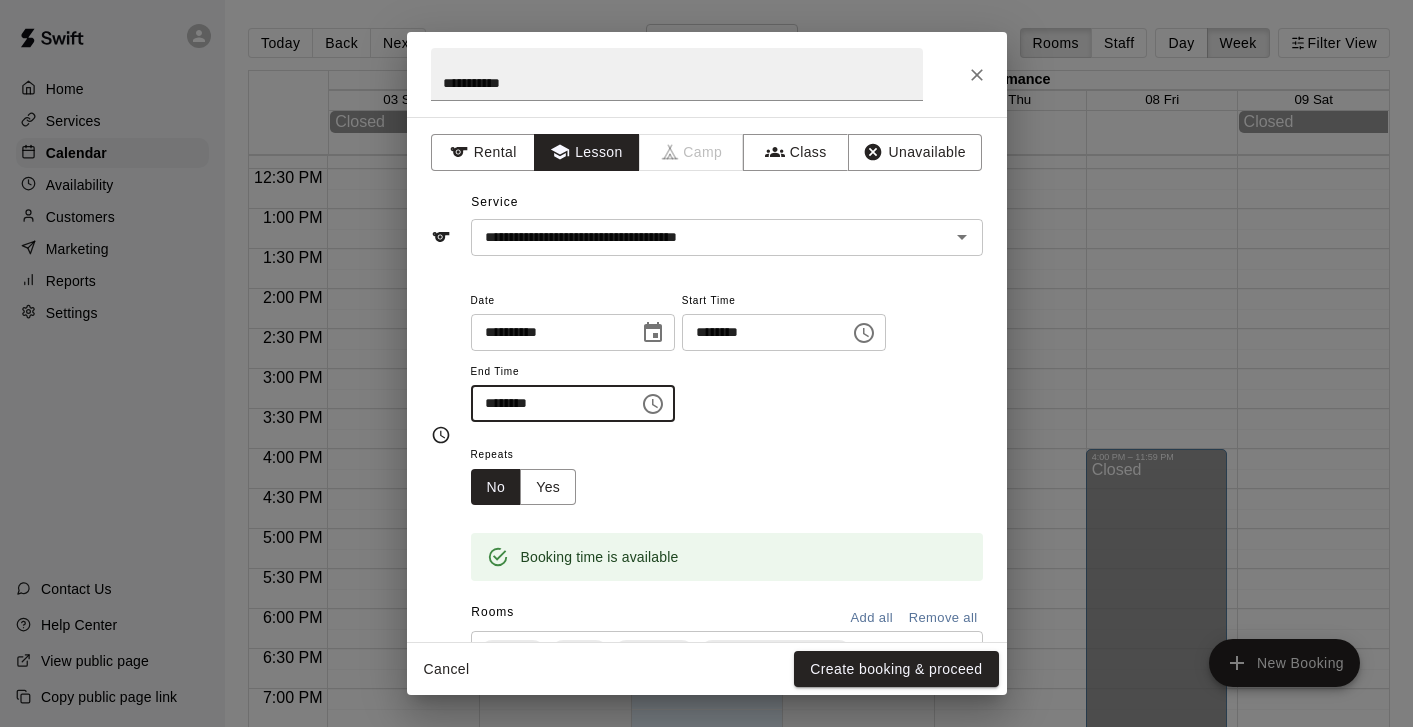 click on "Repeats No Yes" at bounding box center [727, 473] 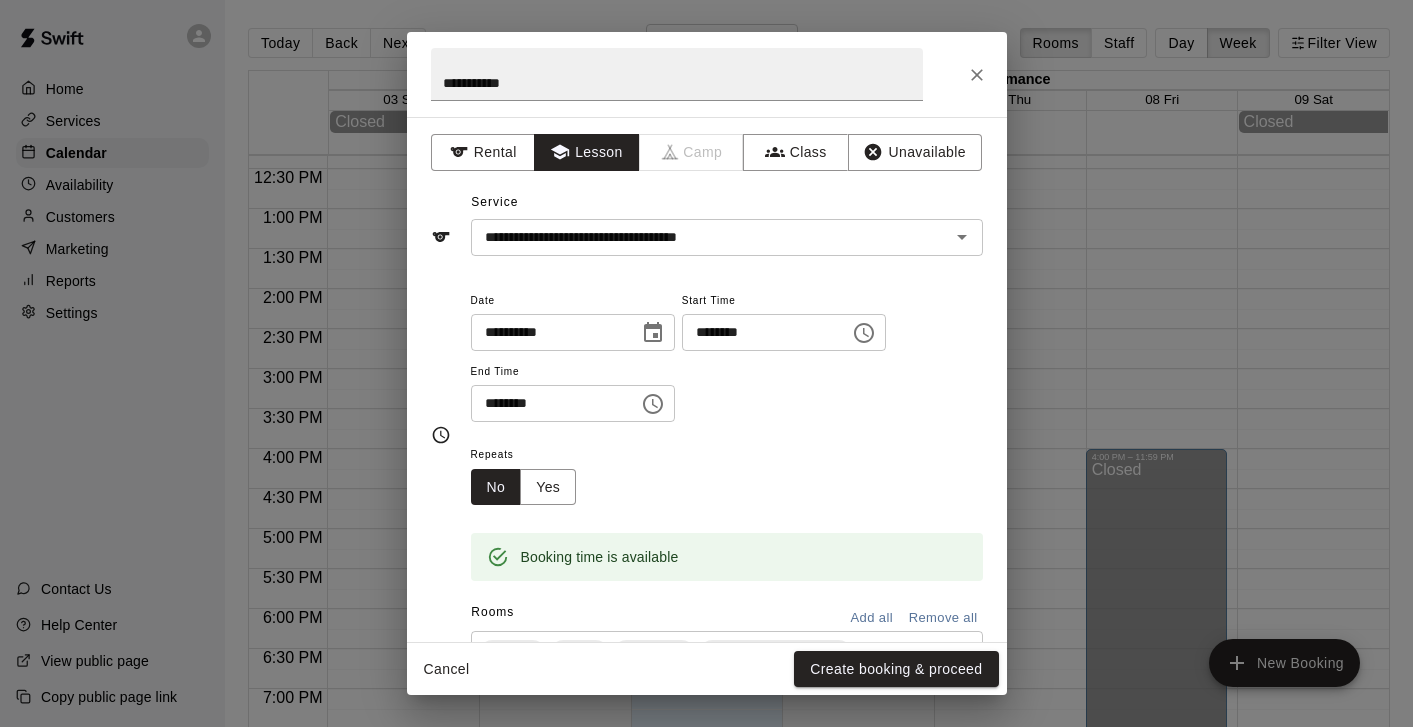 scroll, scrollTop: 43, scrollLeft: 0, axis: vertical 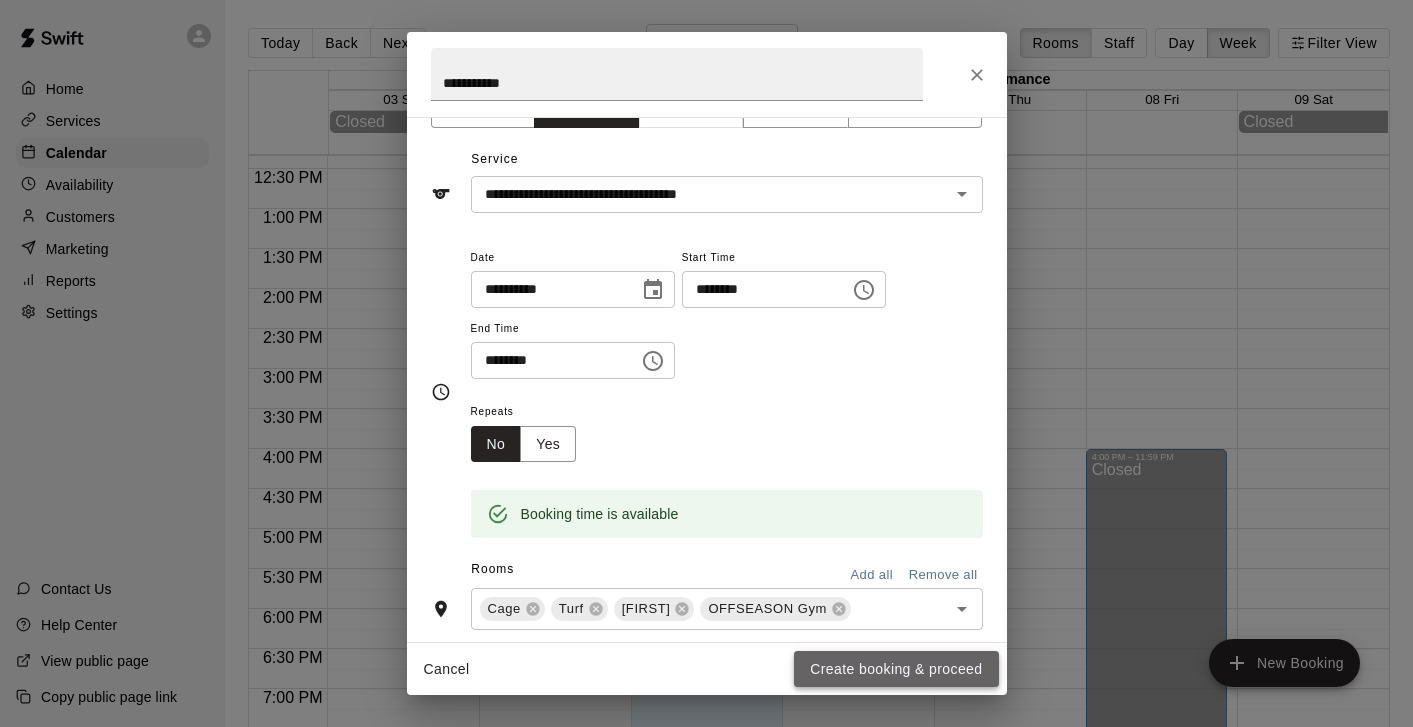 click on "Create booking & proceed" at bounding box center [896, 669] 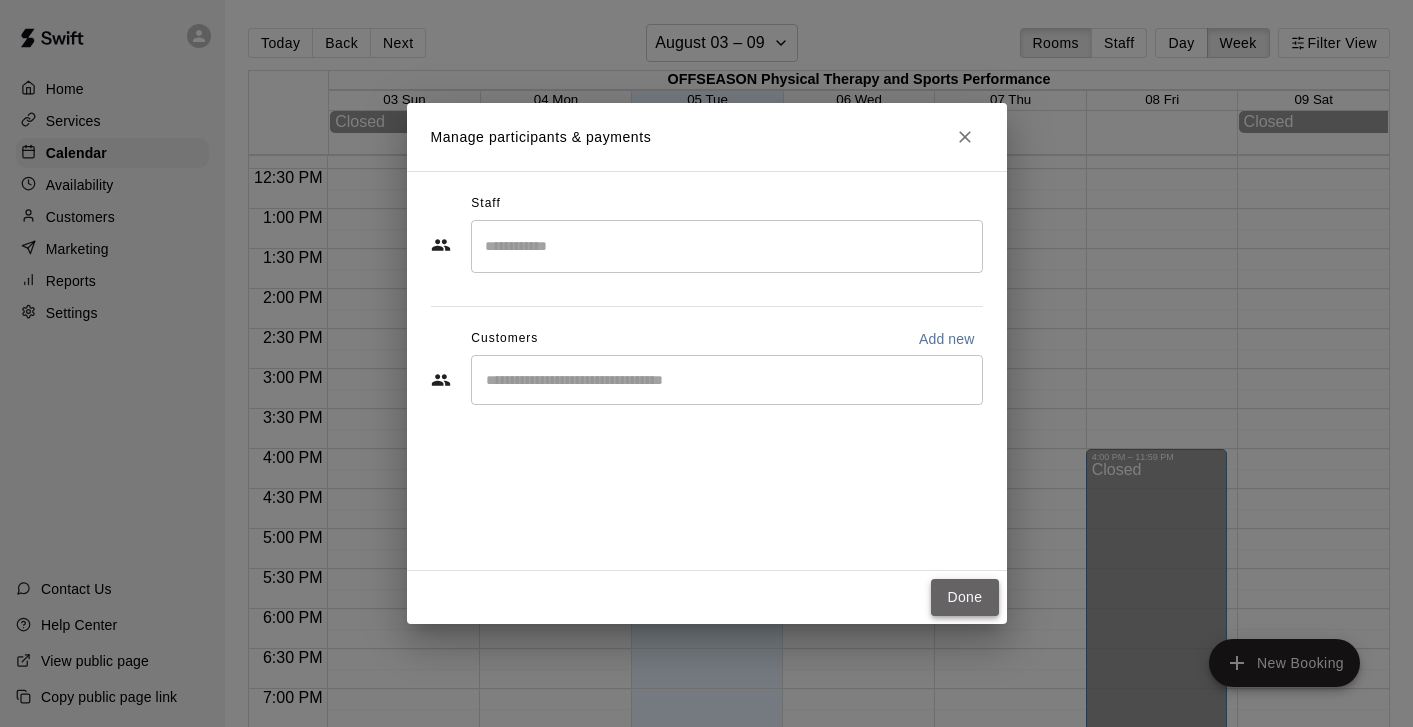 click on "Done" at bounding box center [964, 597] 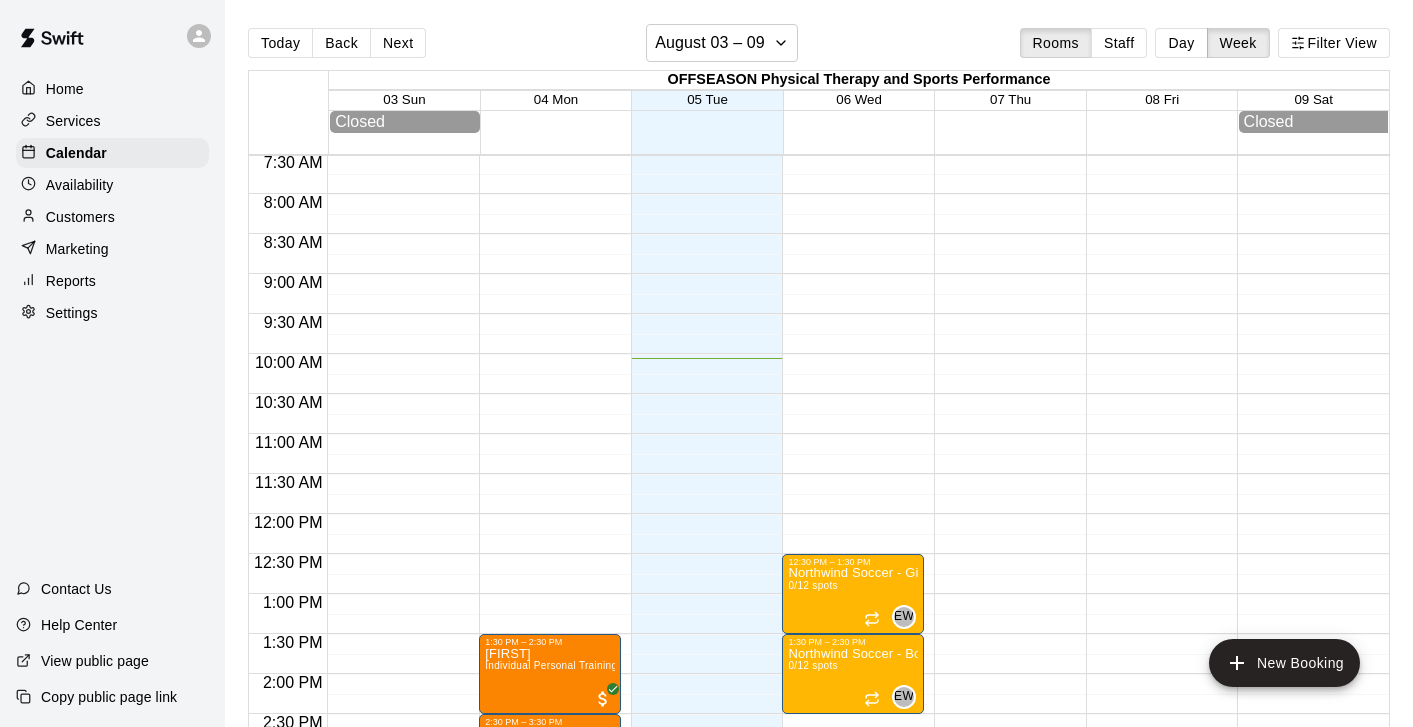 scroll, scrollTop: 579, scrollLeft: 0, axis: vertical 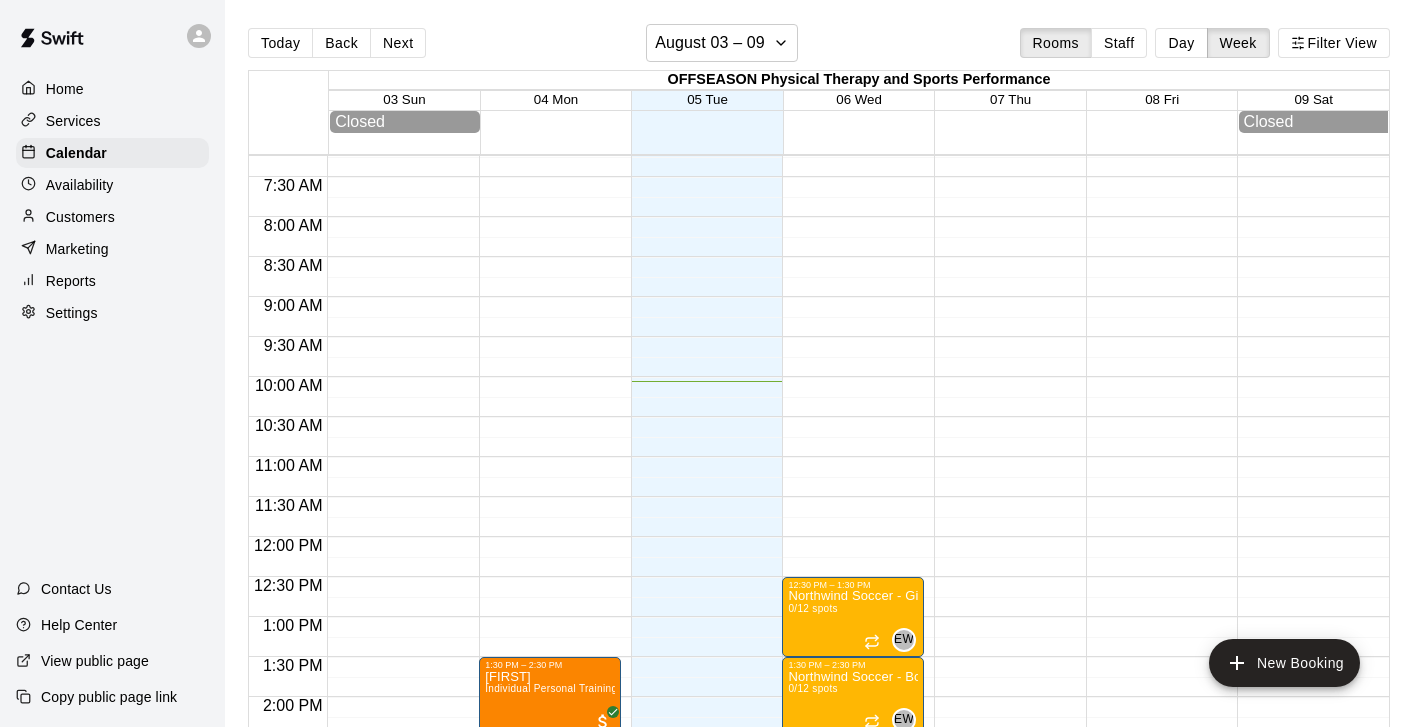 click on "12:00 AM – 7:00 AM Closed 8:00 PM – 11:59 PM Closed" at bounding box center (702, 537) 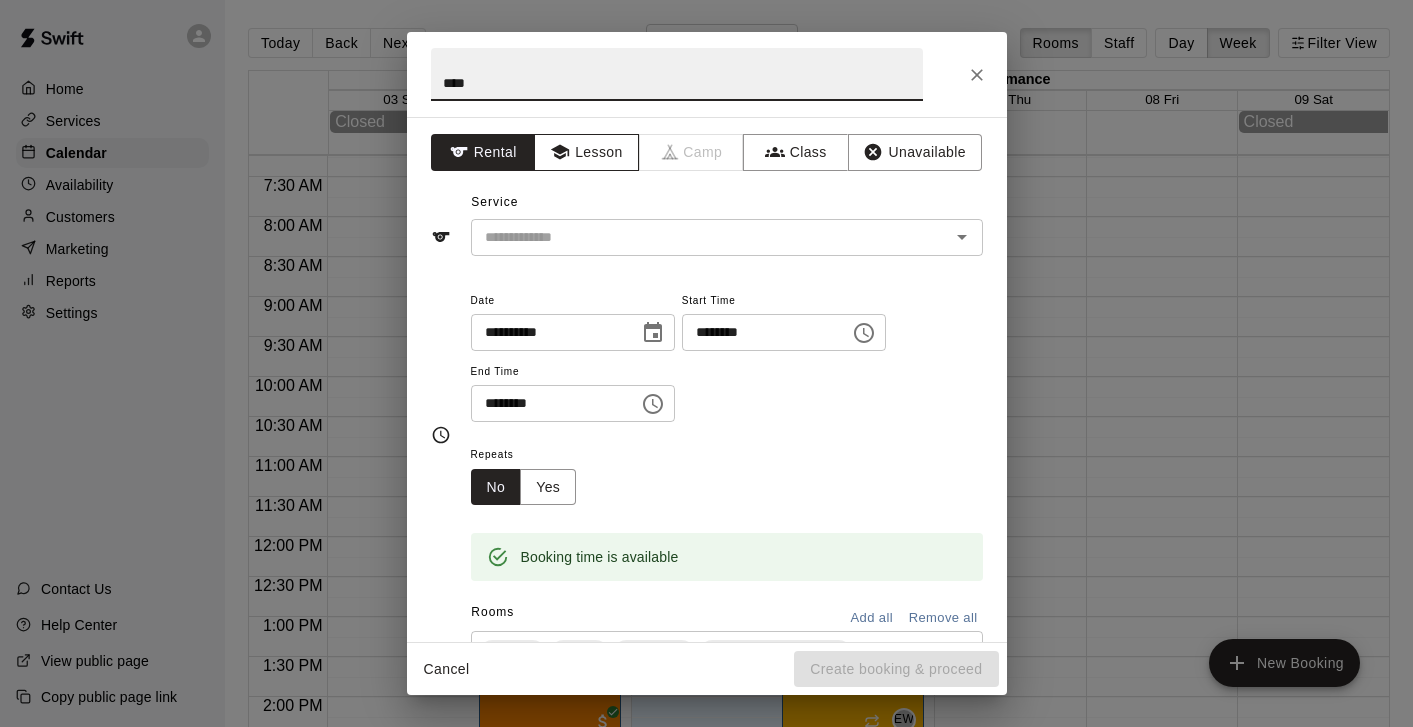 type on "****" 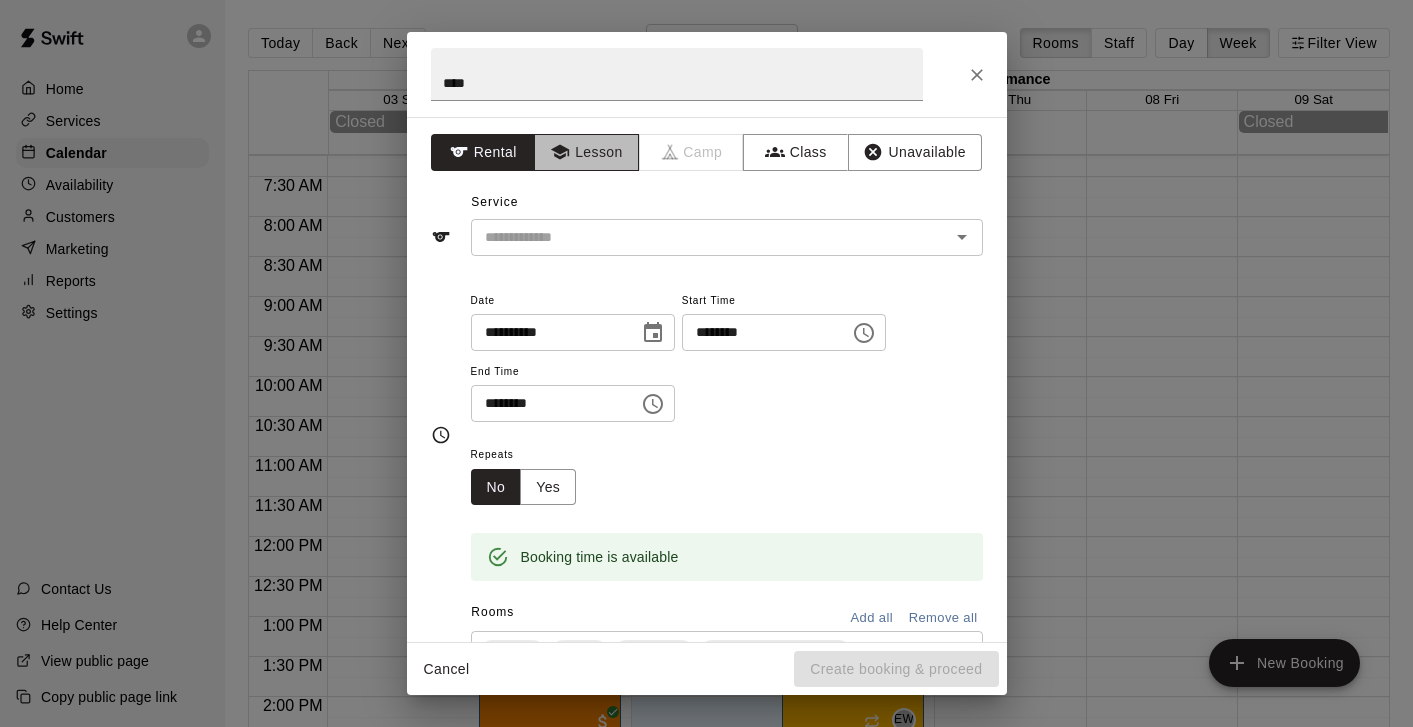 click on "Lesson" at bounding box center (586, 152) 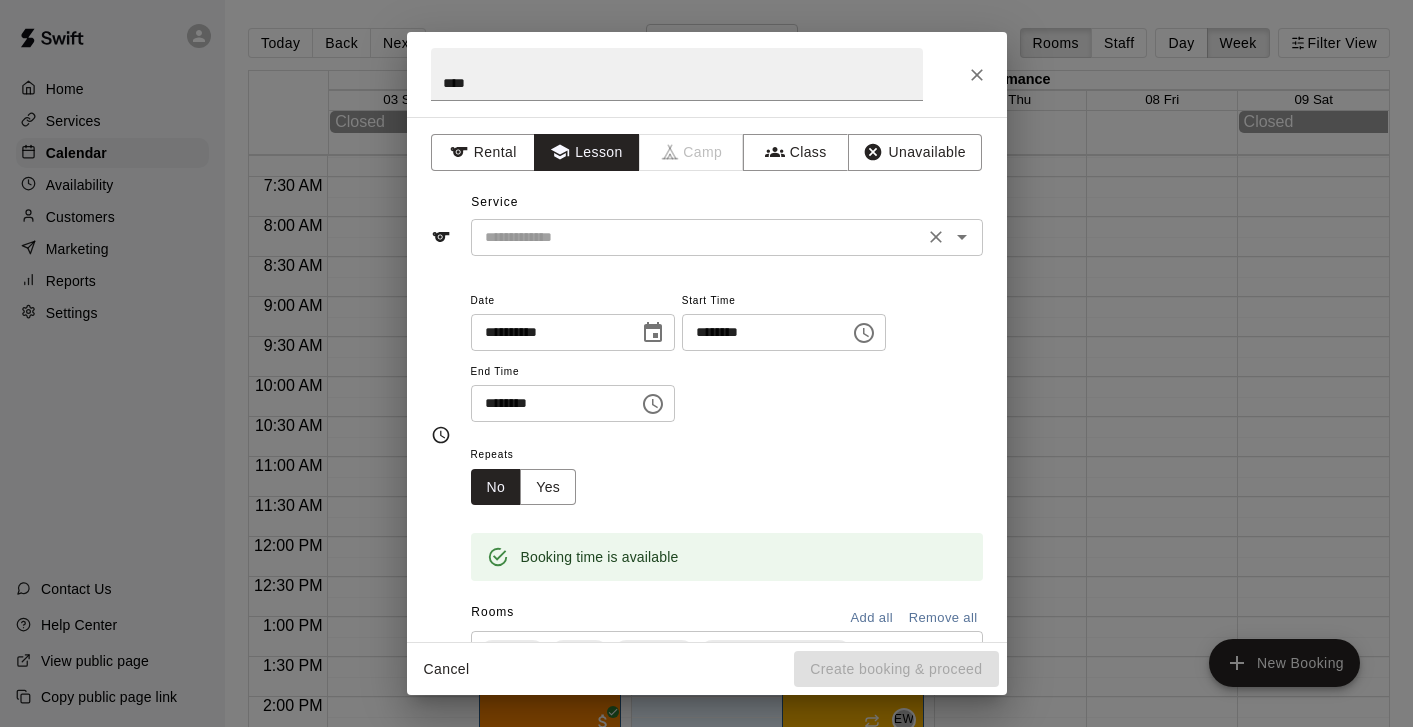 click on "**********" at bounding box center (707, 379) 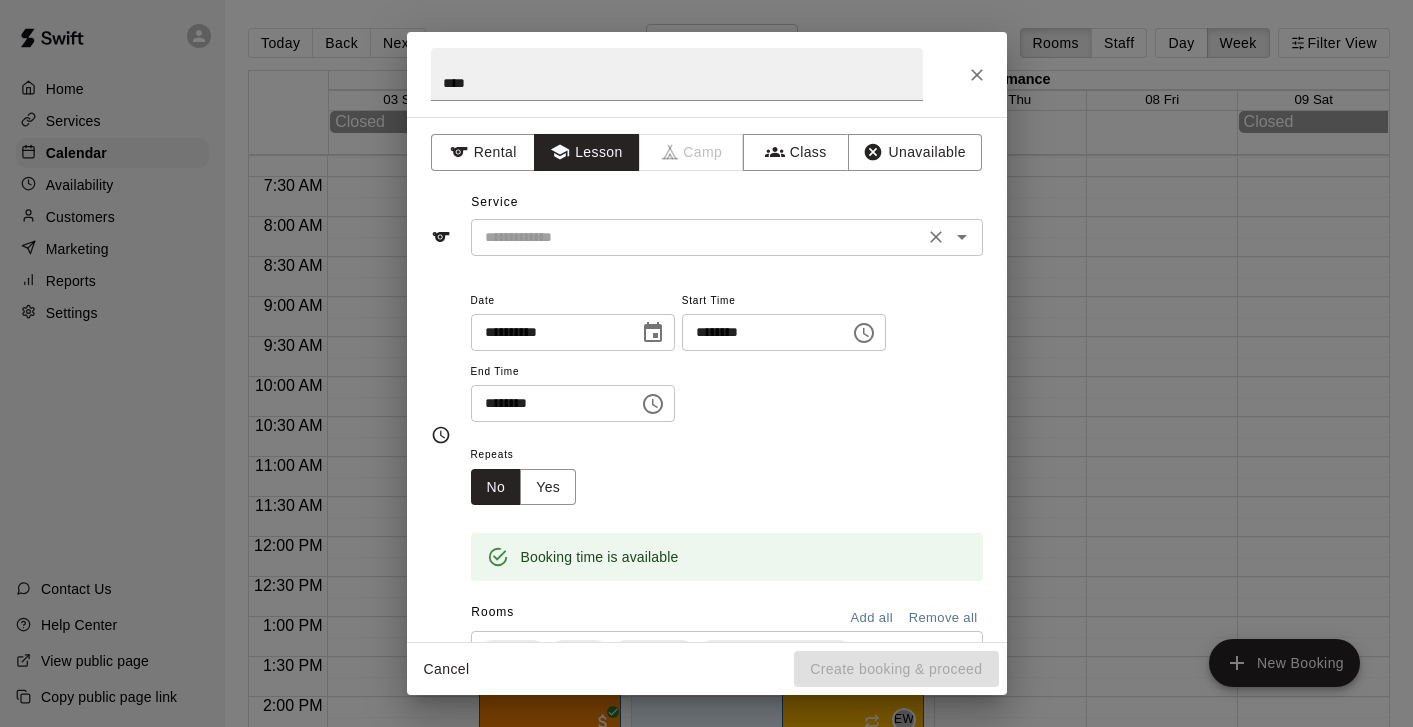click on "​" at bounding box center [727, 237] 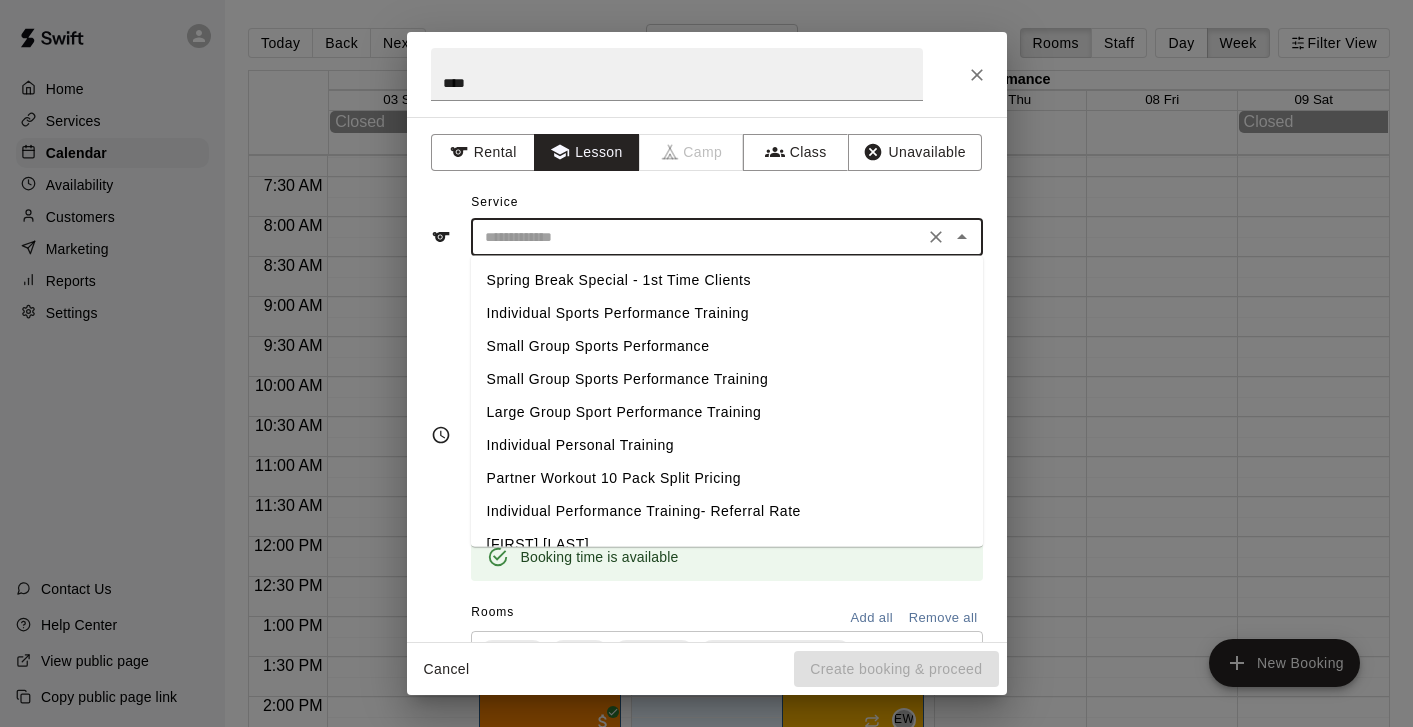 click on "Individual Sports Performance Training" at bounding box center (727, 313) 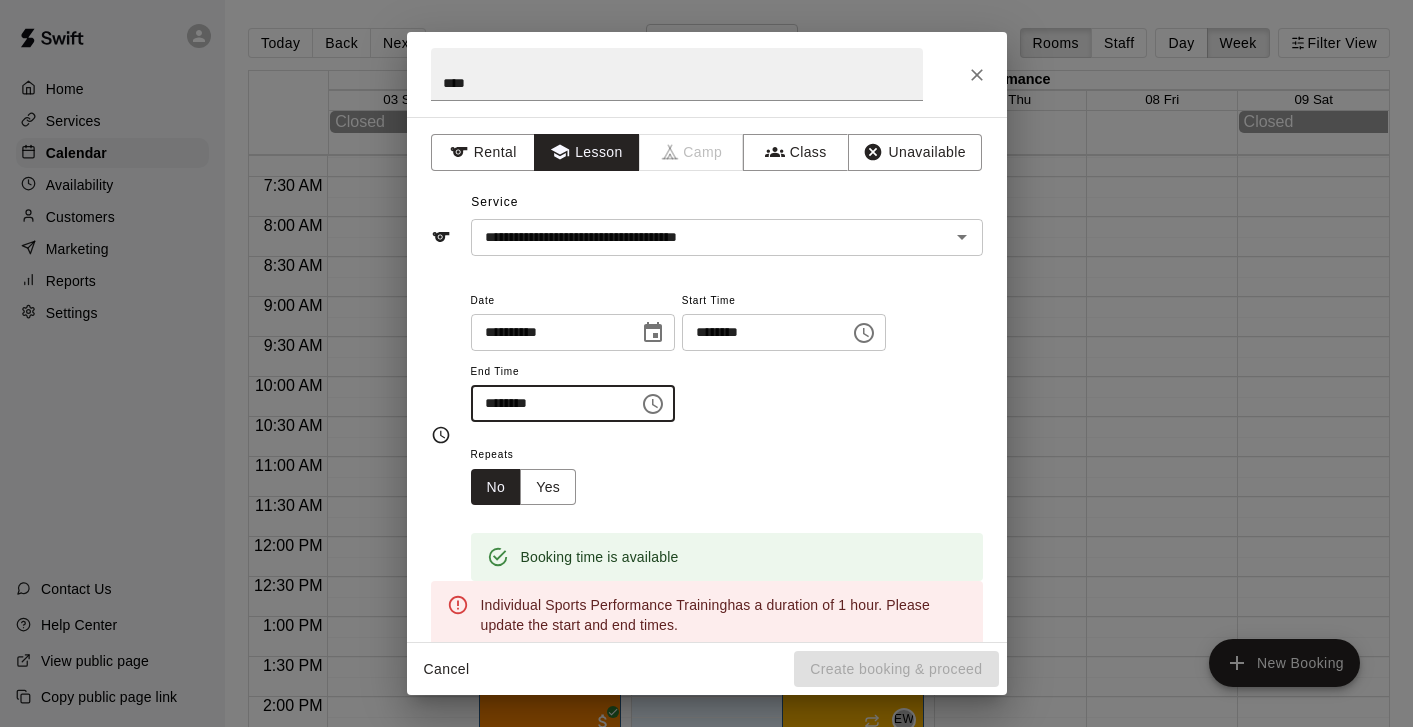 click on "********" at bounding box center [548, 403] 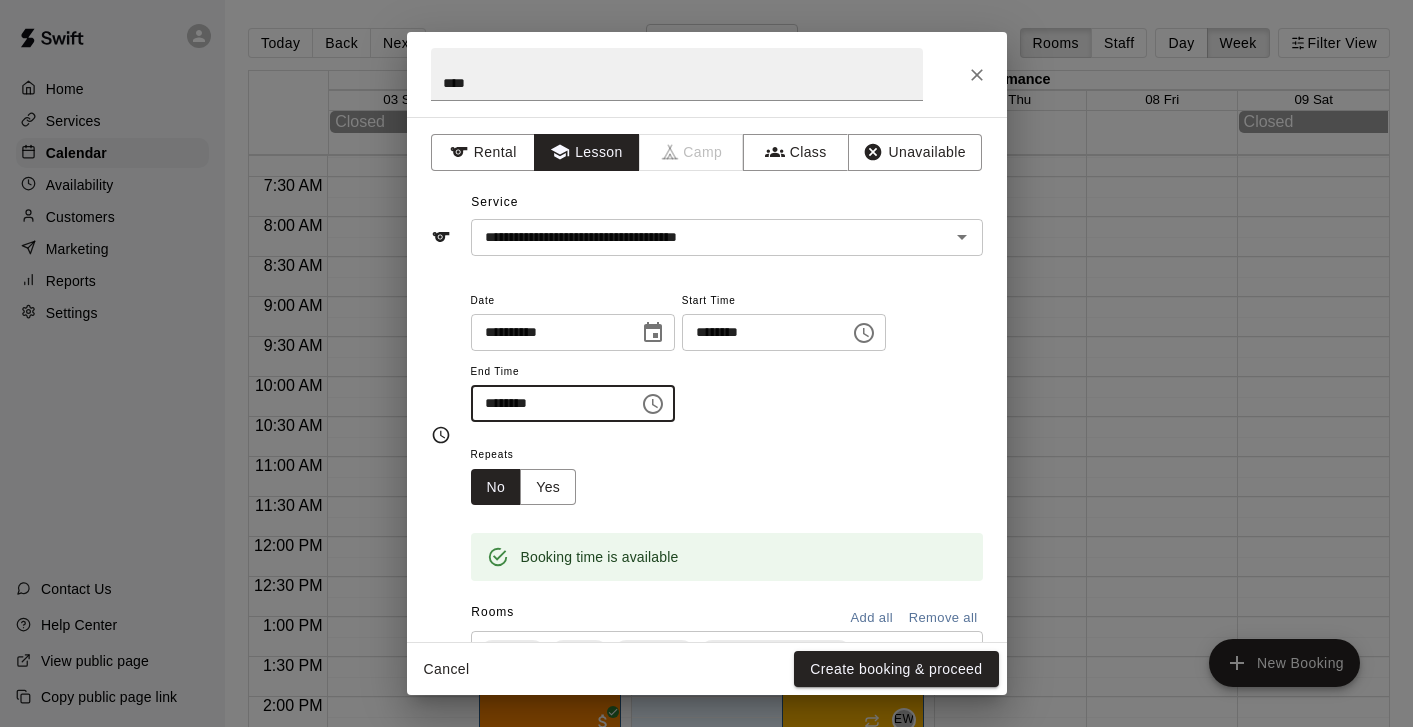 type on "********" 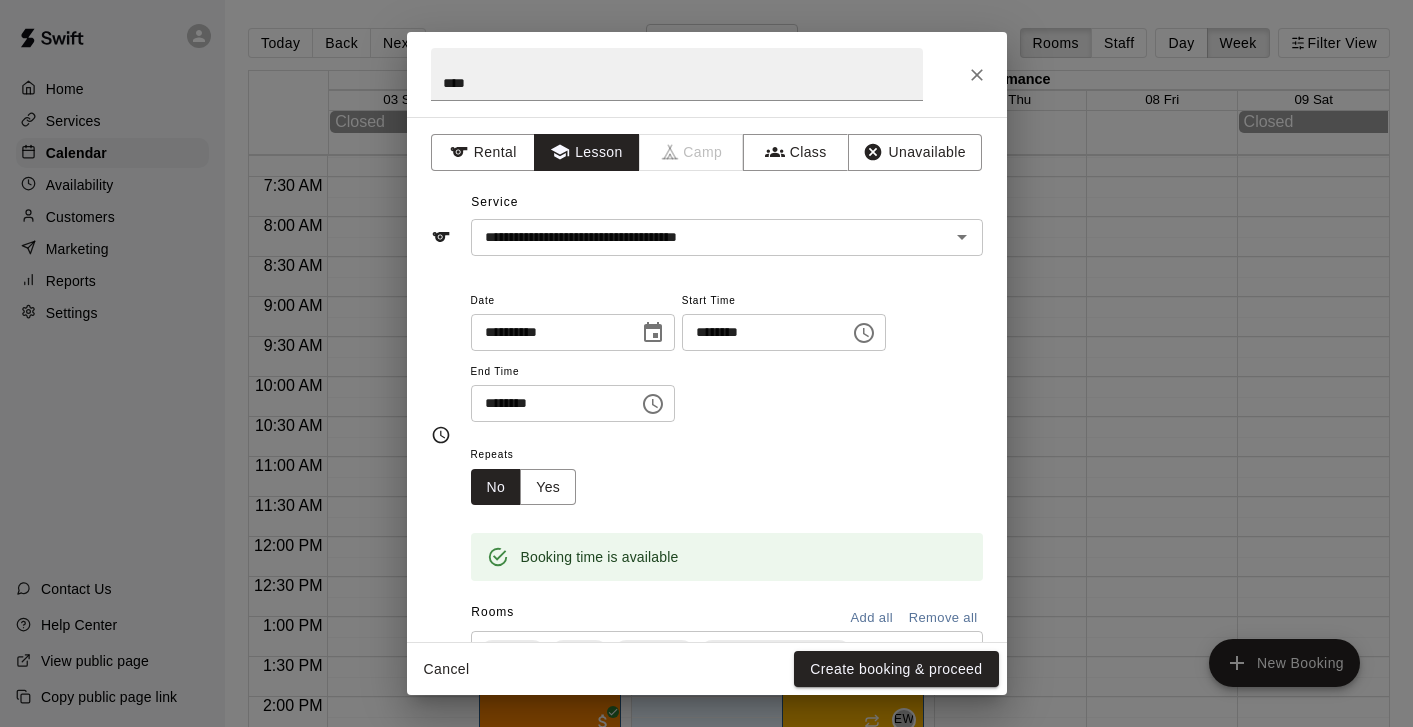 click on "Repeats No Yes Booking time is available" at bounding box center (727, 511) 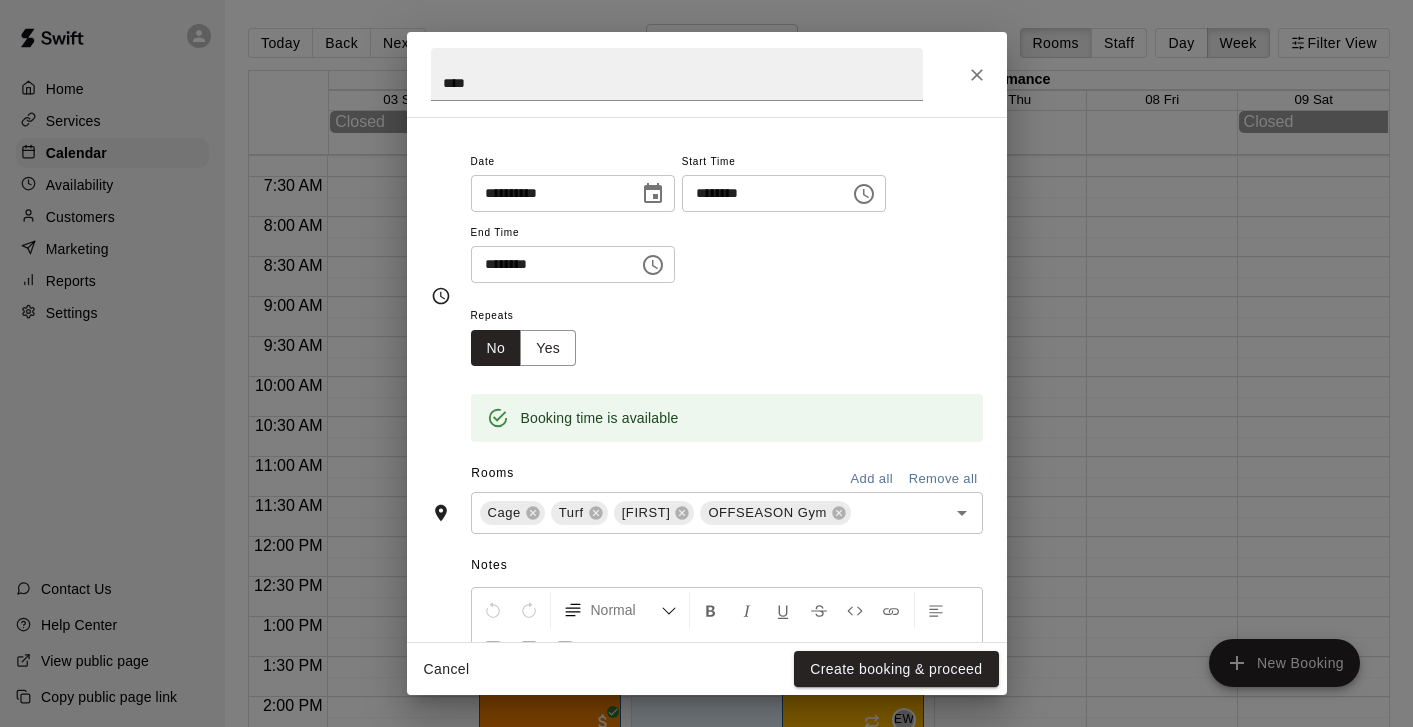 scroll, scrollTop: 146, scrollLeft: 0, axis: vertical 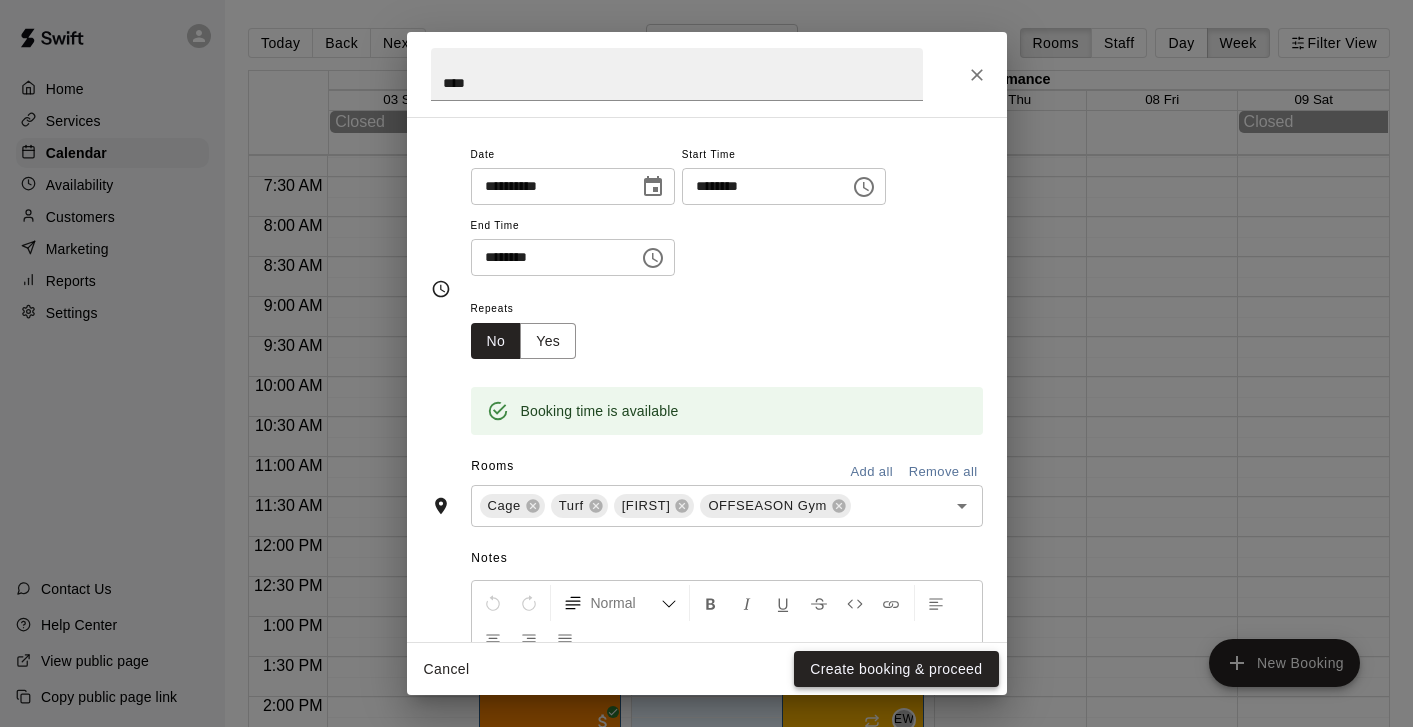 click on "Create booking & proceed" at bounding box center (896, 669) 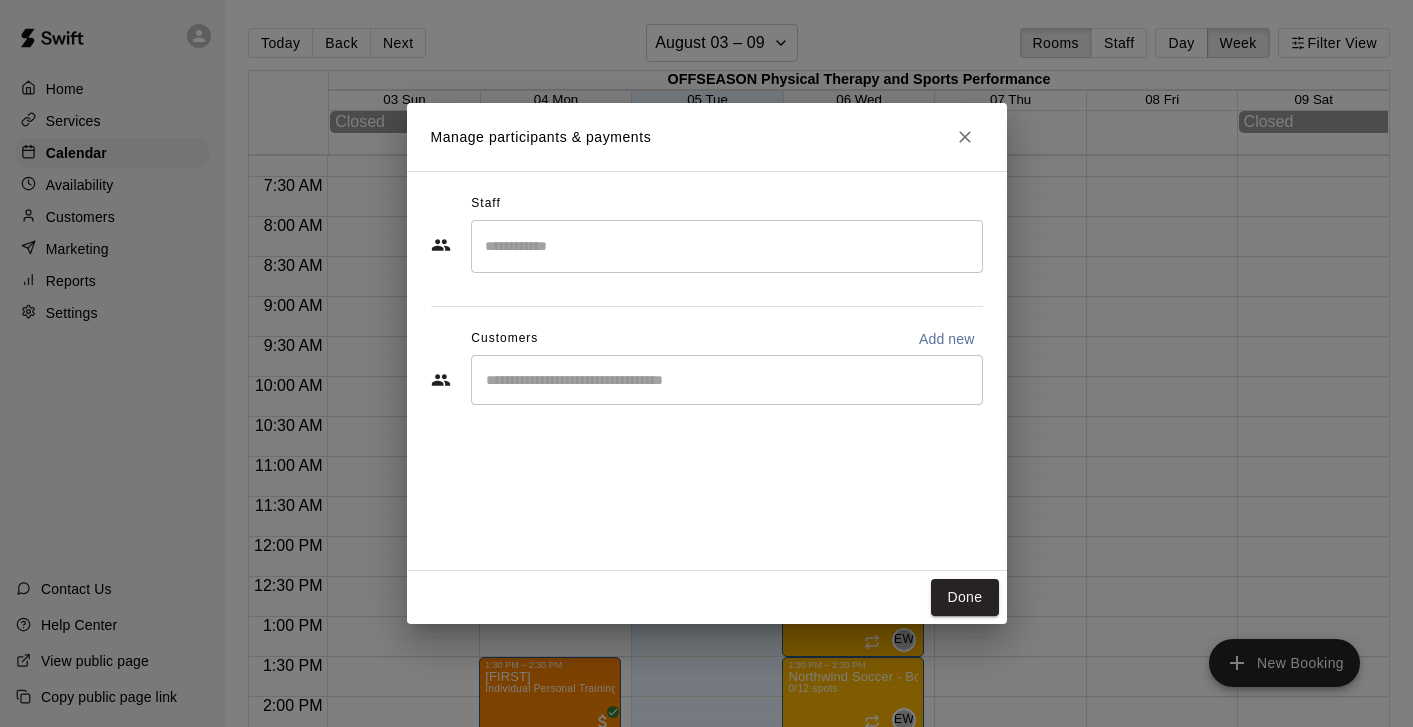 click at bounding box center [727, 380] 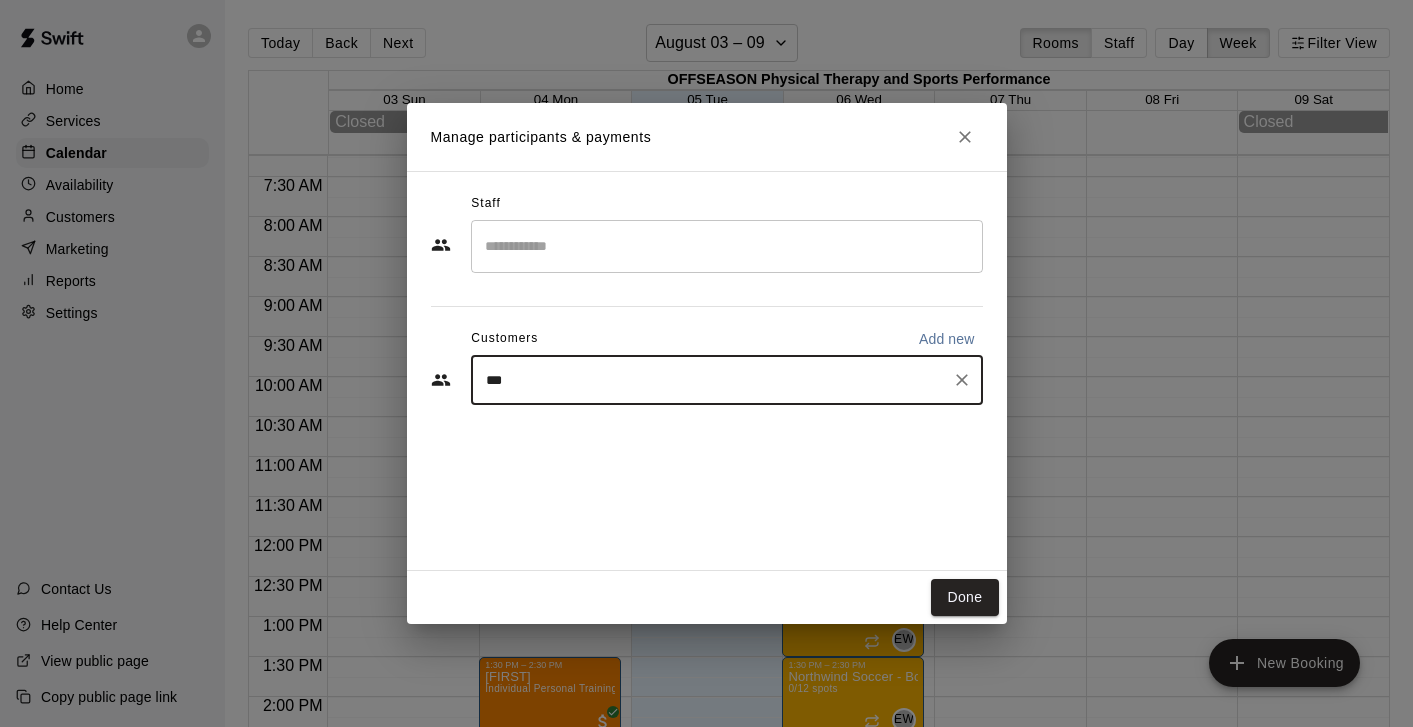 type on "****" 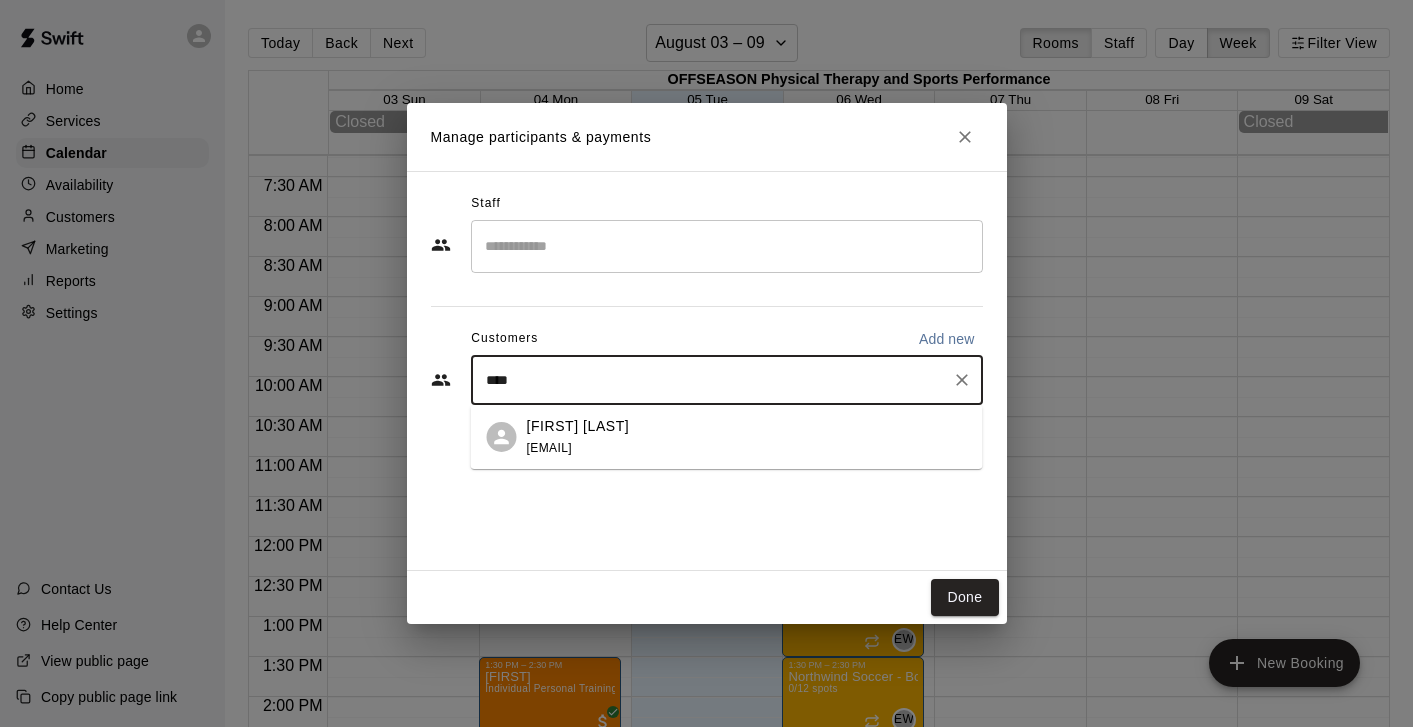 click on "[FIRST] [LAST]" at bounding box center [578, 426] 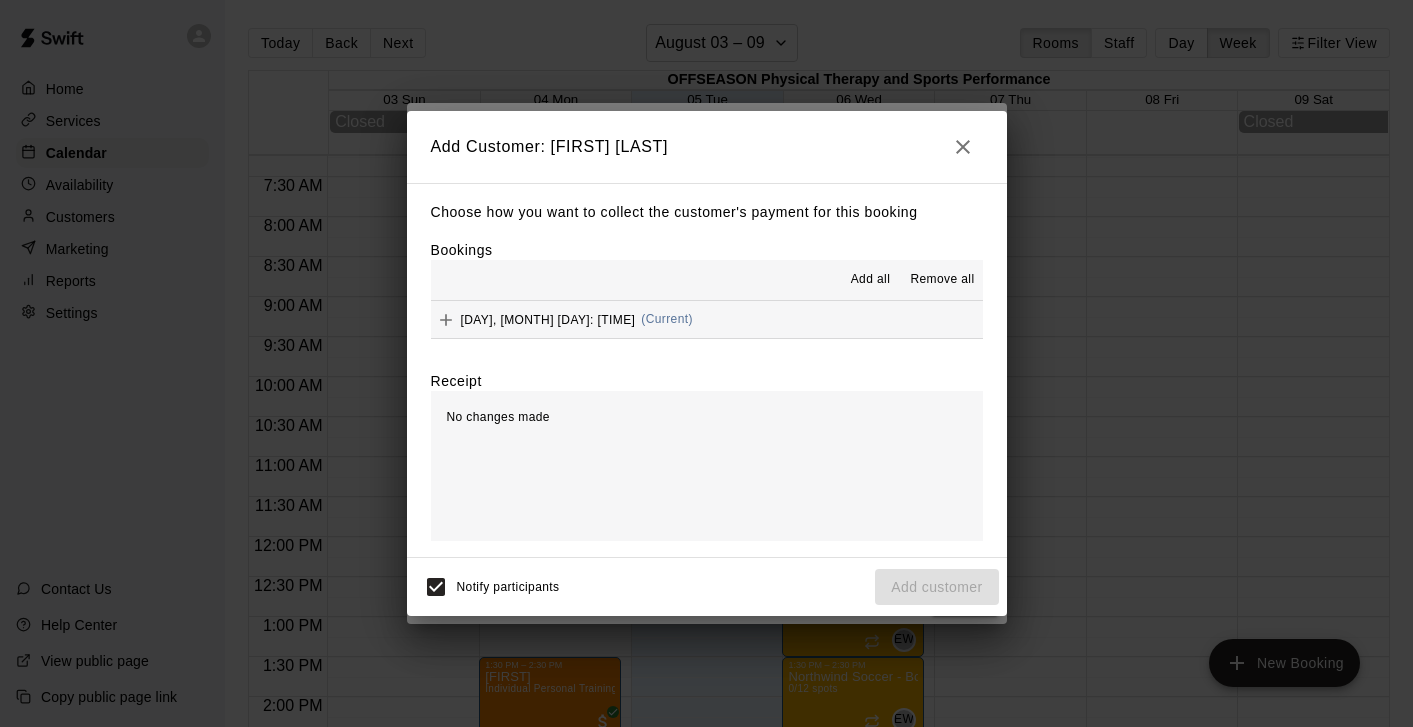 click on "Home Services Calendar Availability Customers Marketing Reports Settings Contact Us Help Center View public page Copy public page link Today Back Next August 03 – 09 Rooms Staff Day Week Filter View OFFseason Physical Therapy and Sports Performance 03 Sun 04 Mon 05 Tue 06 Wed 07 Thu 08 Fri 09 Sat Closed   Closed 12:00 AM 12:30 AM 1:00 AM 1:30 AM 2:00 AM 2:30 AM 3:00 AM 3:30 AM 4:00 AM 4:30 AM 5:00 AM 5:30 AM 6:00 AM 6:30 AM 7:00 AM 7:30 AM 8:00 AM 8:30 AM 9:00 AM 9:30 AM 10:00 AM 10:30 AM 11:00 AM 11:30 AM 12:00 PM 12:30 PM 1:00 PM 1:30 PM 2:00 PM 2:30 PM 3:00 PM 3:30 PM 4:00 PM 4:30 PM 5:00 PM 5:30 PM 6:00 PM 6:30 PM 7:00 PM 7:30 PM 8:00 PM 8:30 PM 9:00 PM 9:30 PM 10:00 PM 10:30 PM 11:00 PM 11:30 PM 12:00 AM – 7:00 AM Closed 1:30 PM – 2:30 PM [FIRST] Individual Personal Training  2:30 PM – 3:30 PM [FIRST] Individual Sports Performance Training 4:30 PM – 5:30 PM [FIRST]/[FIRST] Individual Sports Performance Training 8:00 PM – 11:59 PM Closed 12:00 AM – 7:00 AM Closed 9:00 AM – 10:00 AM Tash Closed EW 0" at bounding box center [706, 379] 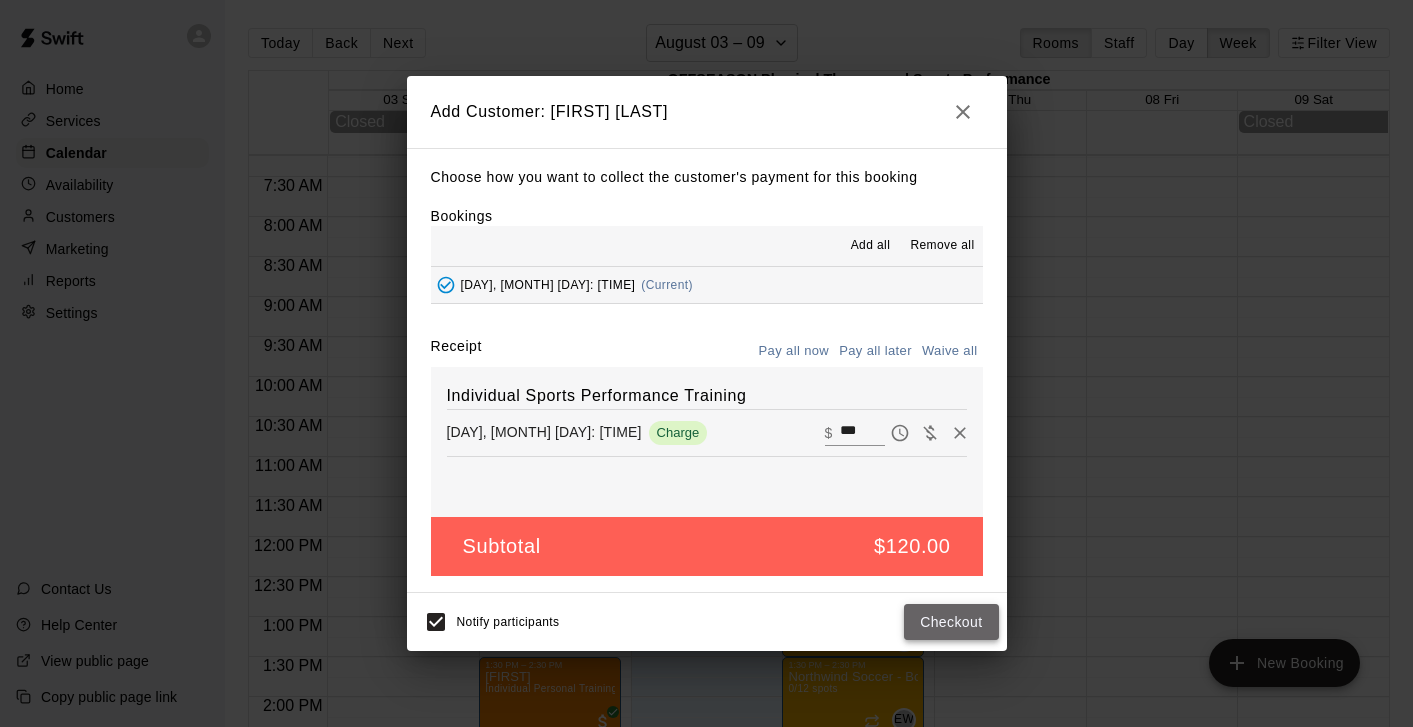 click on "Checkout" at bounding box center [951, 622] 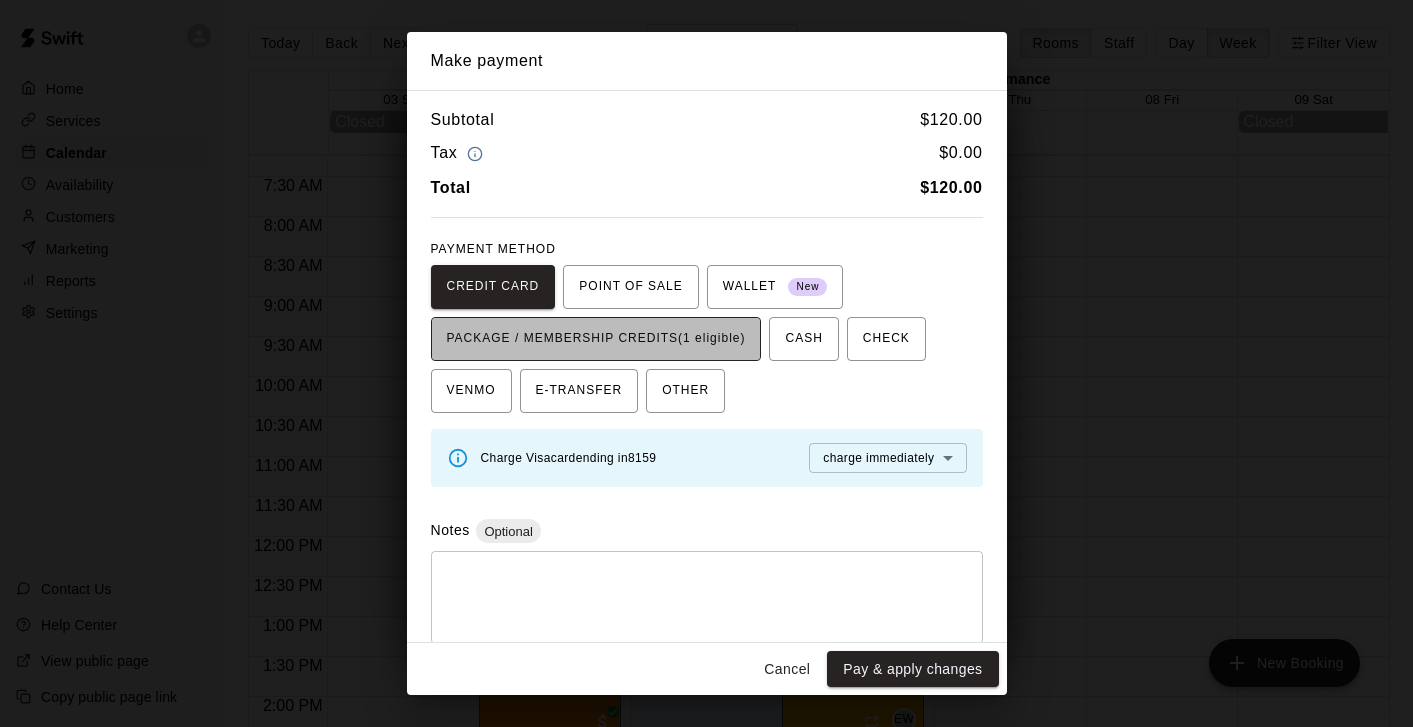 click on "PACKAGE / MEMBERSHIP CREDITS  (1 eligible)" at bounding box center (596, 339) 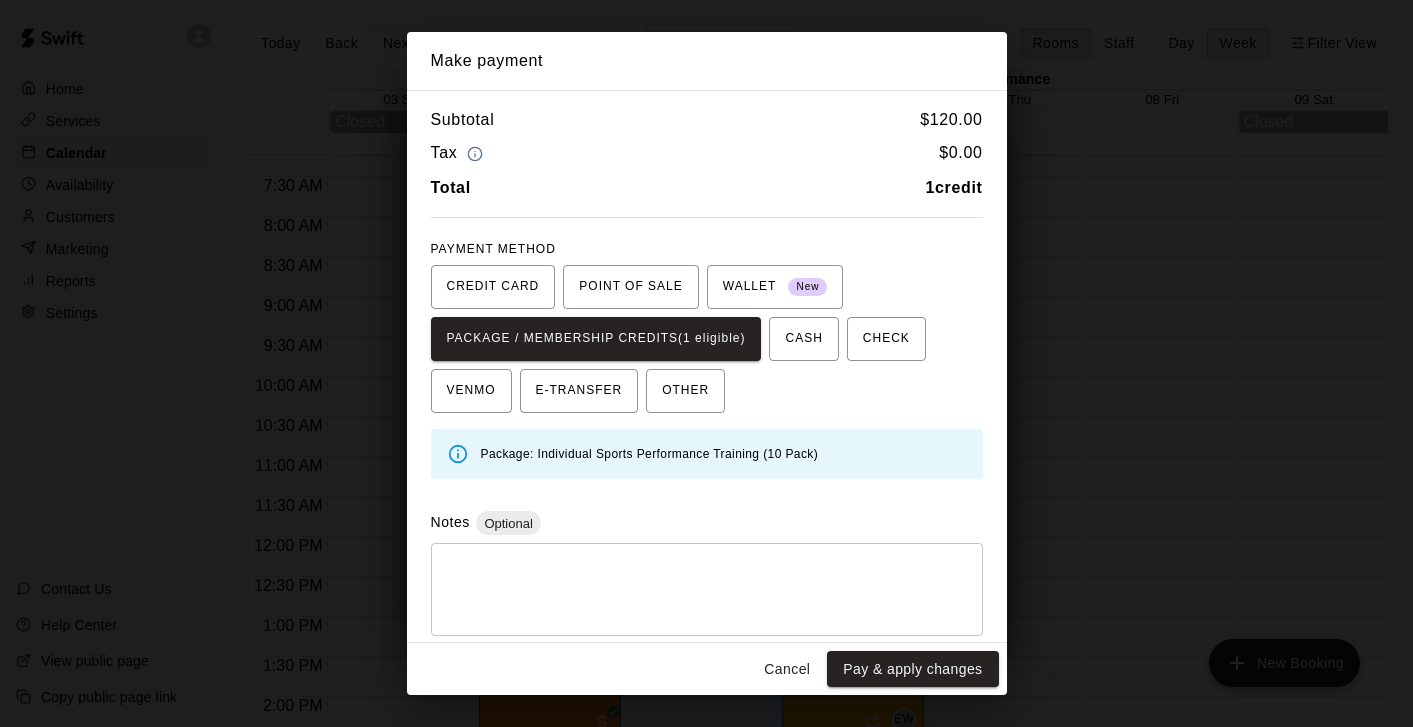 click on "Pay & apply changes" at bounding box center [912, 669] 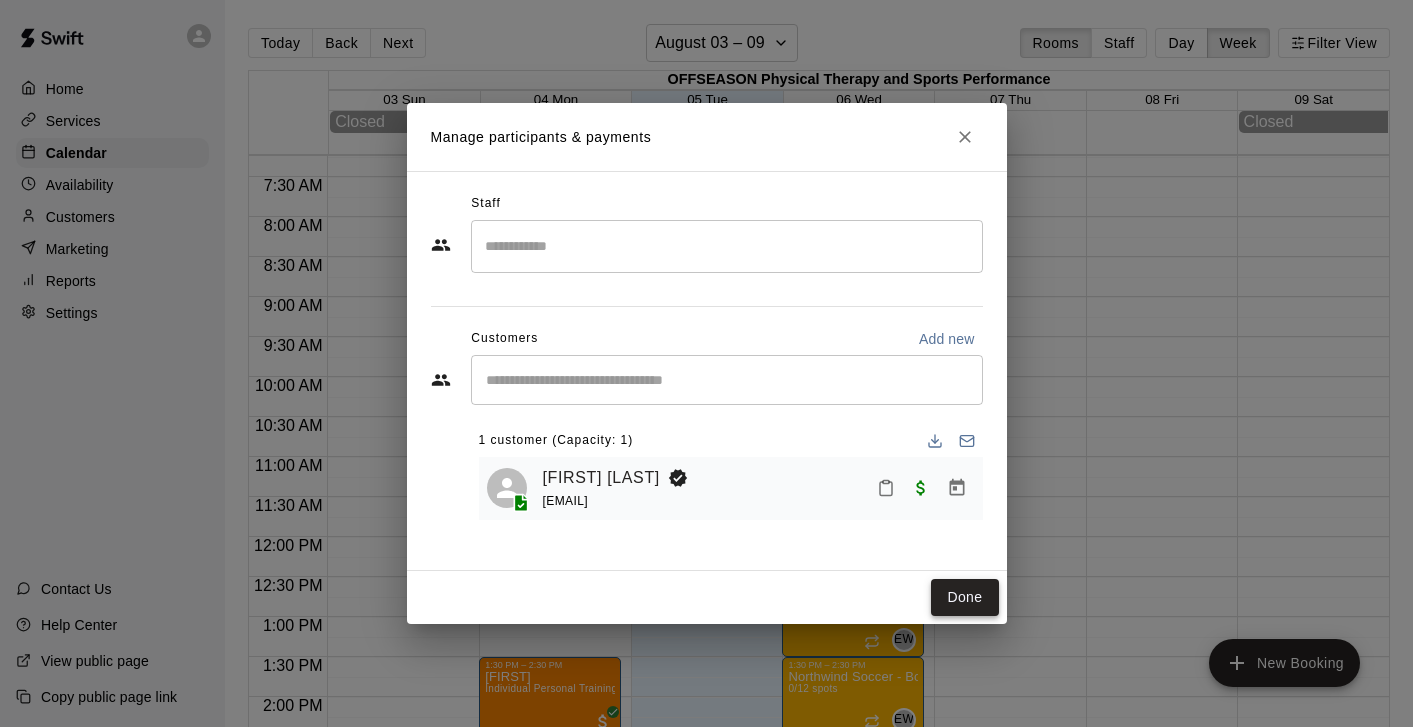 click on "Done" at bounding box center [964, 597] 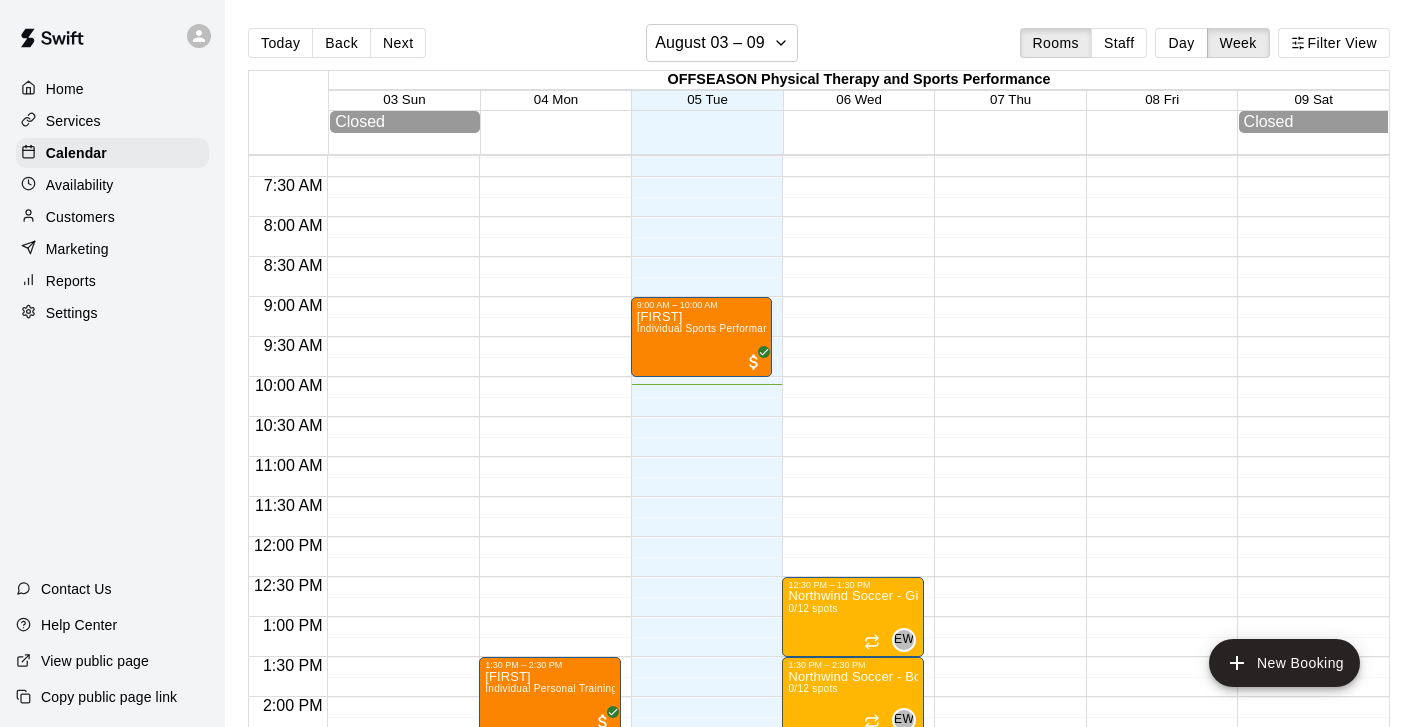 click on "12:00 AM – 7:00 AM Closed 9:00 AM – 10:00 AM Tash Individual Sports Performance Training 8:00 PM – 11:59 PM Closed" at bounding box center [702, 537] 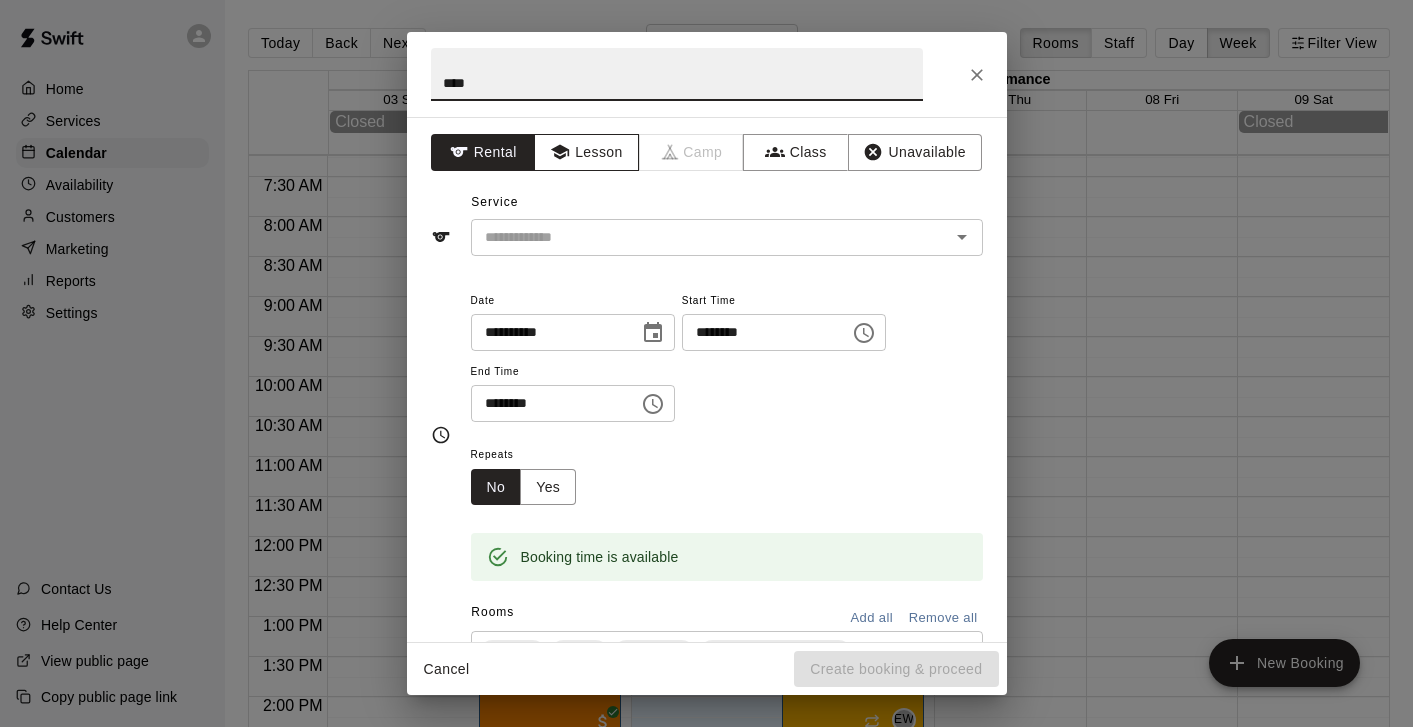 type on "****" 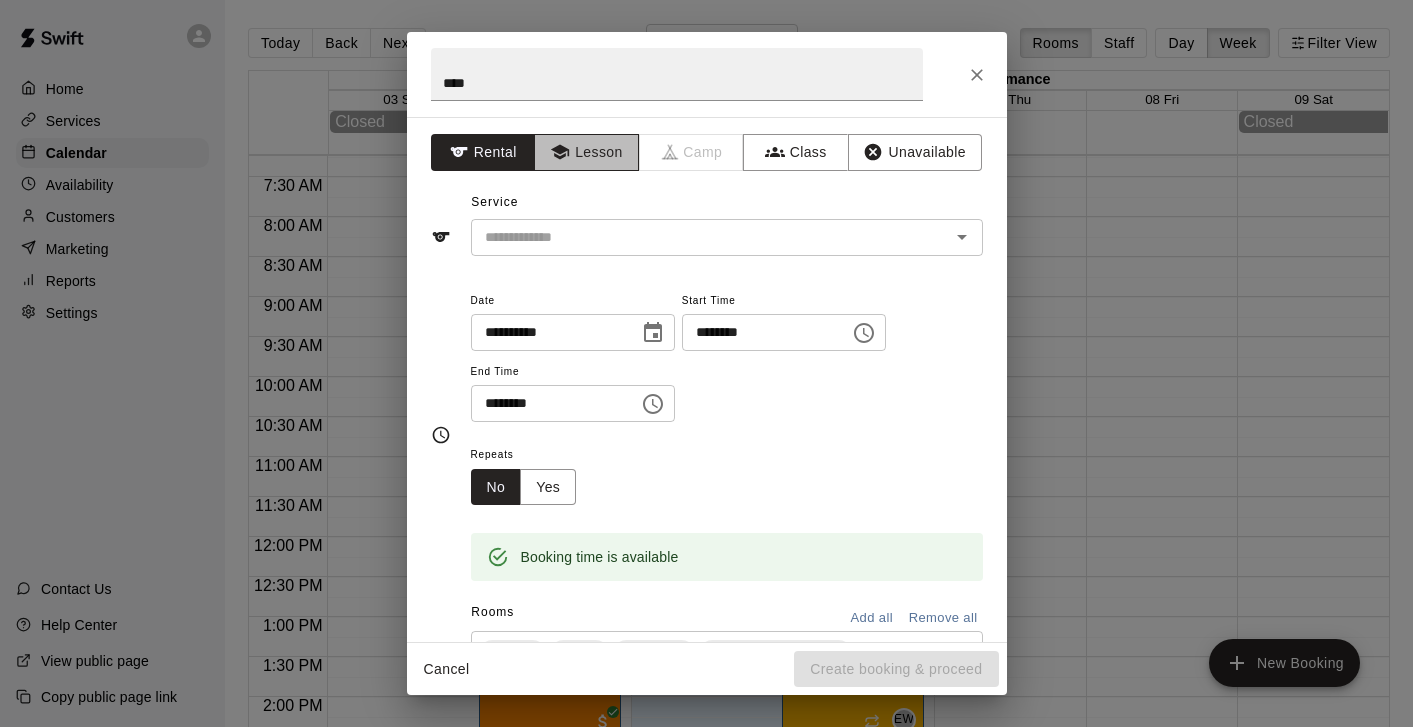 click on "Lesson" at bounding box center (586, 152) 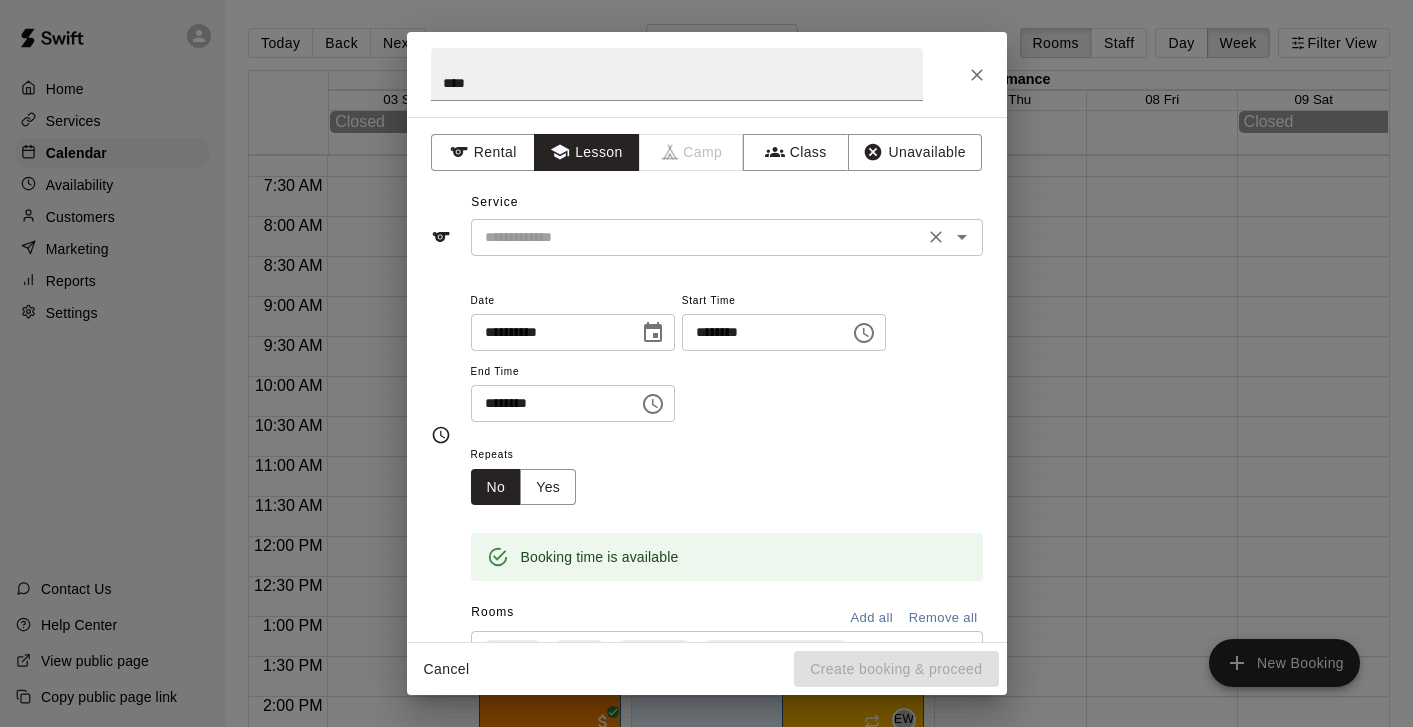 click at bounding box center [697, 237] 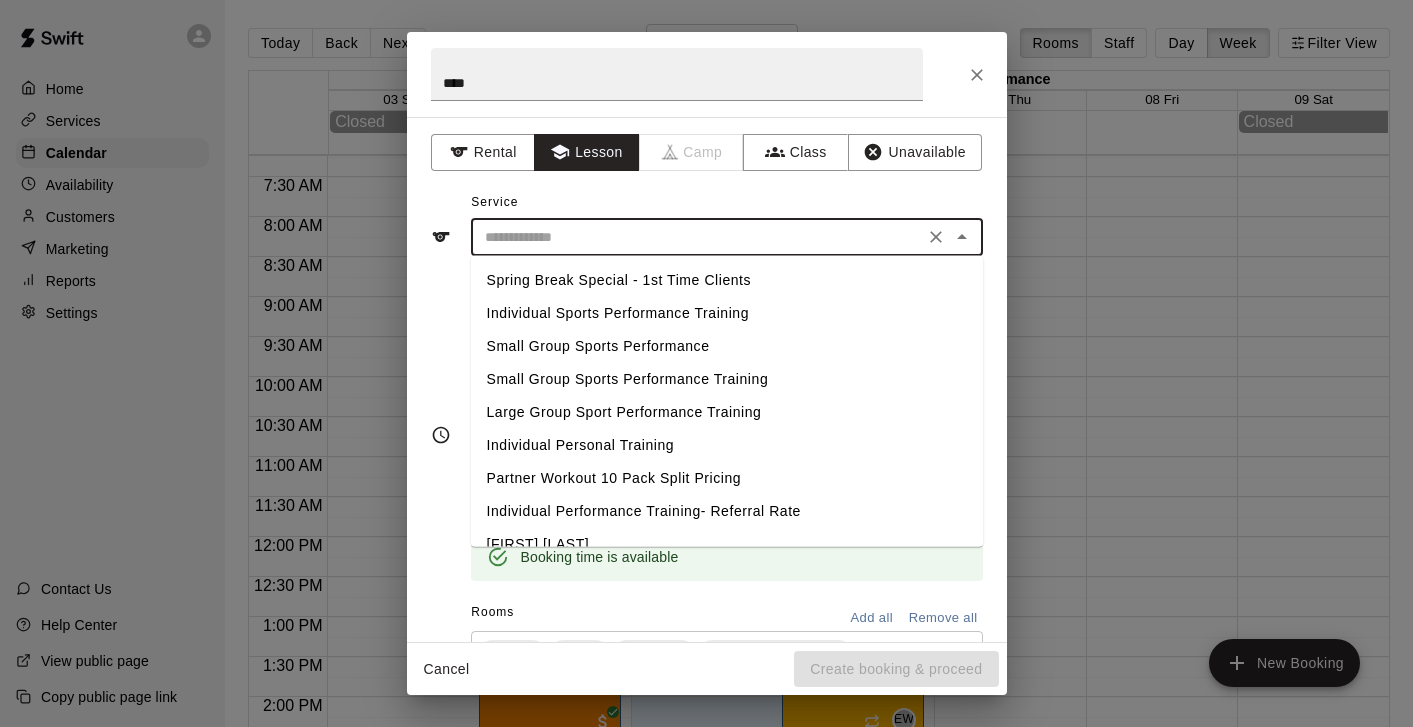 click on "Individual Sports Performance Training" at bounding box center (727, 313) 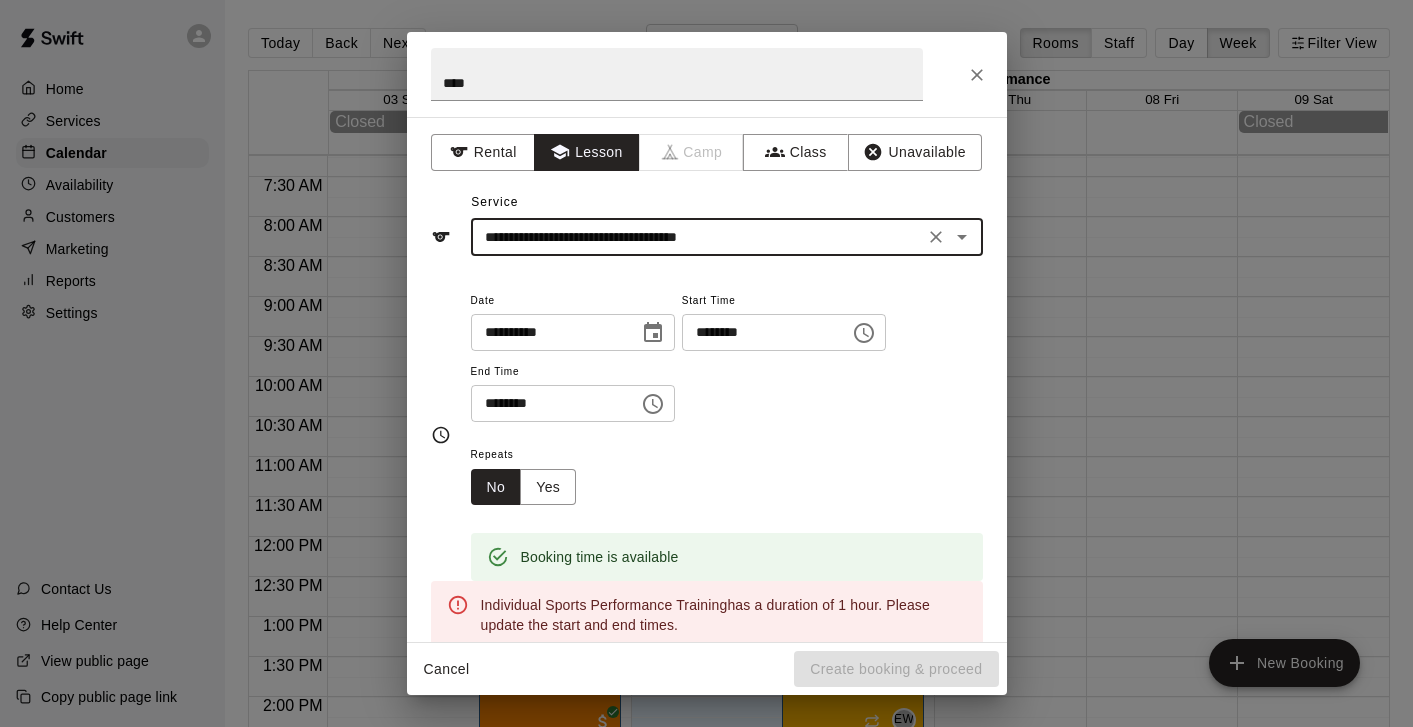 click on "********" at bounding box center (548, 403) 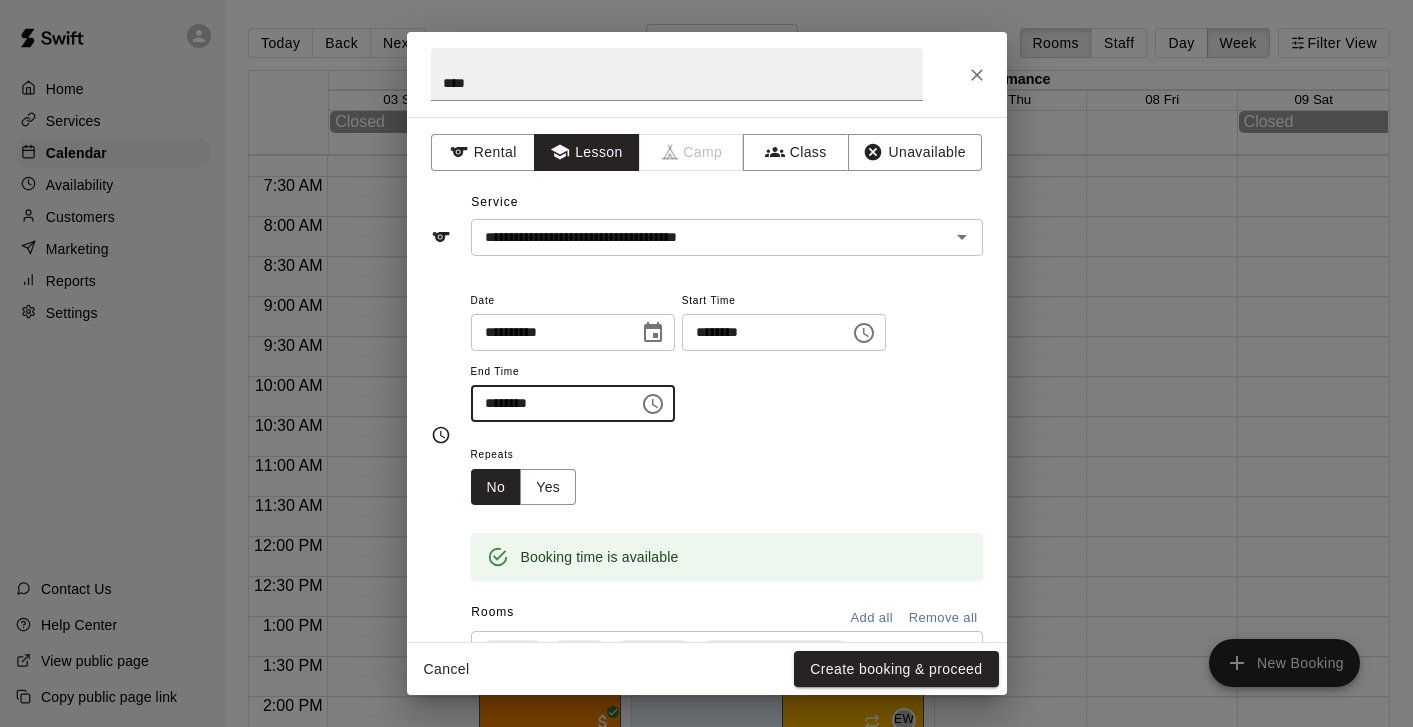 type on "********" 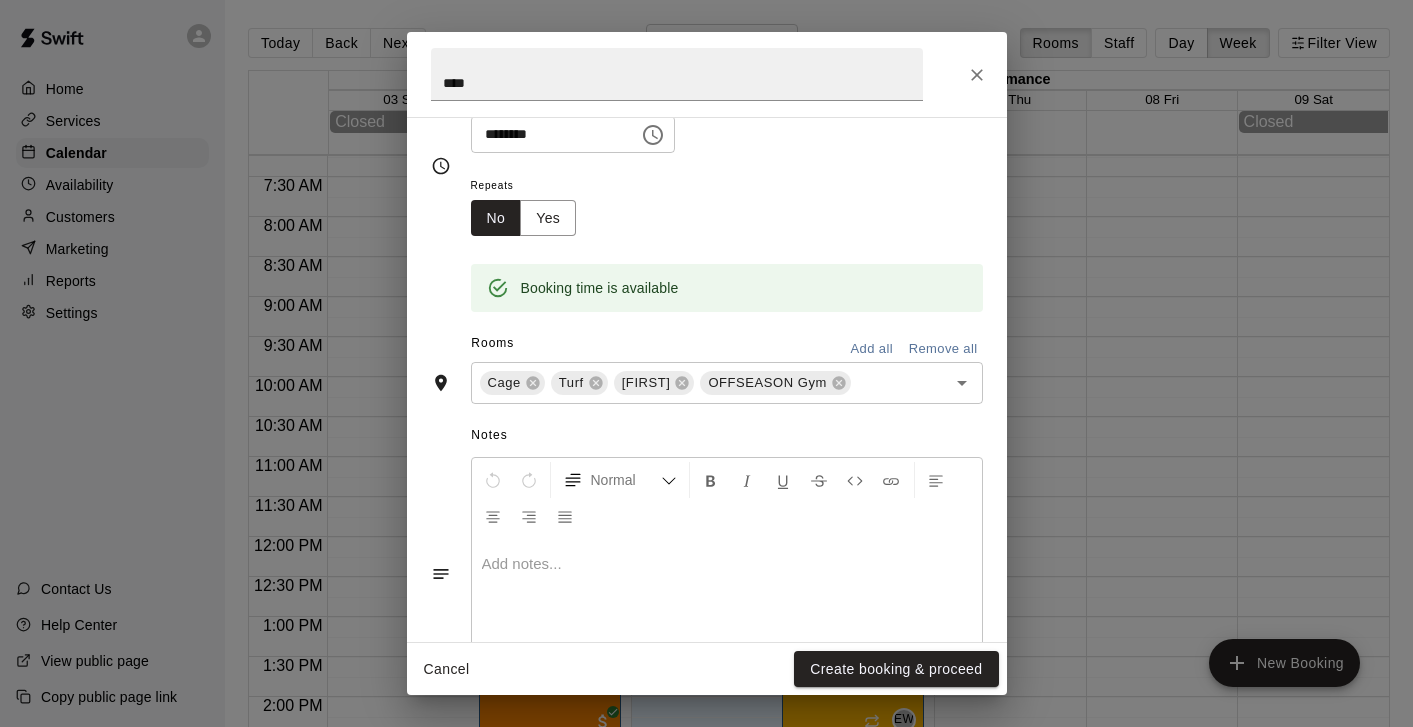 scroll, scrollTop: 315, scrollLeft: 0, axis: vertical 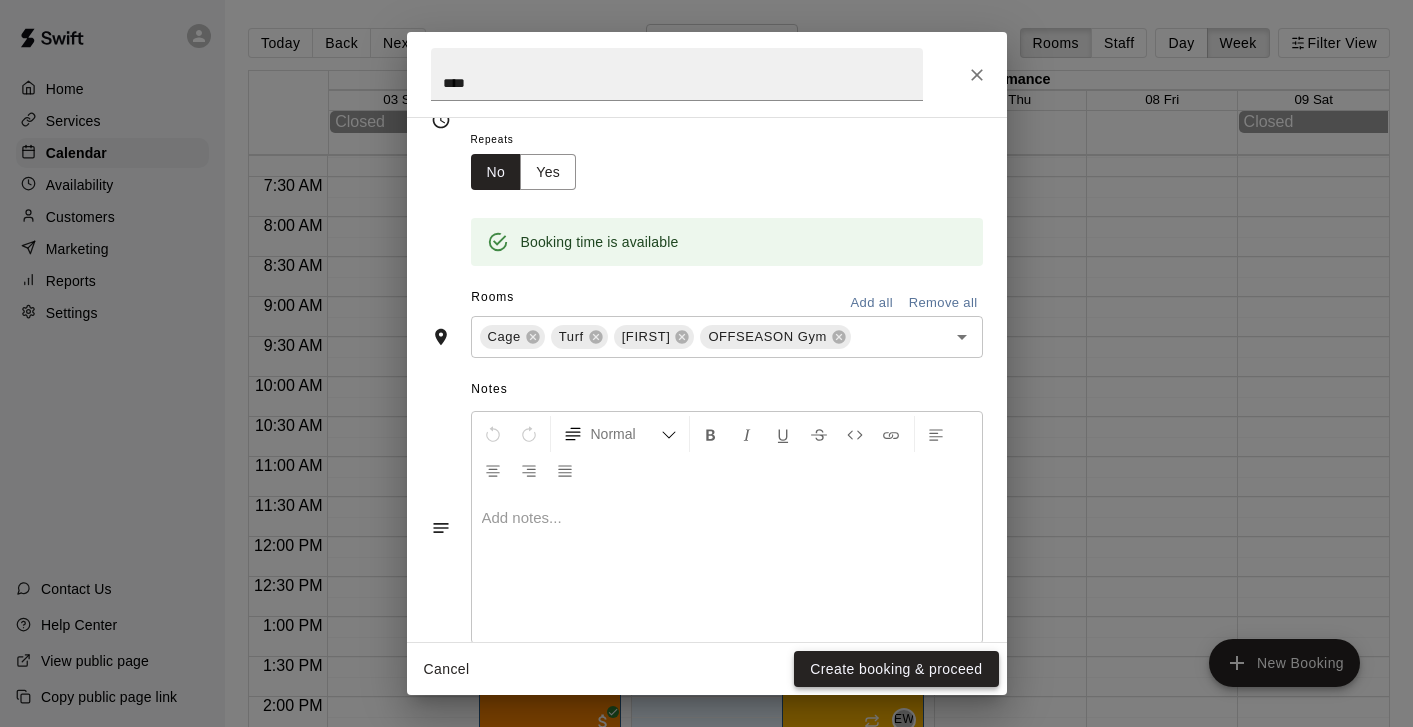 click on "Create booking & proceed" at bounding box center [896, 669] 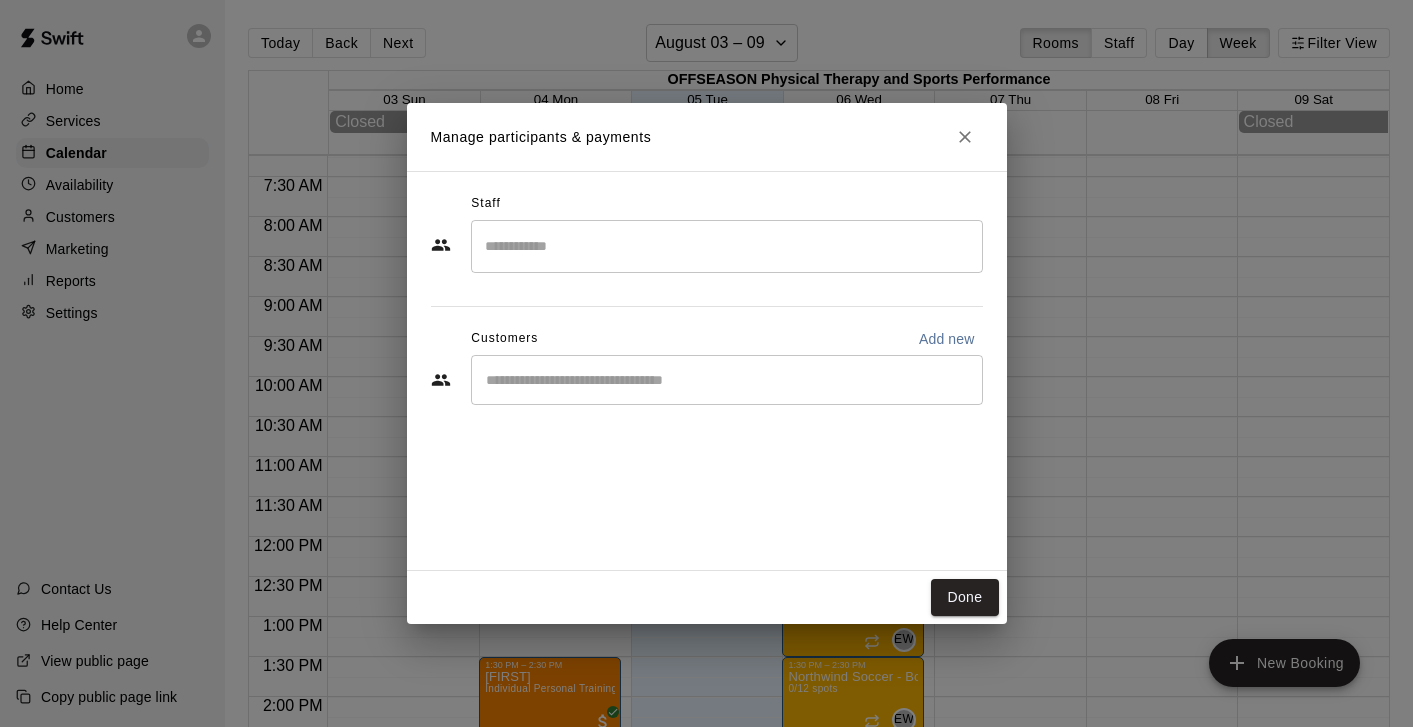 click at bounding box center [727, 380] 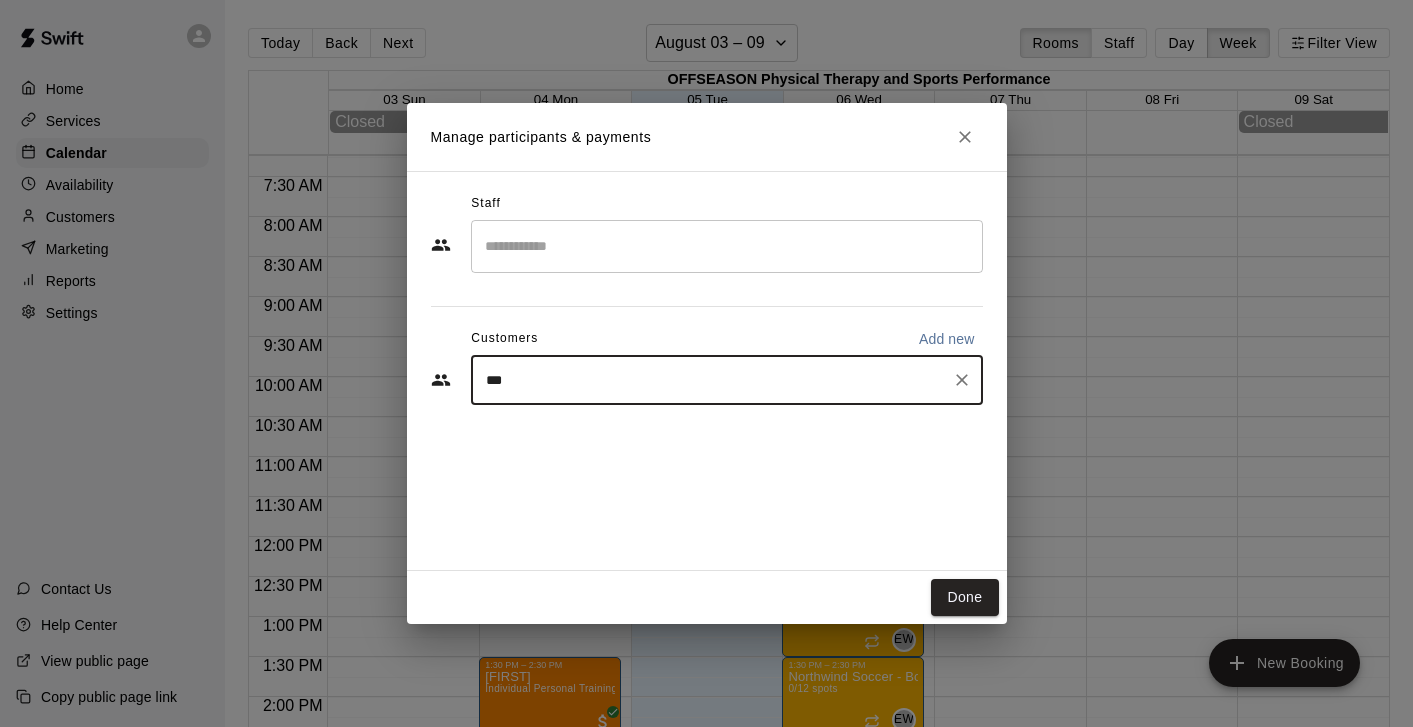 type on "****" 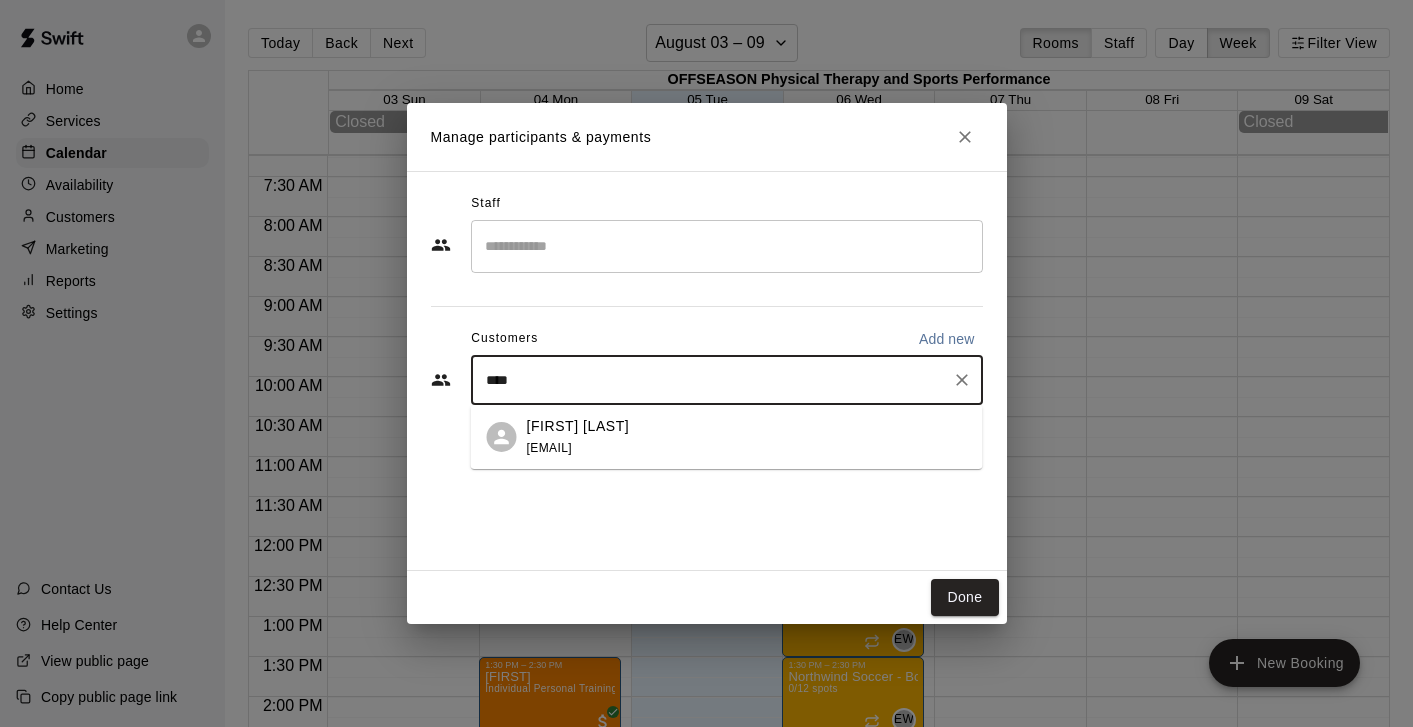 click on "[FIRST] [LAST] [EMAIL]" at bounding box center (747, 437) 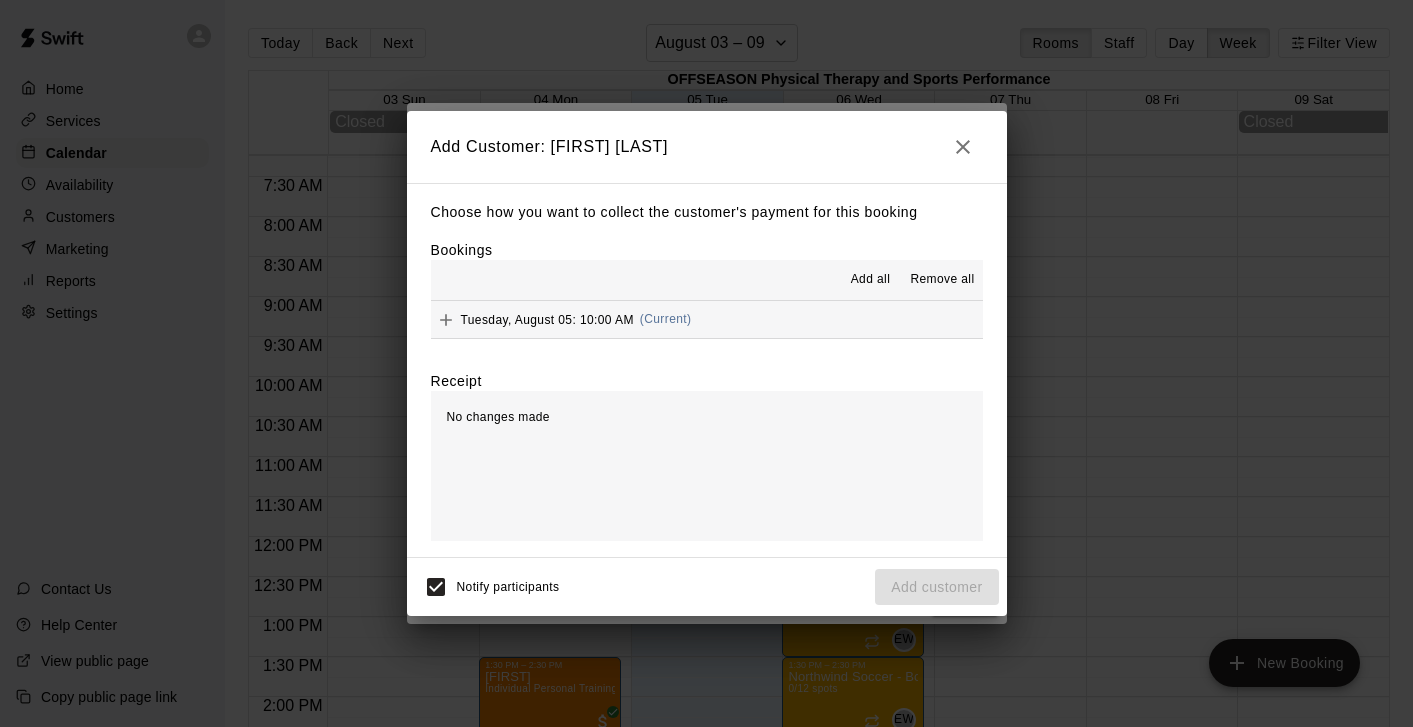 click 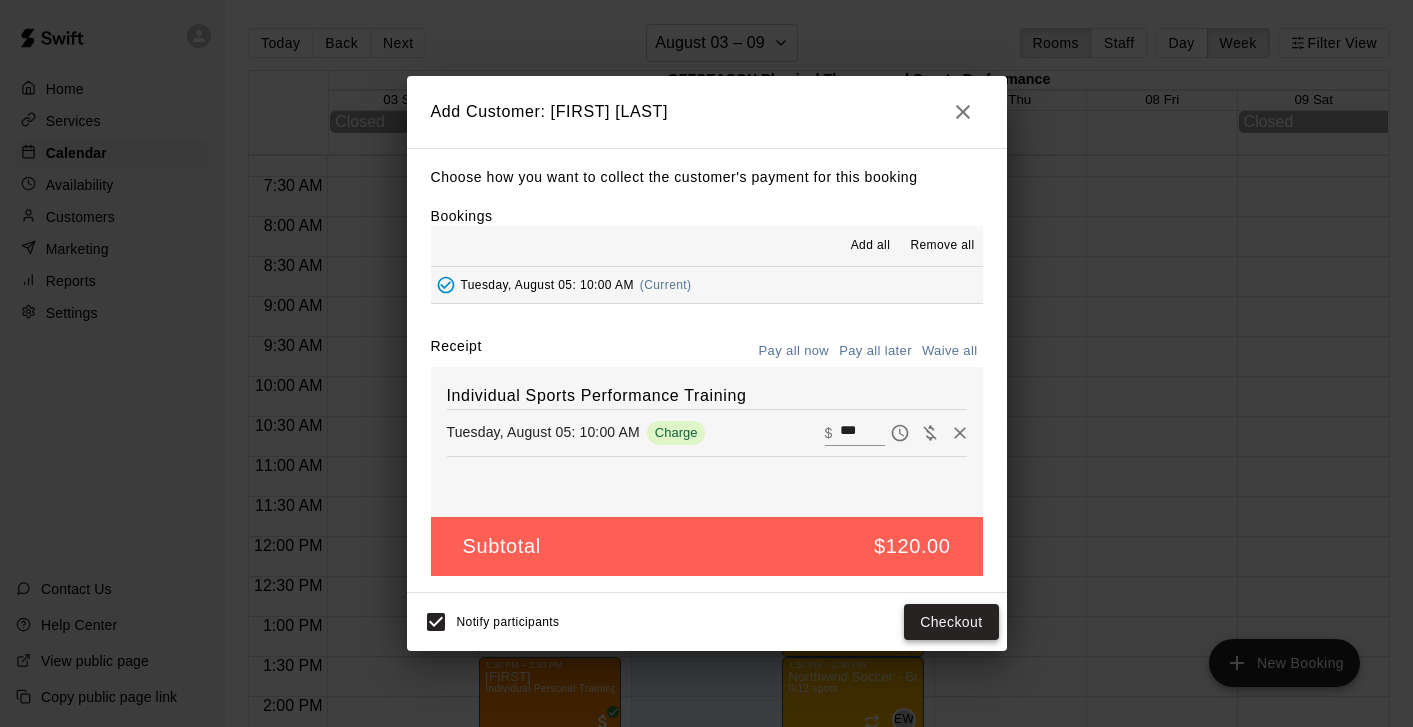 click on "Checkout" at bounding box center [951, 622] 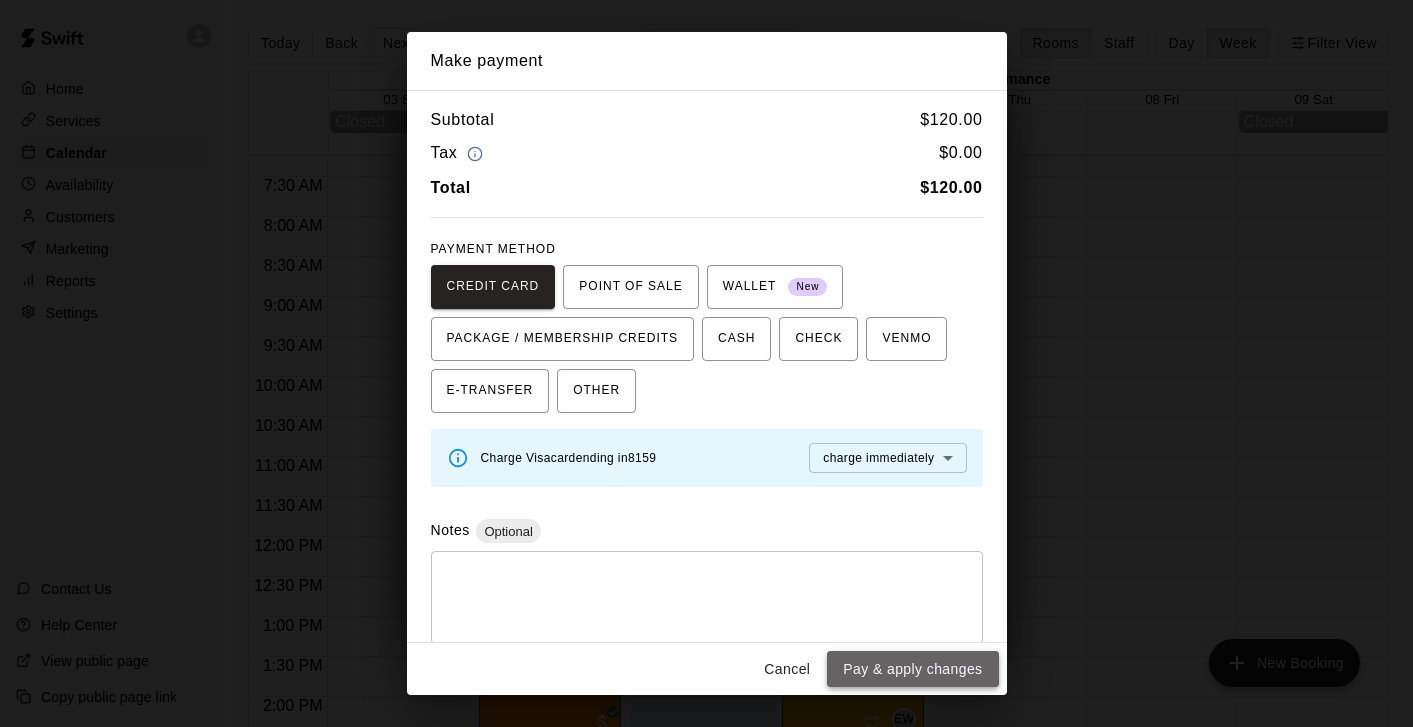 click on "Pay & apply changes" at bounding box center (912, 669) 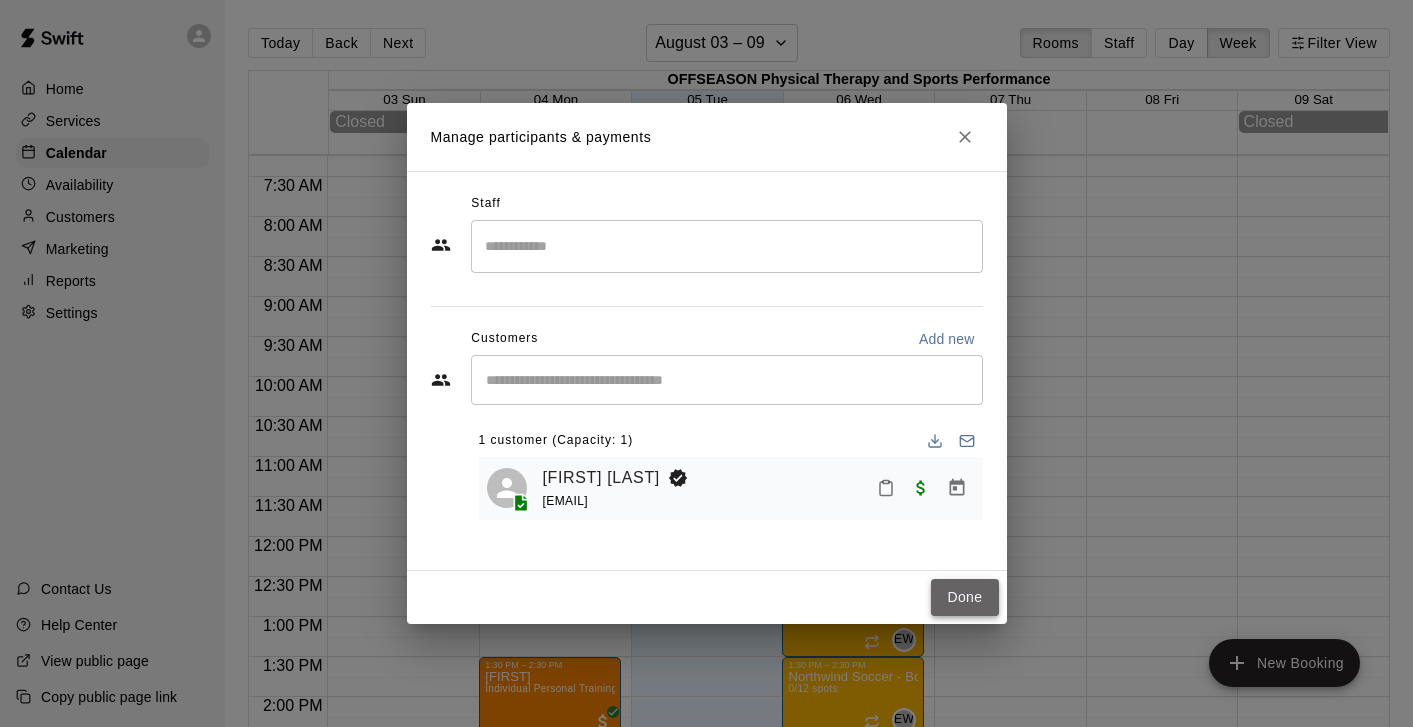 click on "Done" at bounding box center (964, 597) 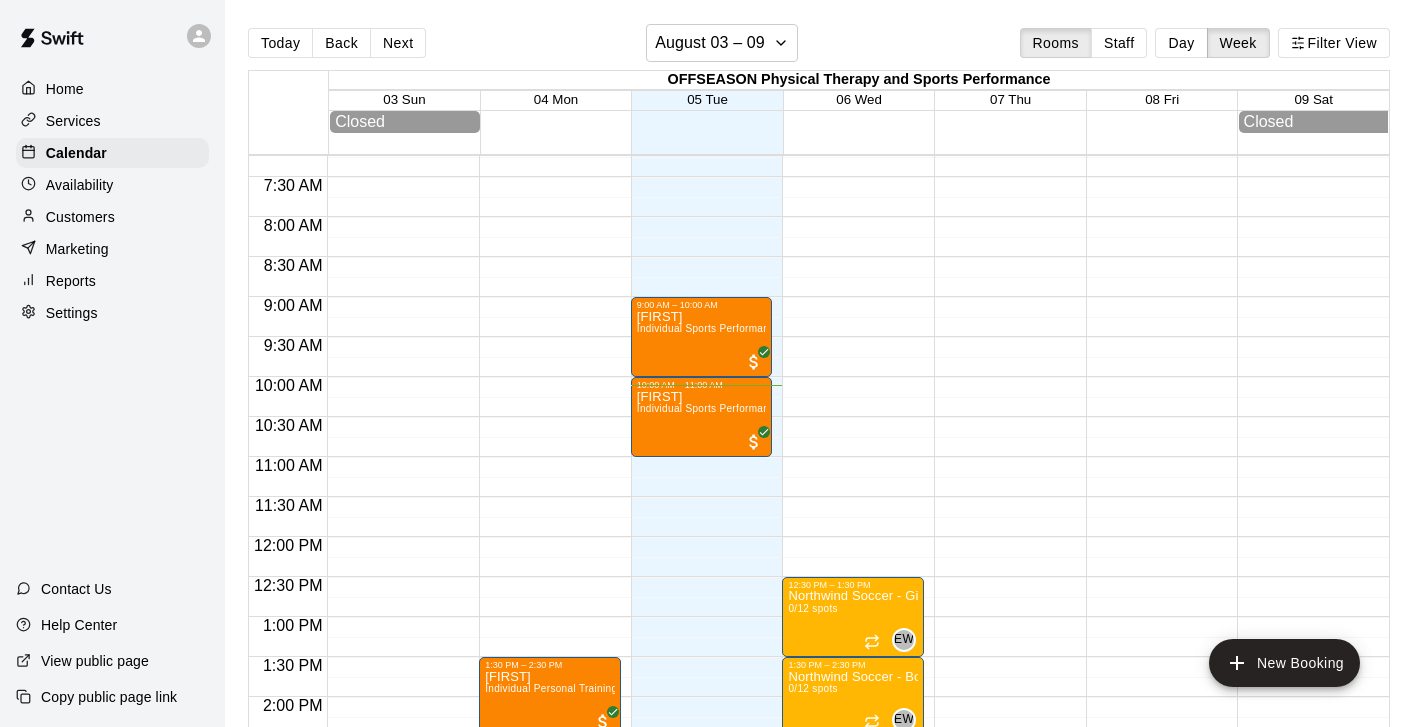 click on "12:00 AM – 7:00 AM Closed 9:00 AM – 10:00 AM Tash Individual Sports Performance Training 10:00 AM – 11:00 AM [FIRST] Individual Sports Performance Training 8:00 PM – 11:59 PM Closed" at bounding box center [702, 537] 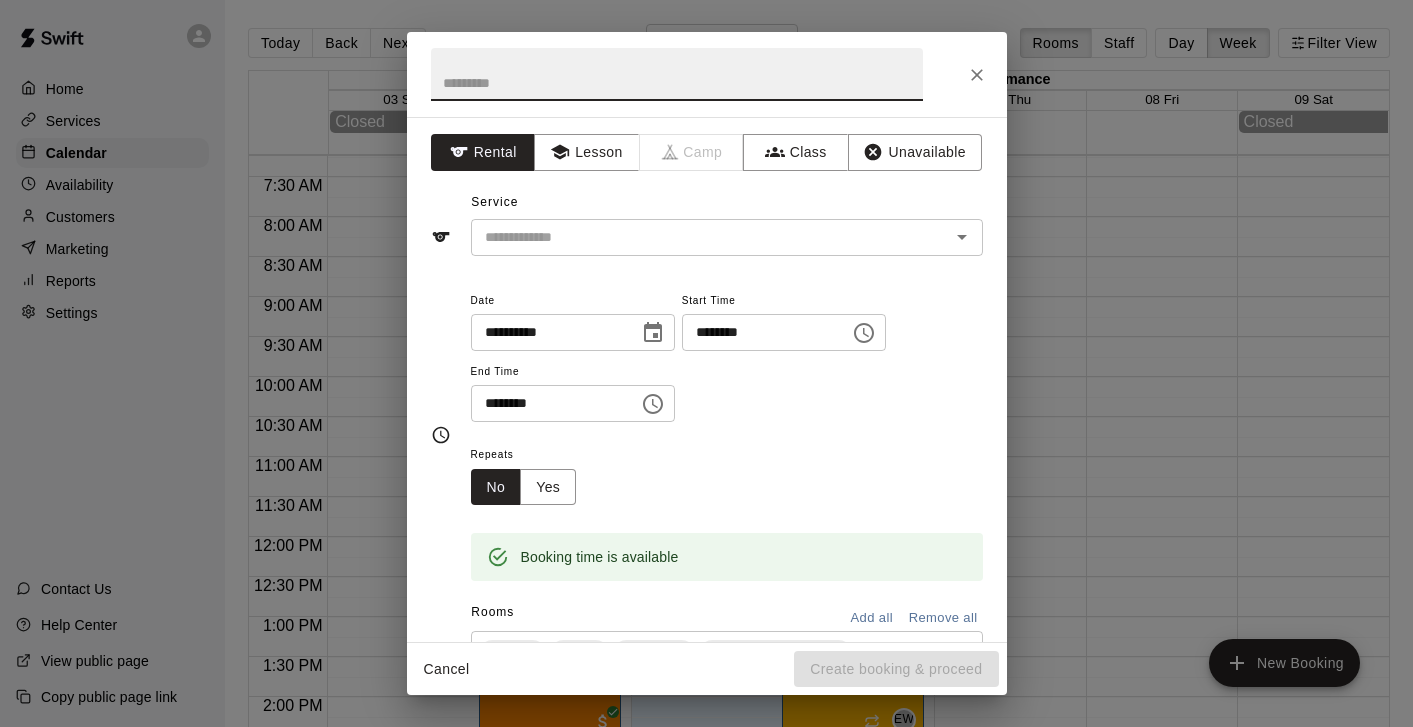 click on "********" at bounding box center (548, 403) 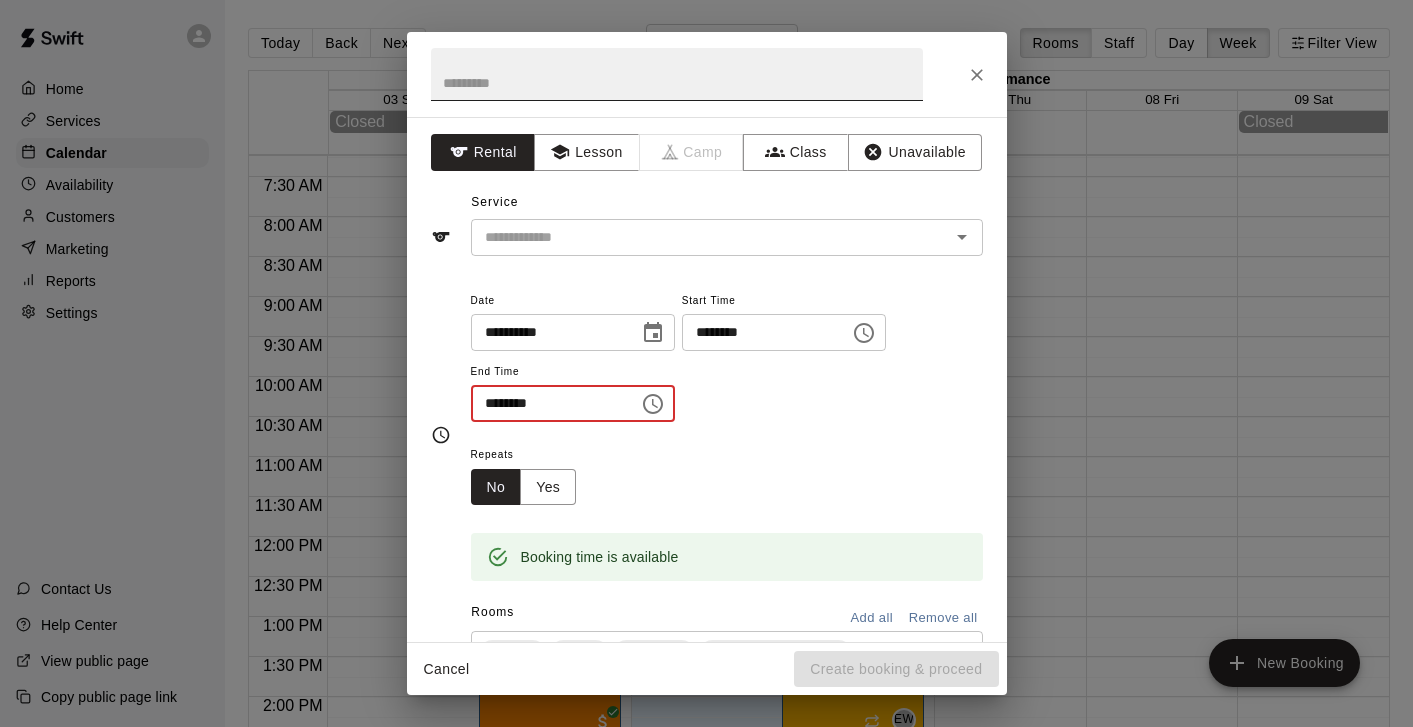 type on "********" 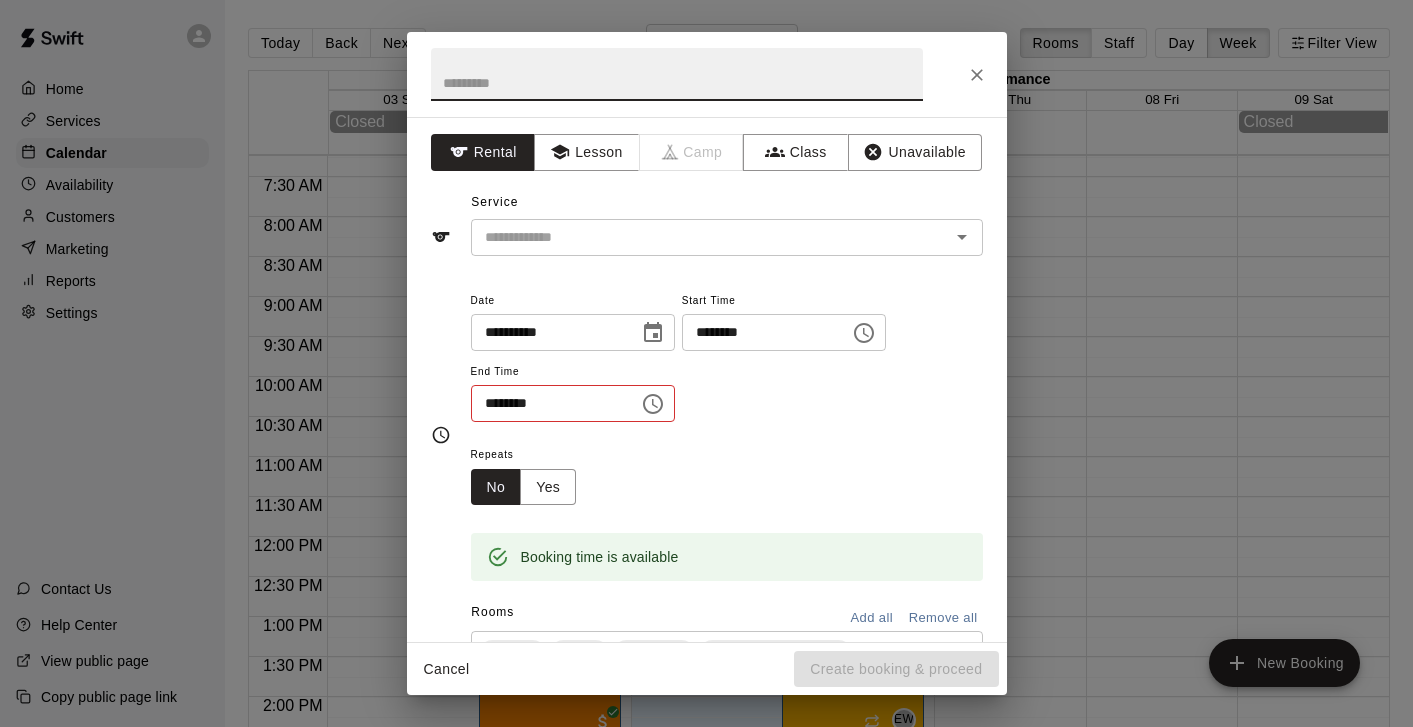 click at bounding box center [677, 74] 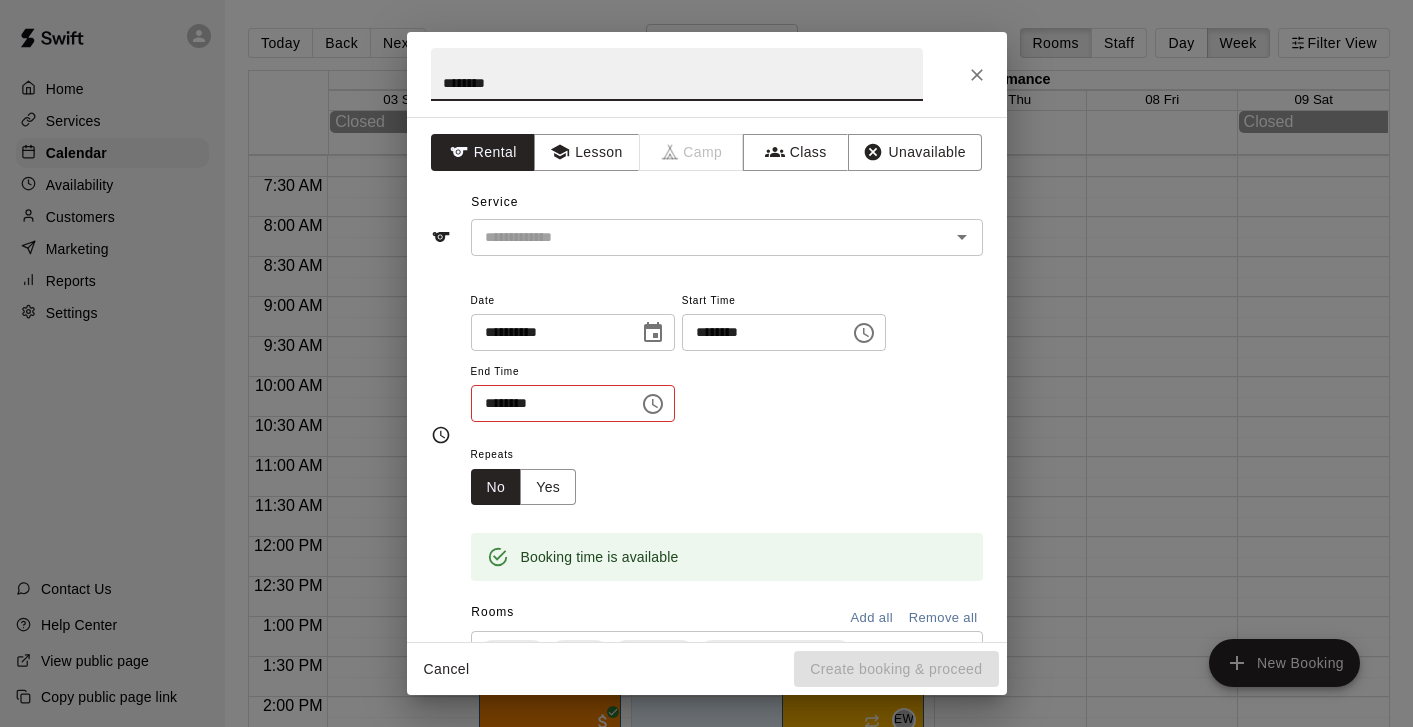 type on "********" 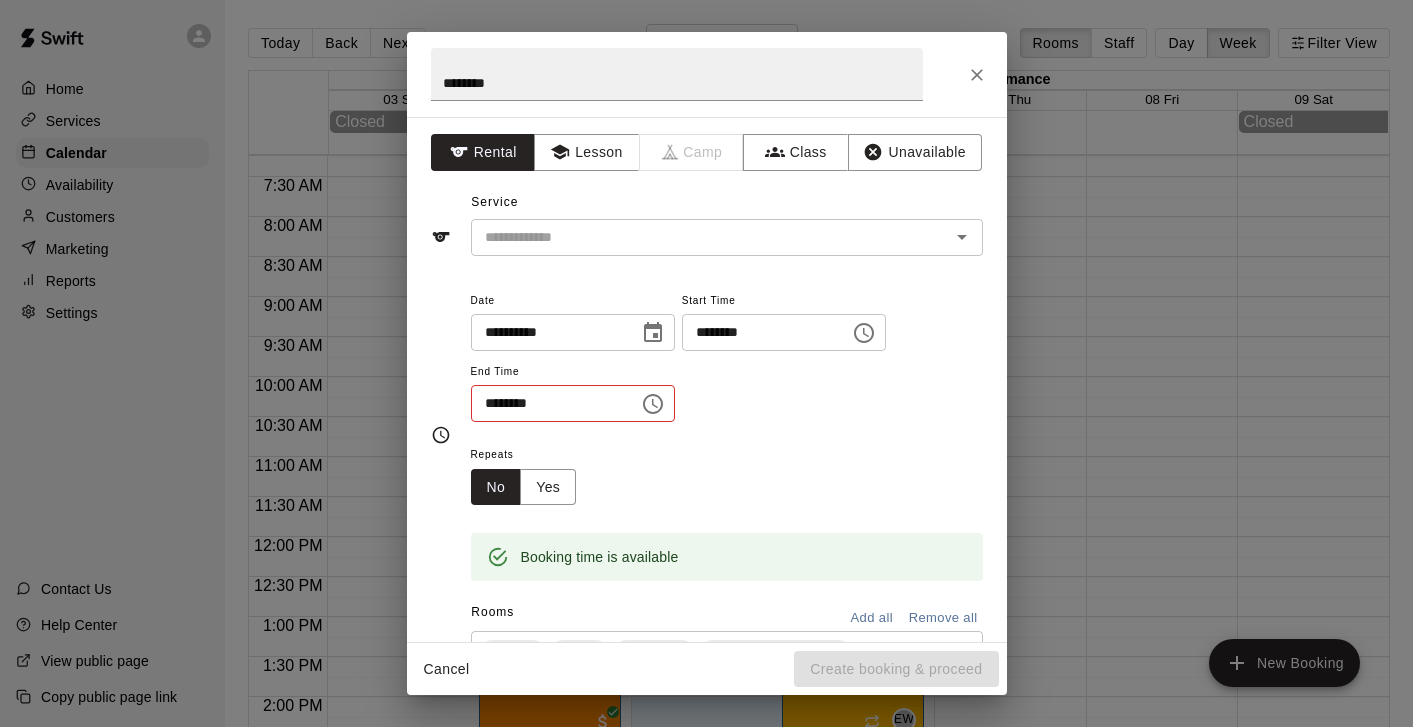 click on "**********" at bounding box center [707, 379] 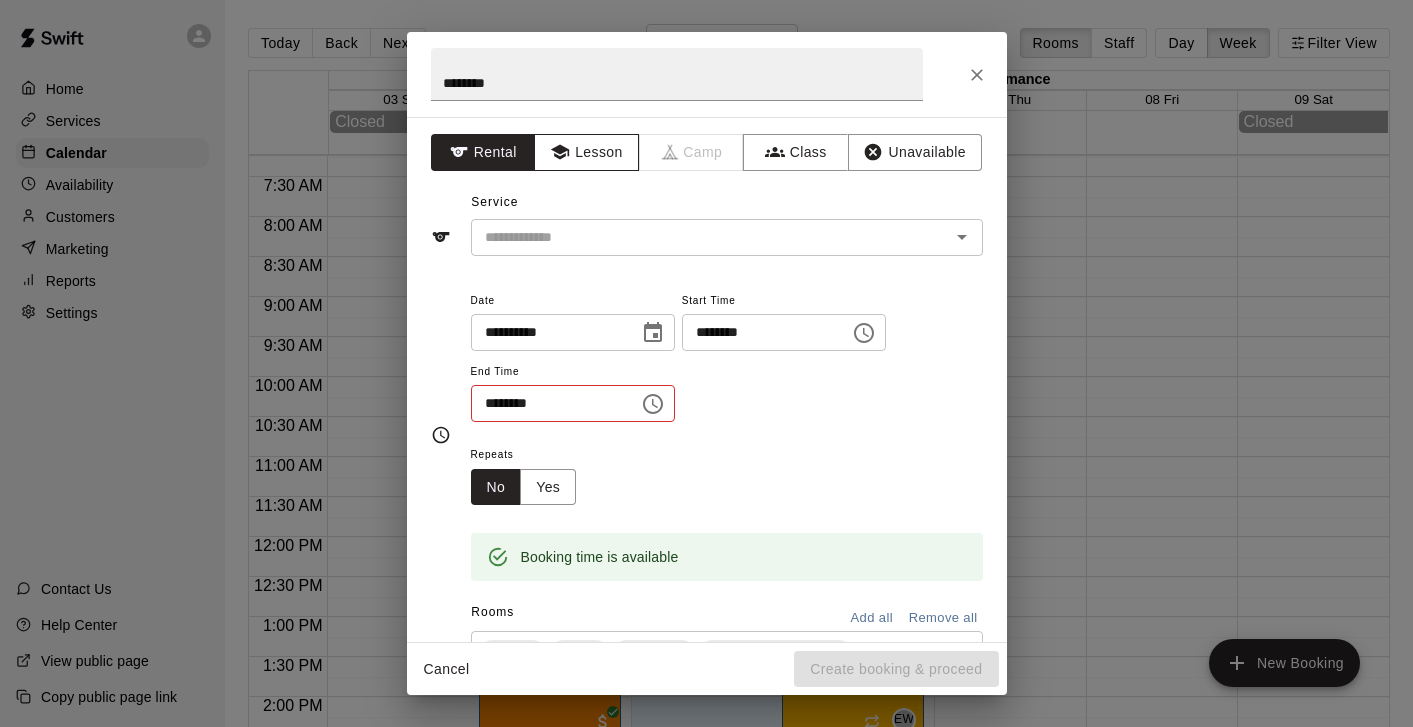 click on "Lesson" at bounding box center (586, 152) 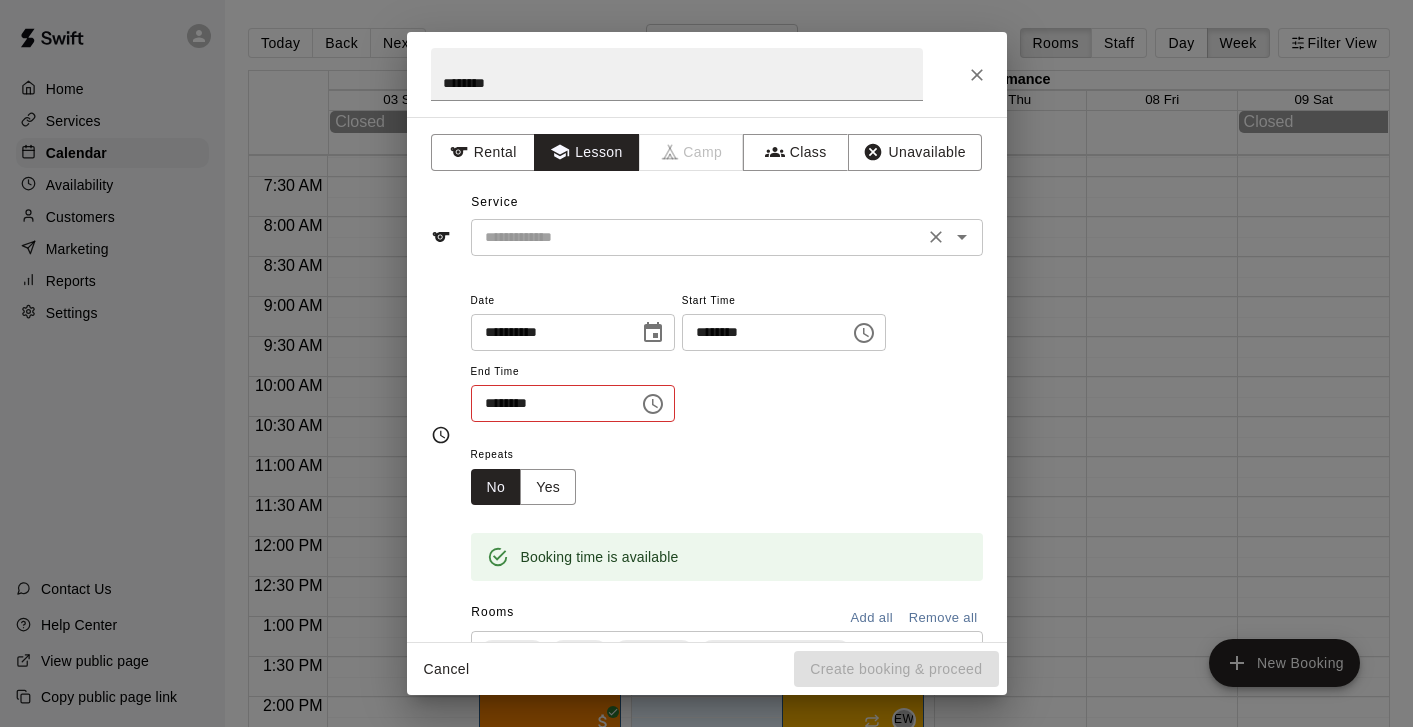 click on "​" at bounding box center [727, 237] 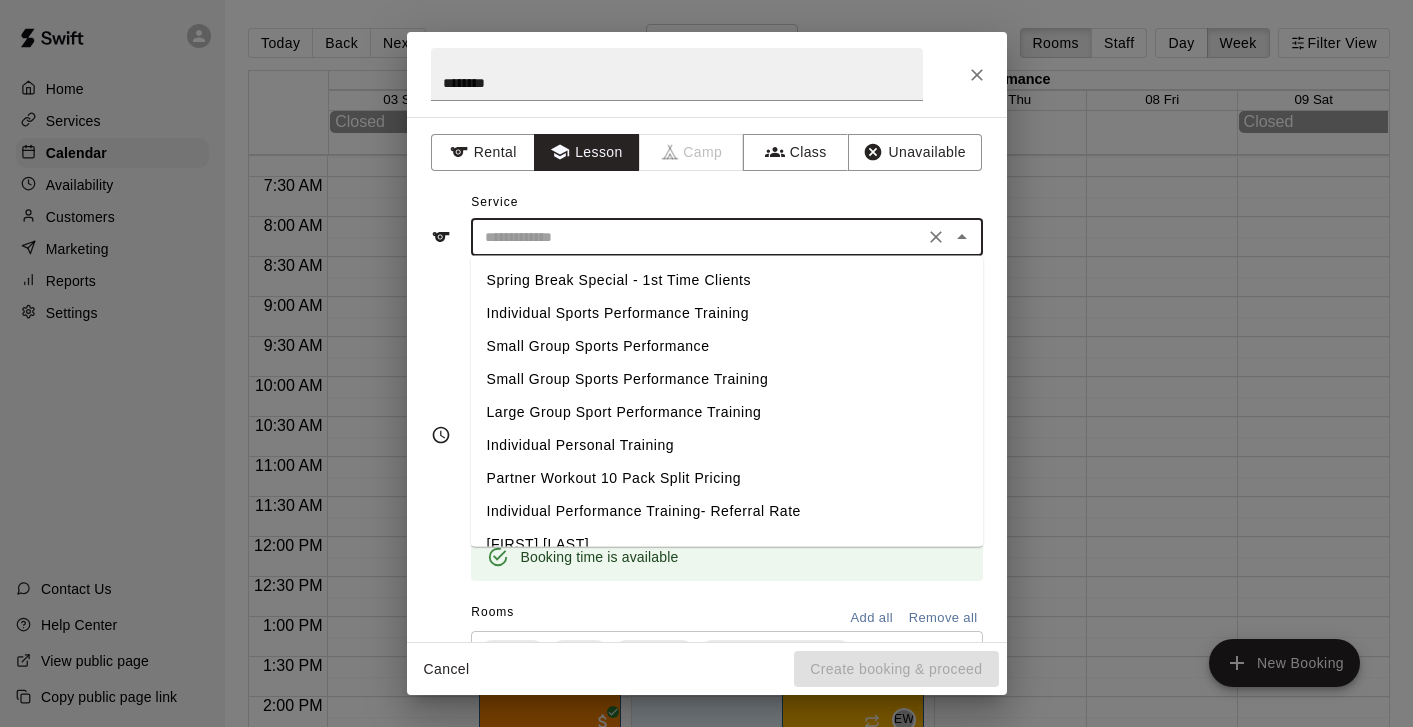click on "Individual Sports Performance Training" at bounding box center [727, 313] 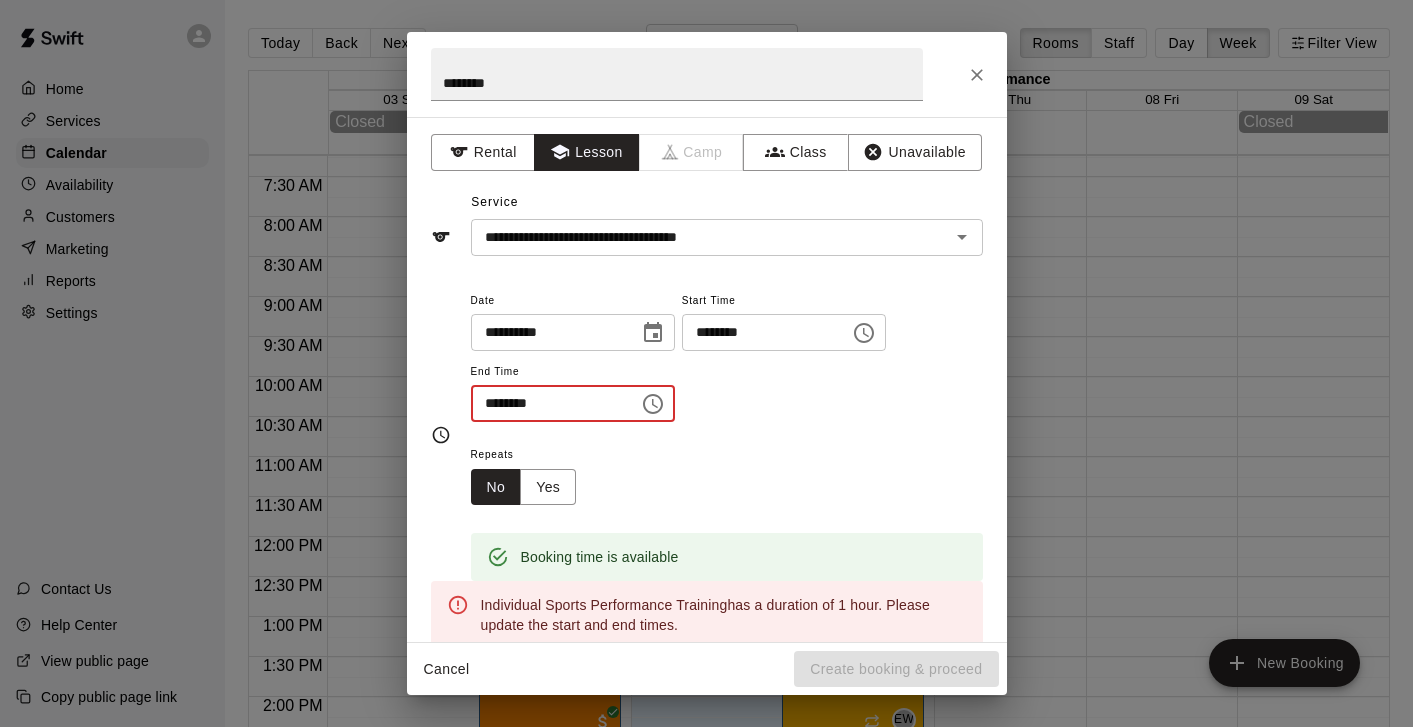 click on "********" at bounding box center [548, 403] 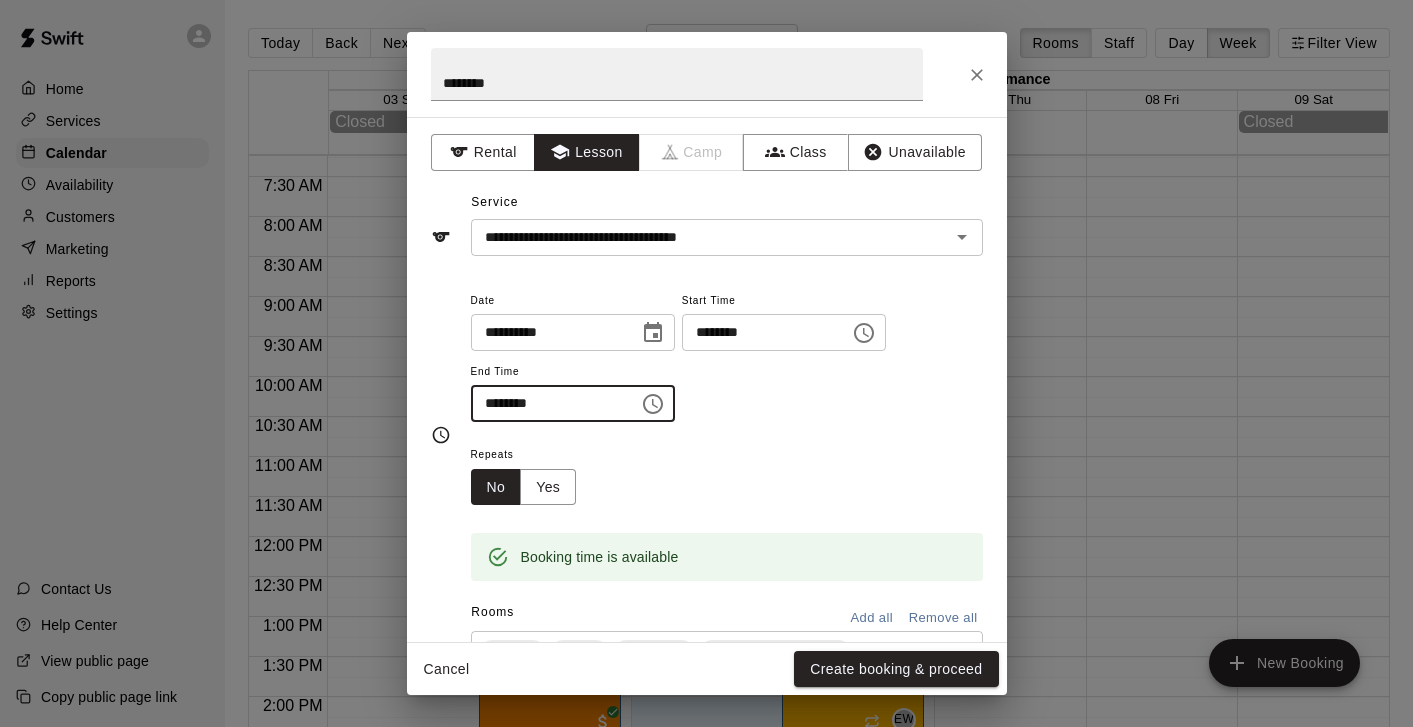 type on "********" 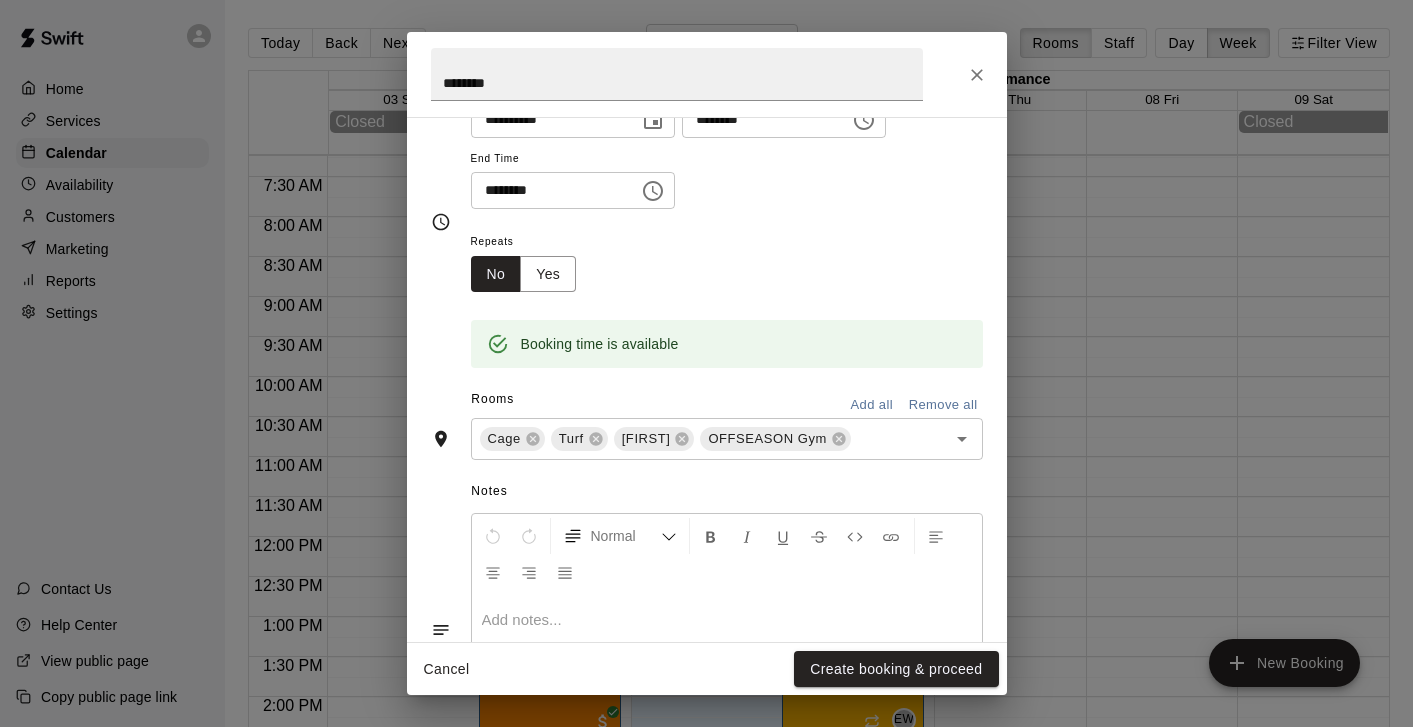 scroll, scrollTop: 290, scrollLeft: 0, axis: vertical 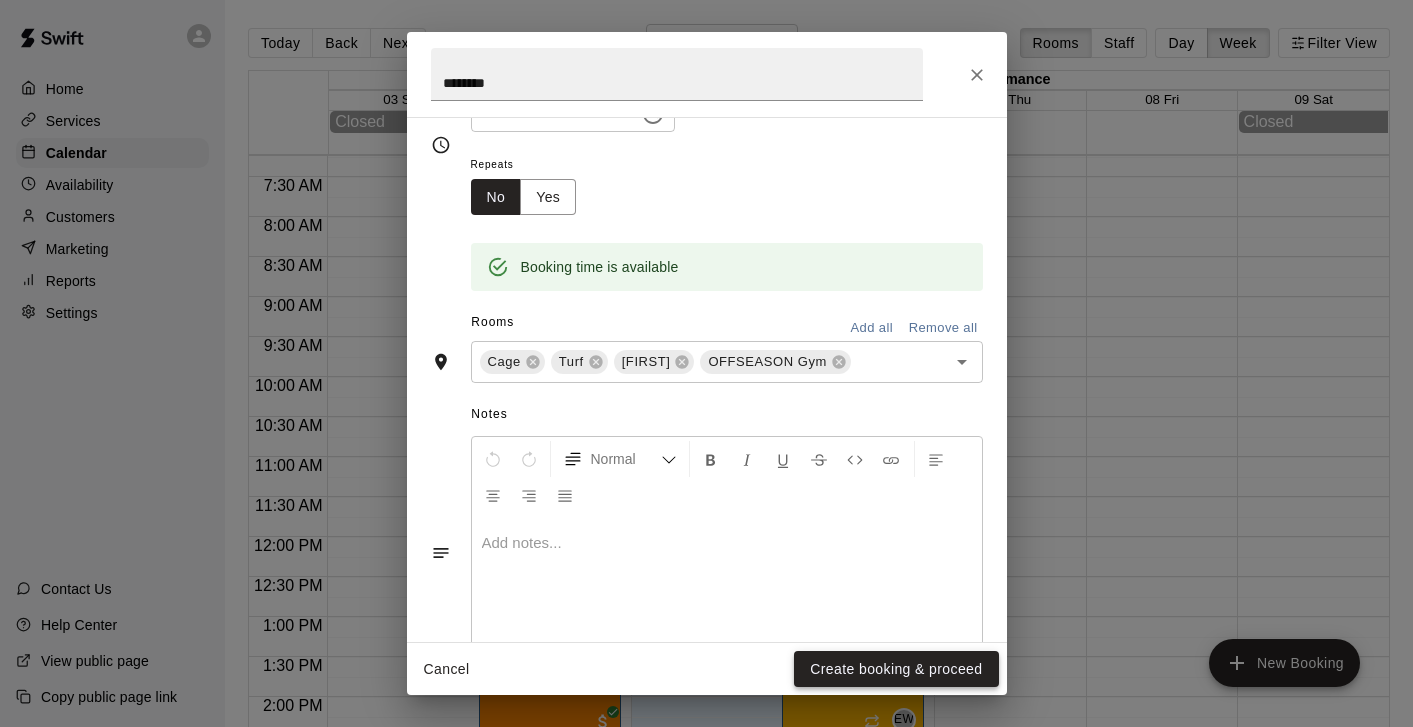 click on "Create booking & proceed" at bounding box center (896, 669) 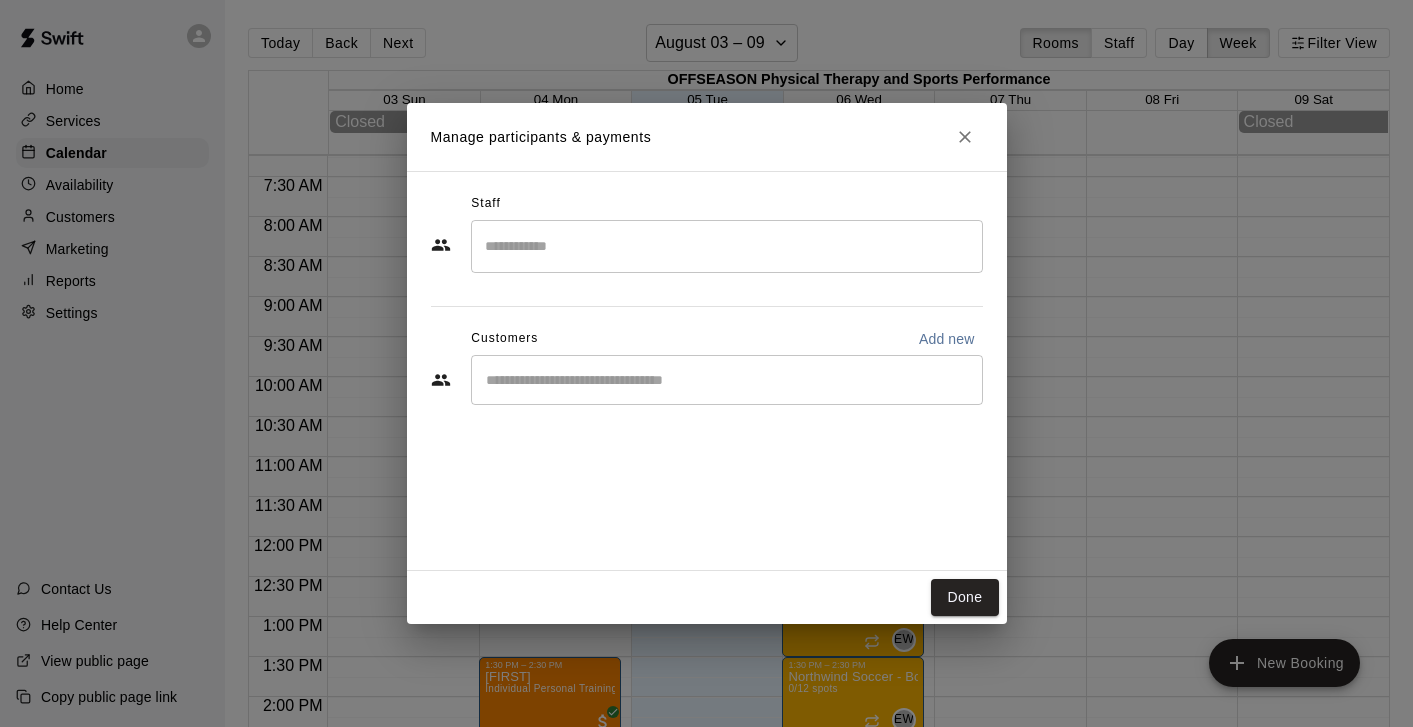 click on "​" at bounding box center (727, 380) 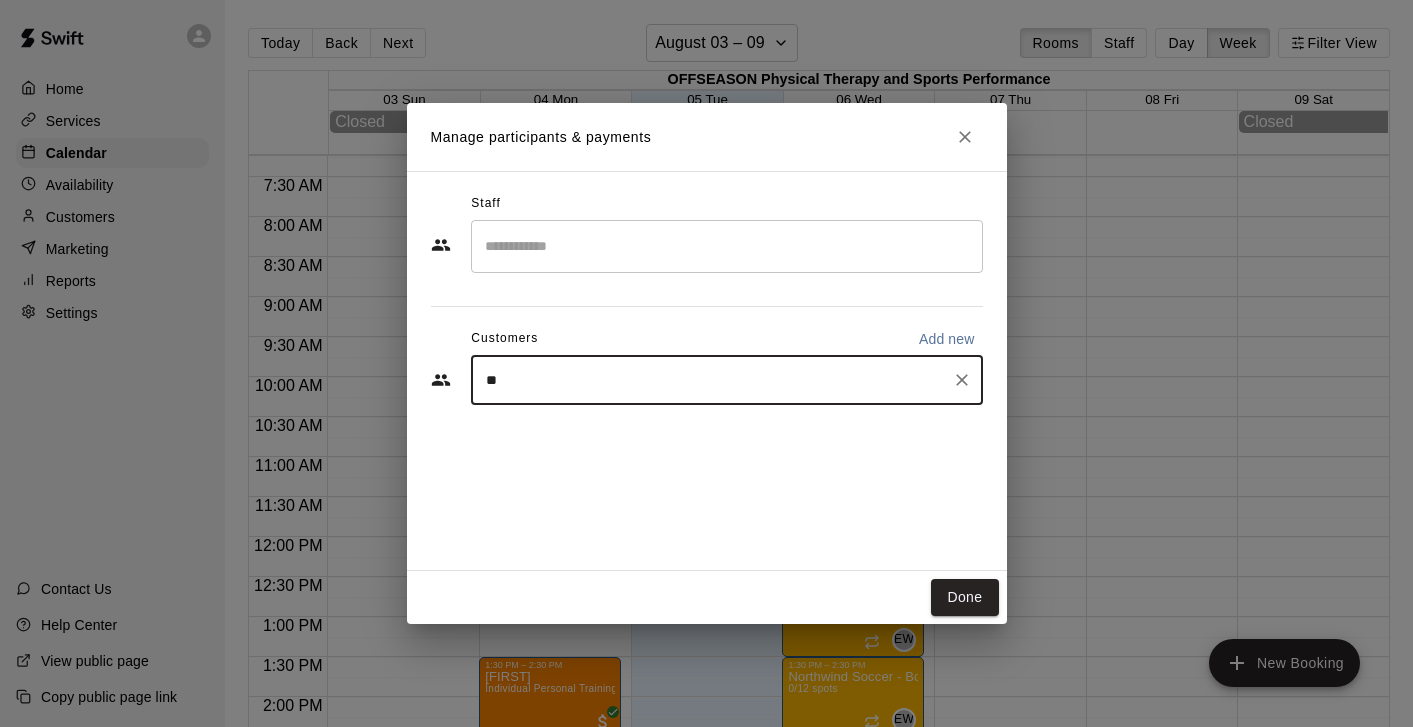type on "***" 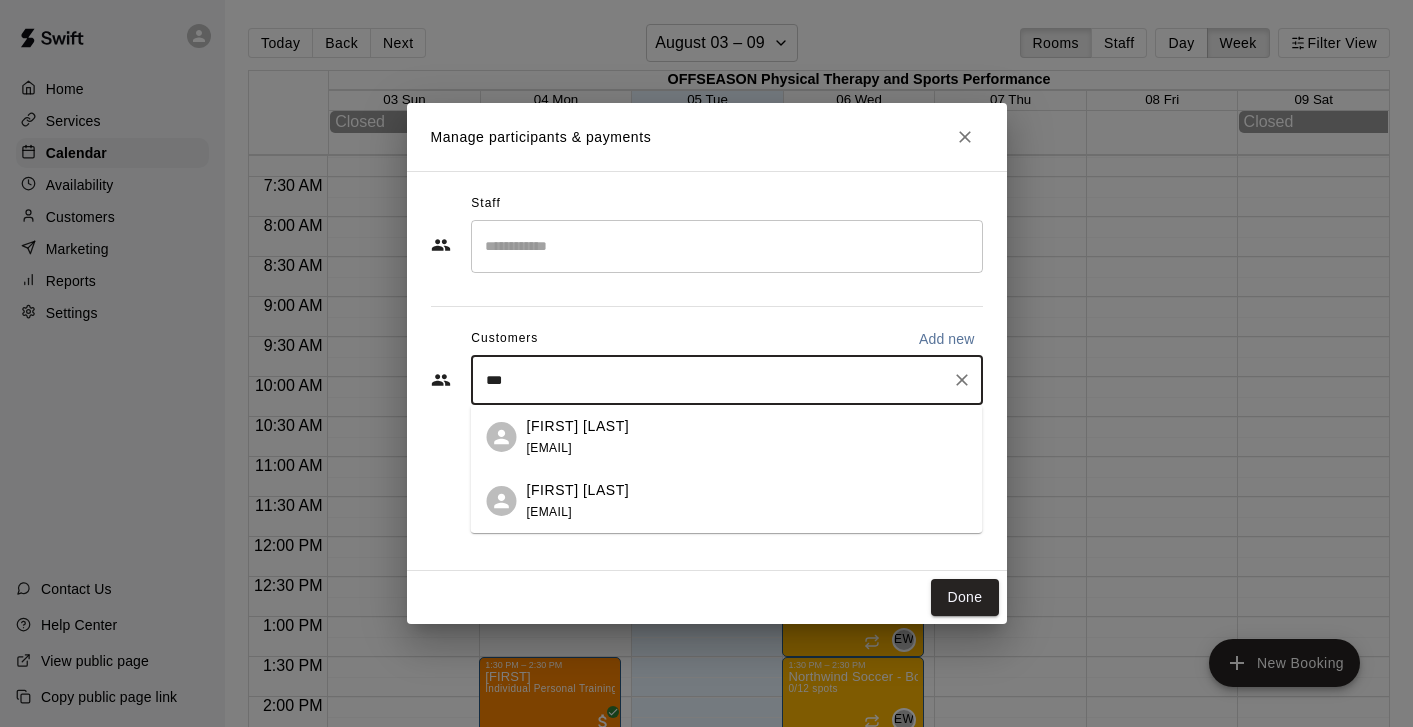 click on "[FIRST] [LAST] [EMAIL]" at bounding box center (578, 501) 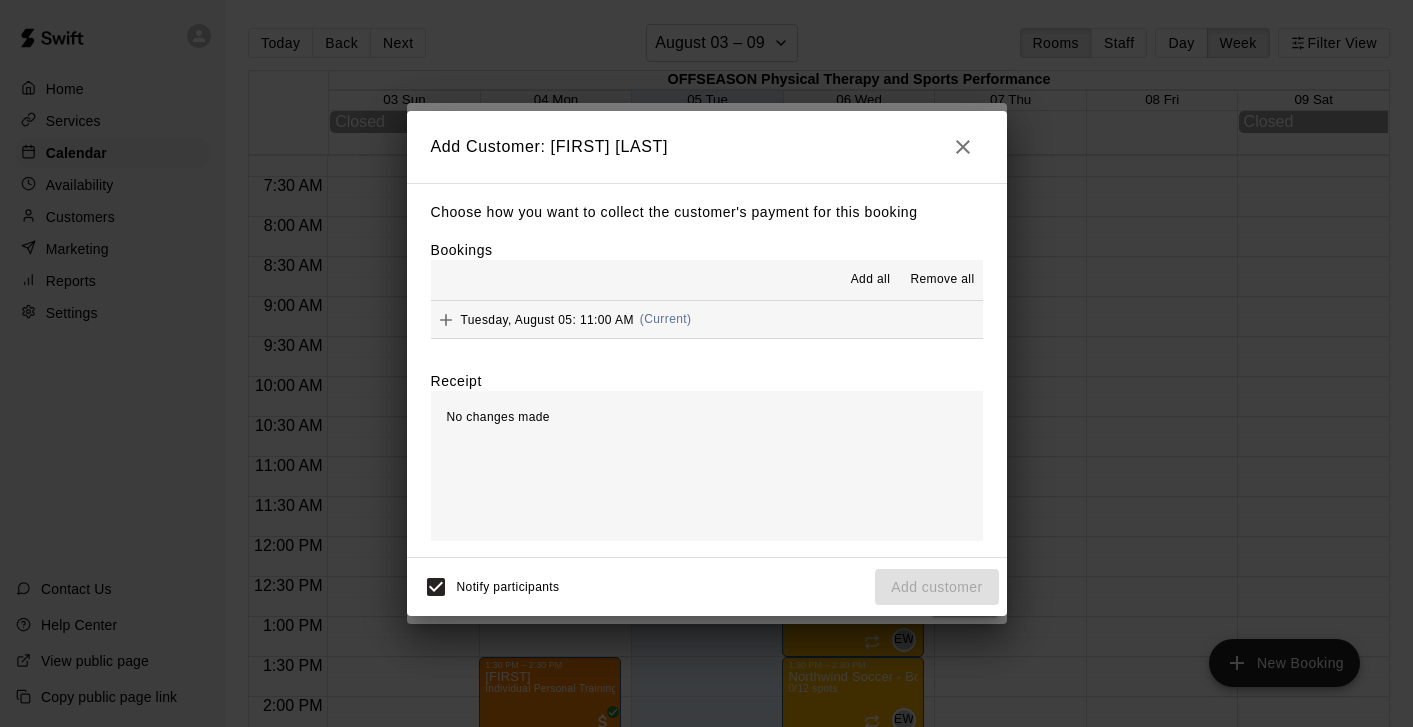 click 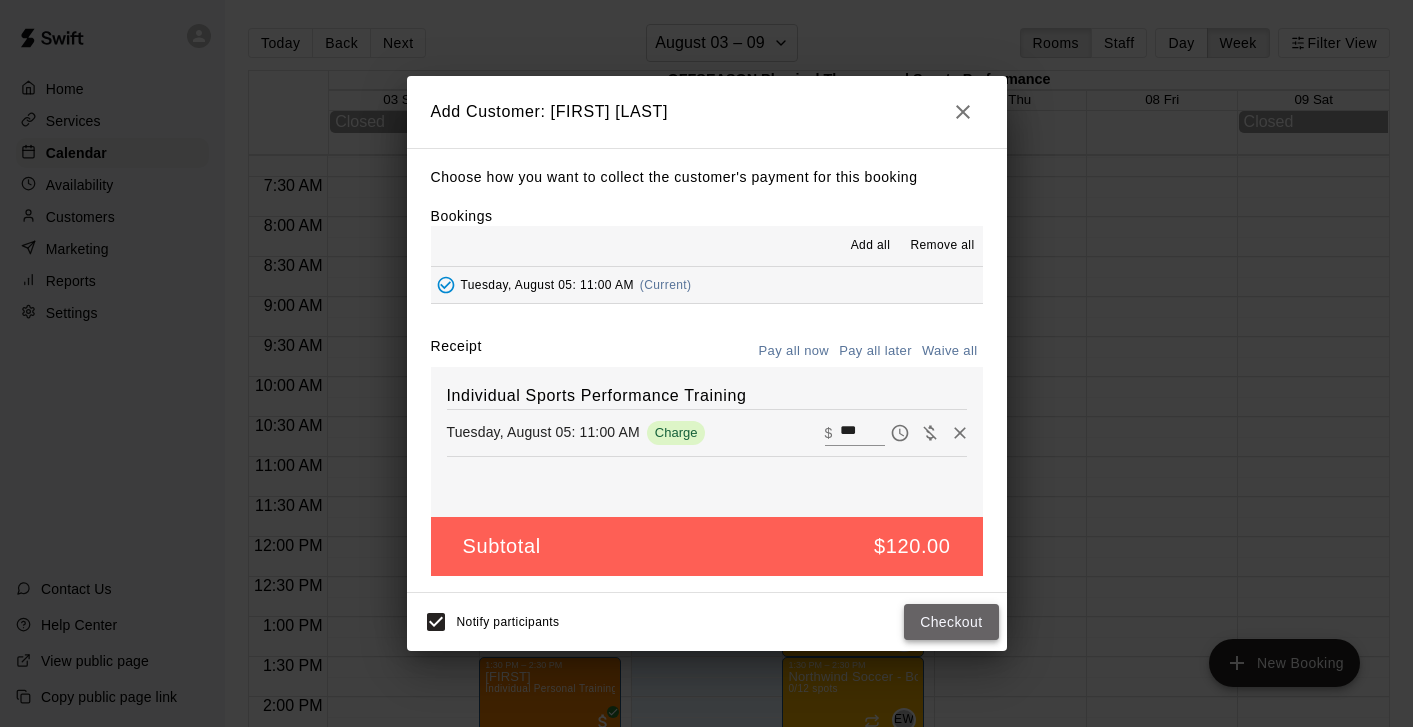 click on "Checkout" at bounding box center [951, 622] 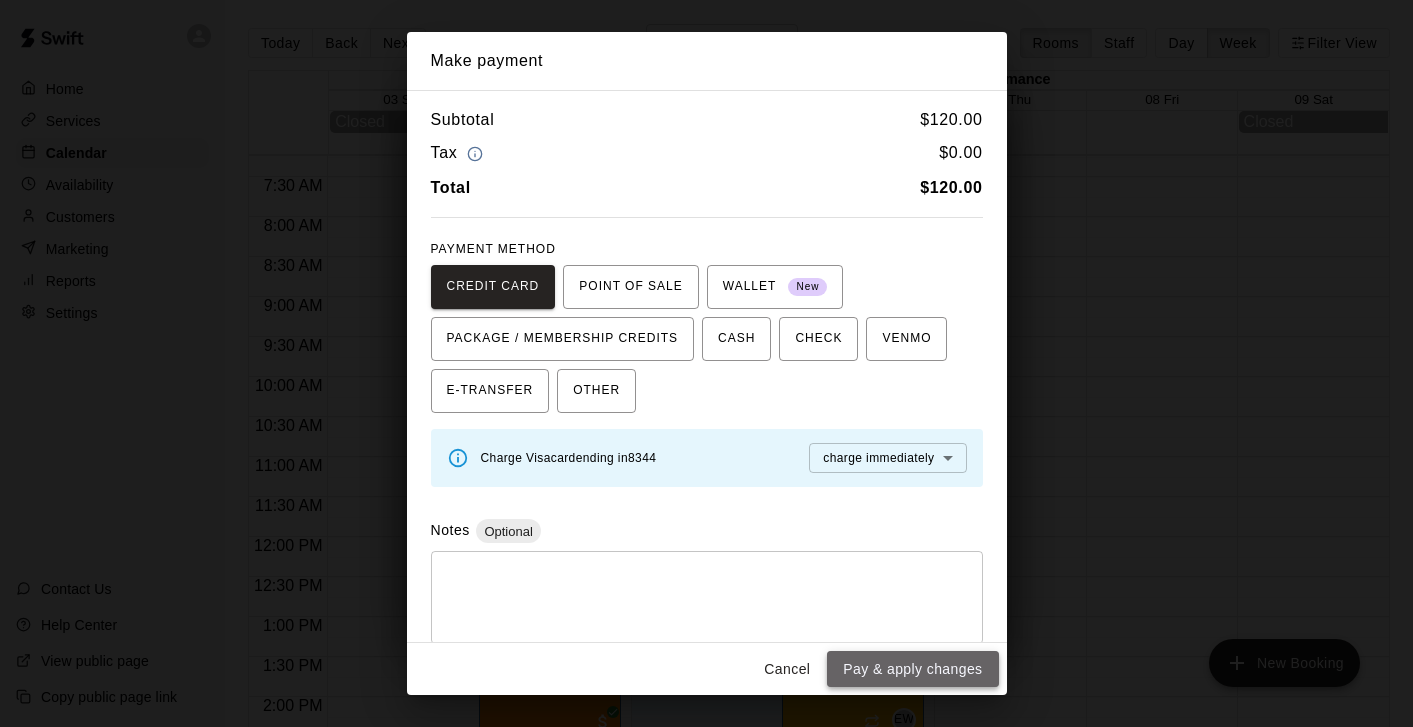 click on "Pay & apply changes" at bounding box center [912, 669] 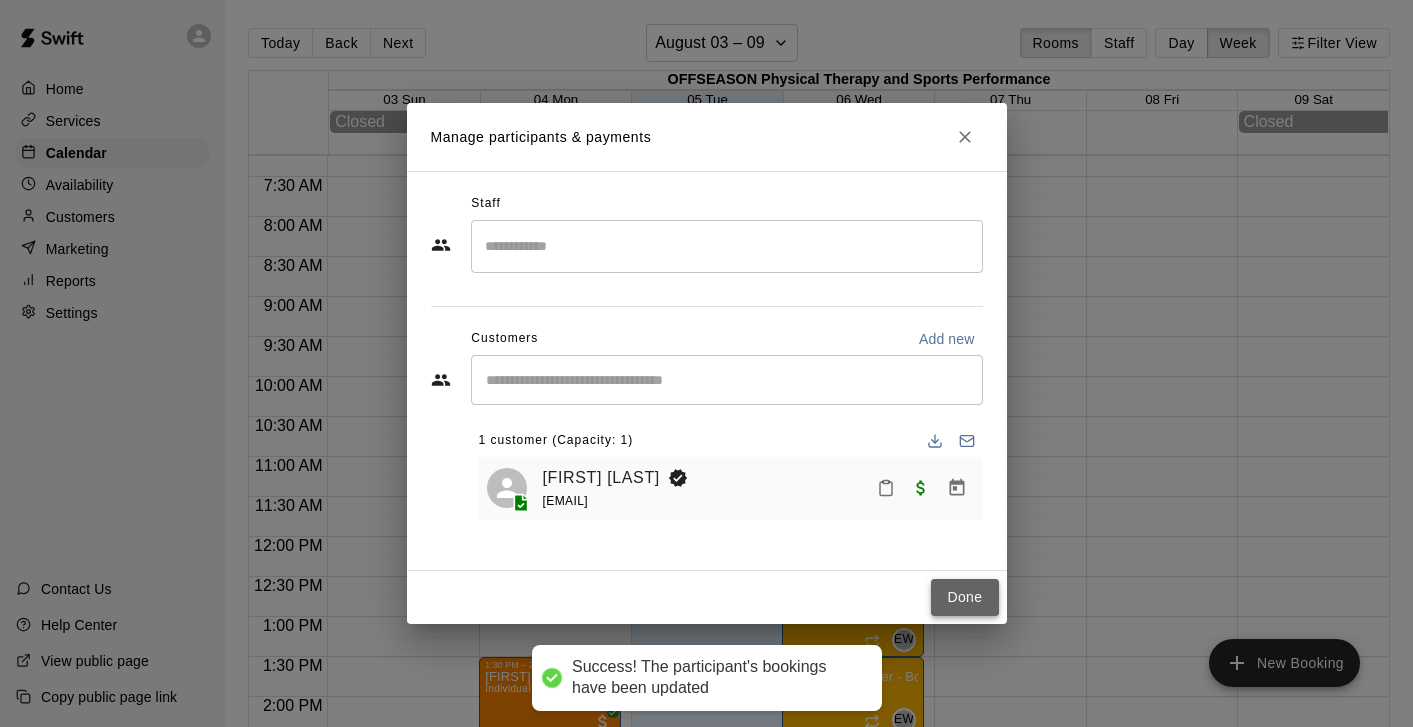 click on "Done" at bounding box center (964, 597) 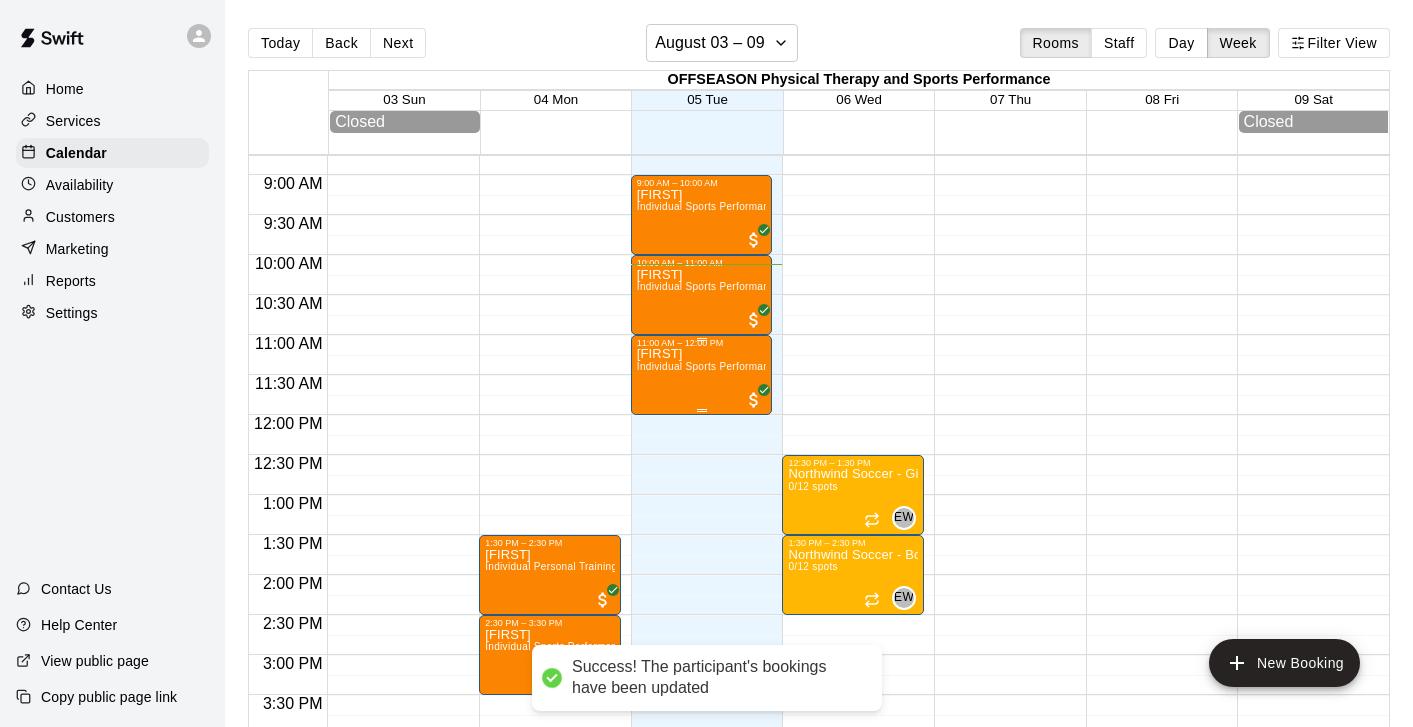 scroll, scrollTop: 699, scrollLeft: 0, axis: vertical 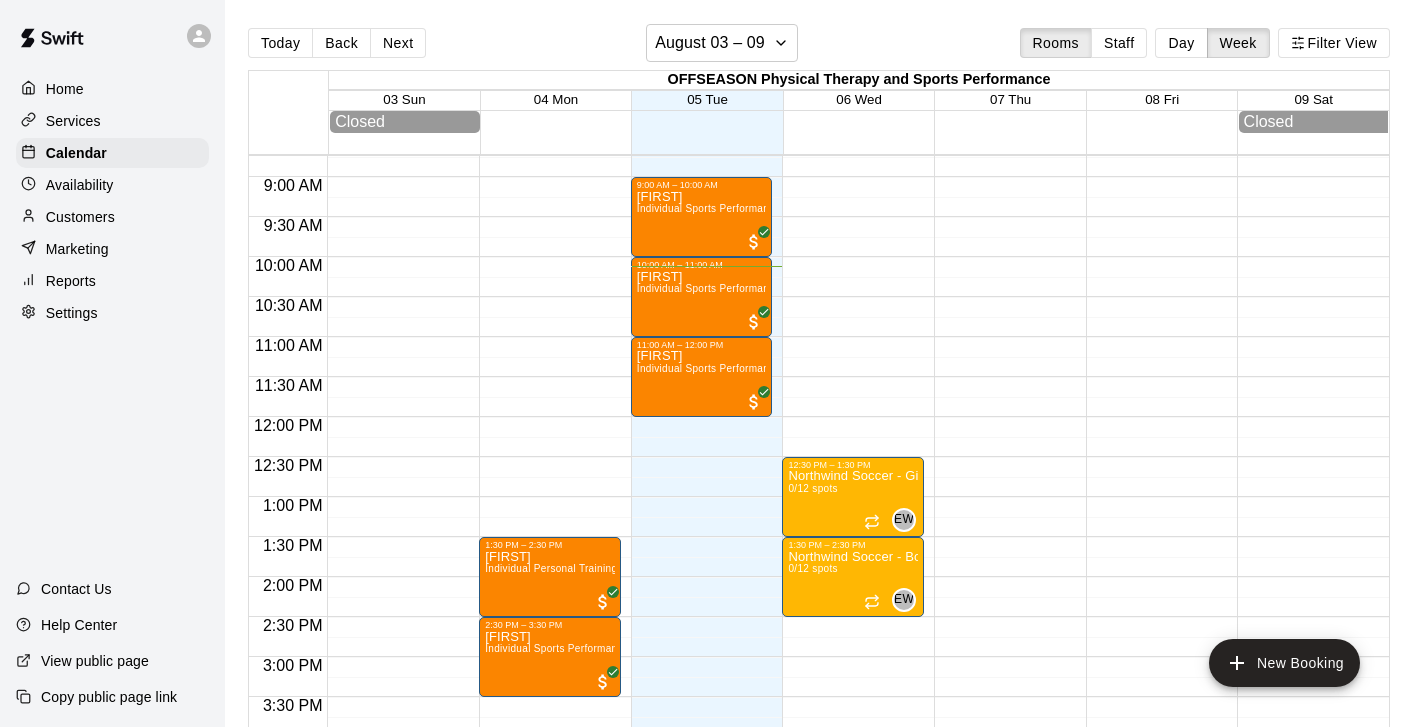 click on "12:00 AM – 7:00 AM Closed 9:00 AM – 10:00 AM Tash Individual Sports Performance Training 10:00 AM – 11:00 AM [FIRST] Individual Sports Performance Training 11:00 AM – 12:00 PM [FIRST] Individual Sports Performance Training 8:00 PM – 11:59 PM Closed" at bounding box center [702, 417] 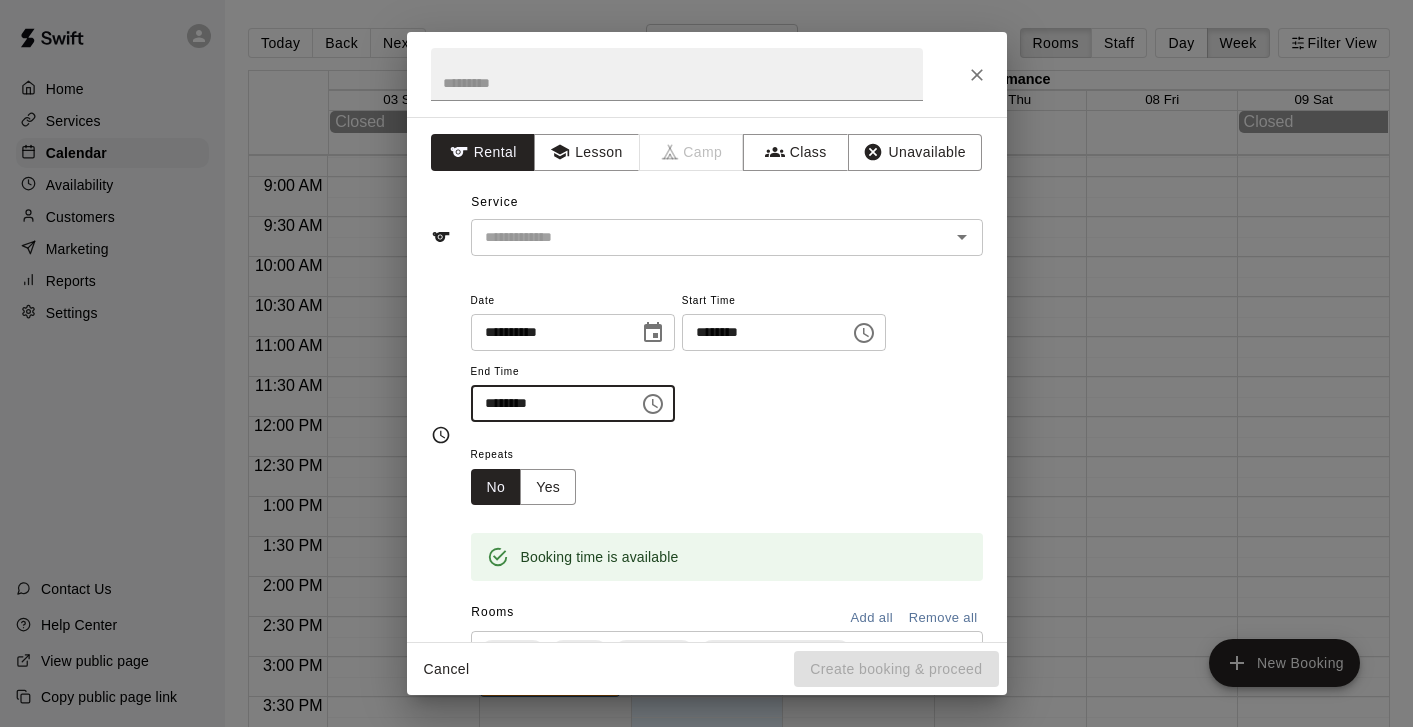 click on "********" at bounding box center [548, 403] 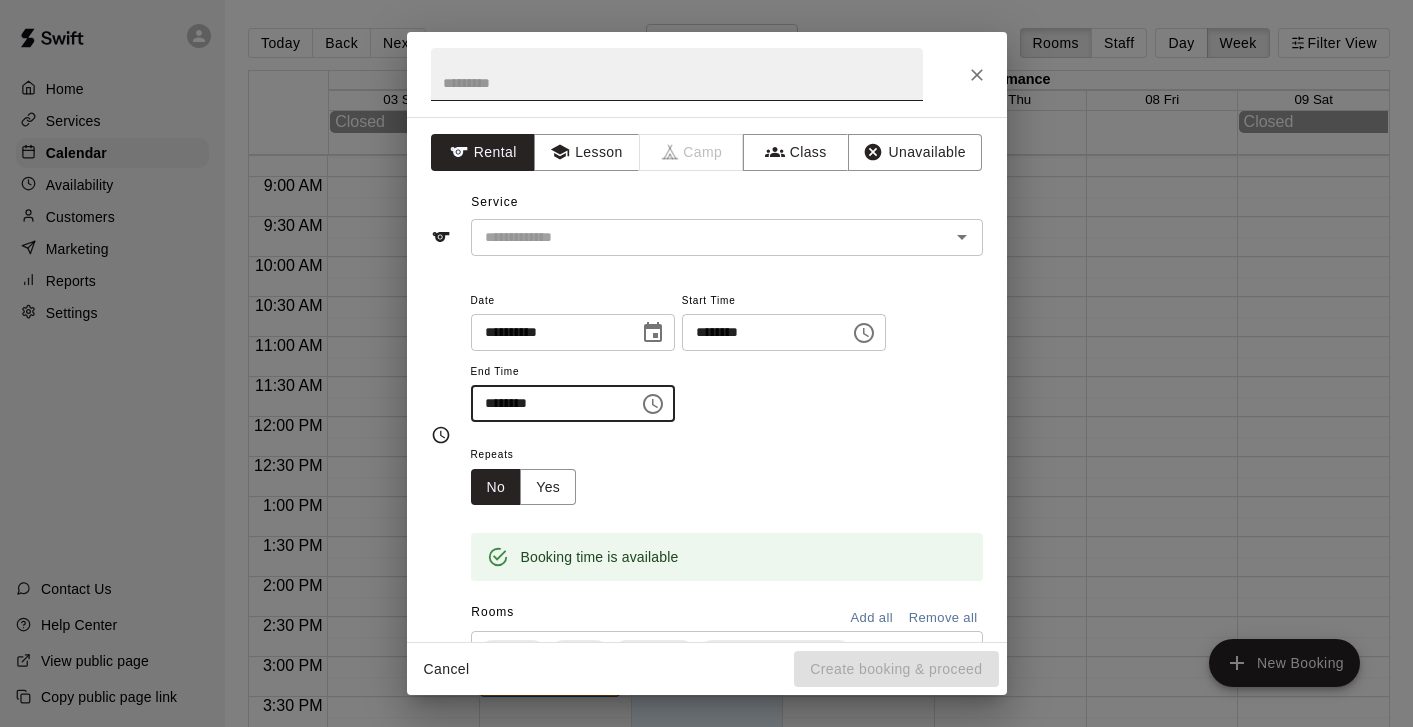 type on "********" 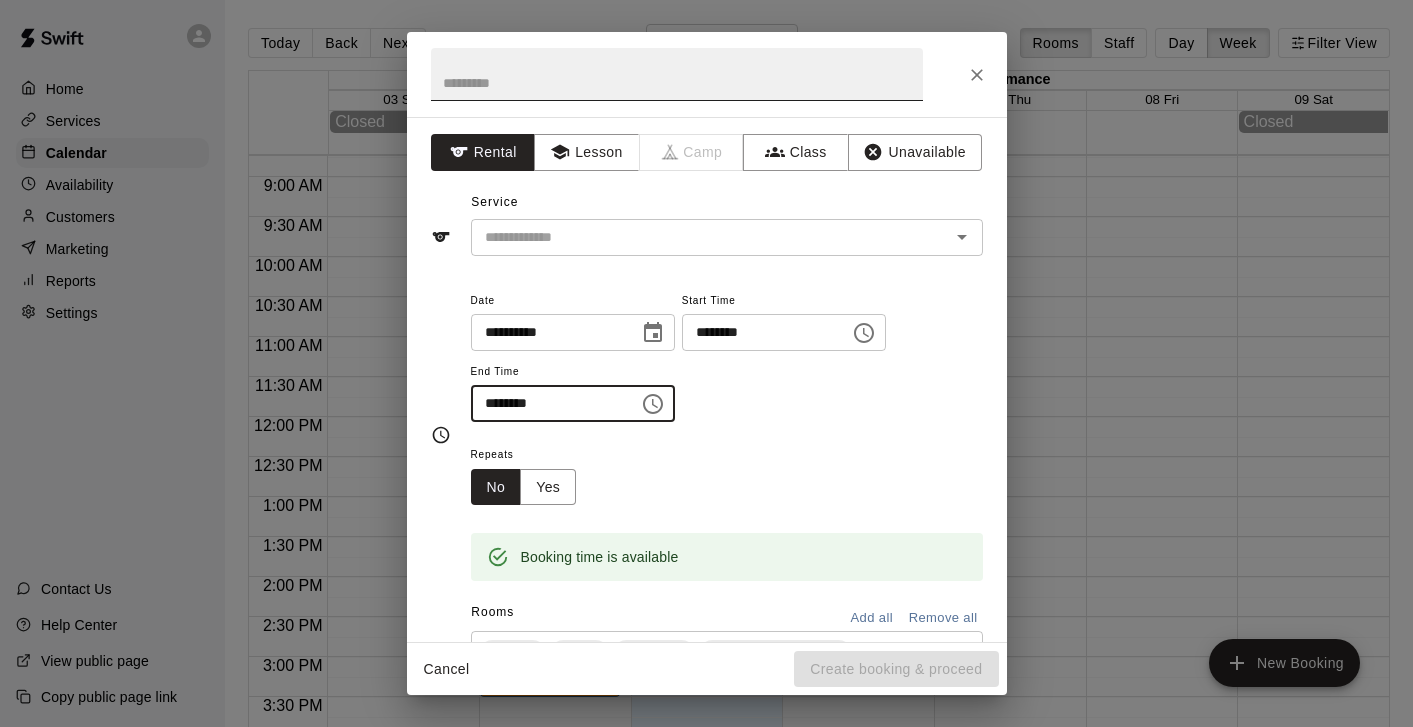 click at bounding box center (677, 74) 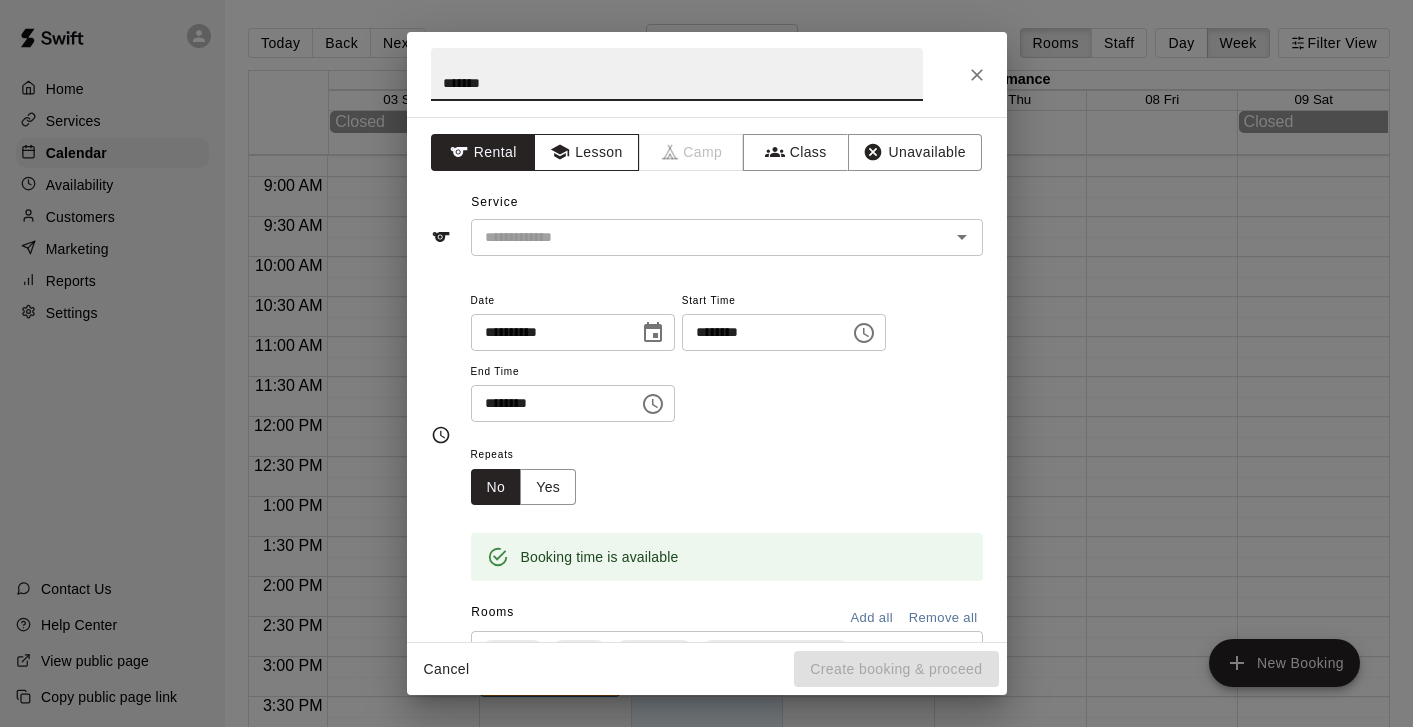 type on "*******" 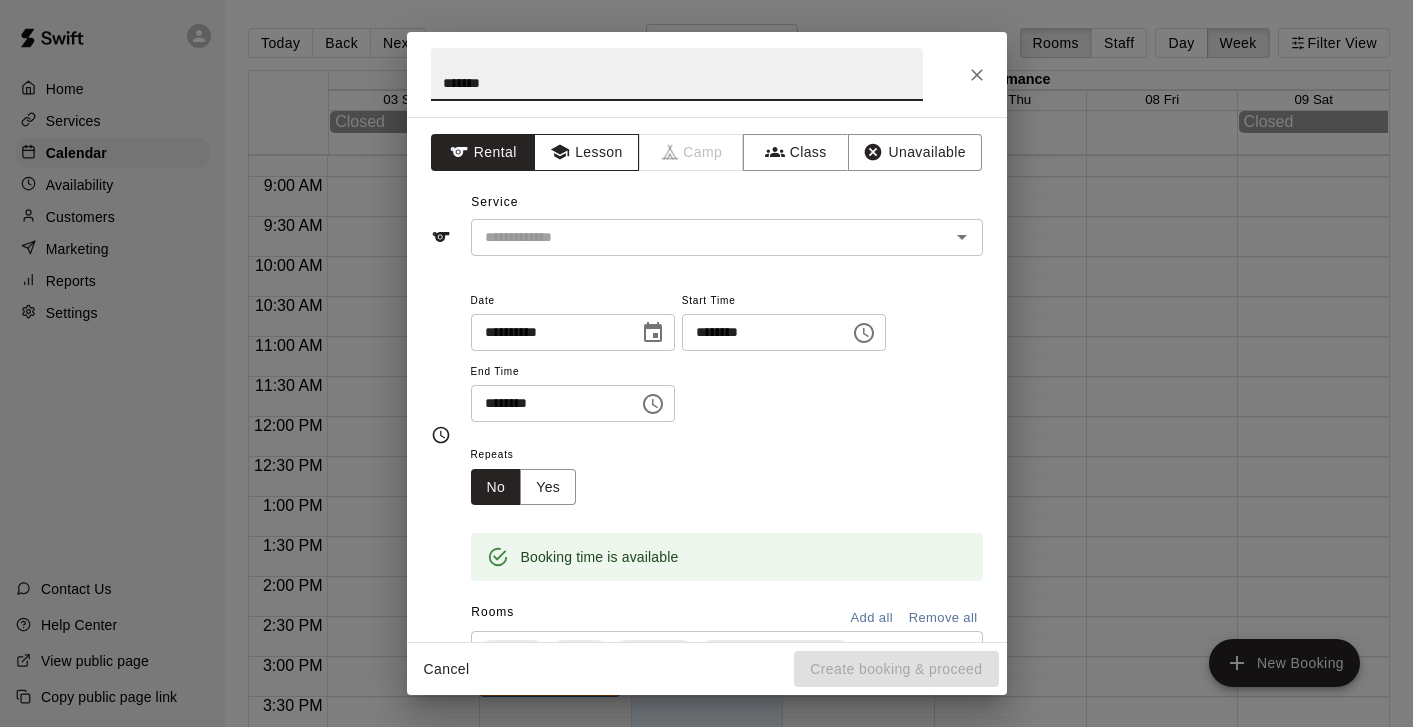 click on "Lesson" at bounding box center (586, 152) 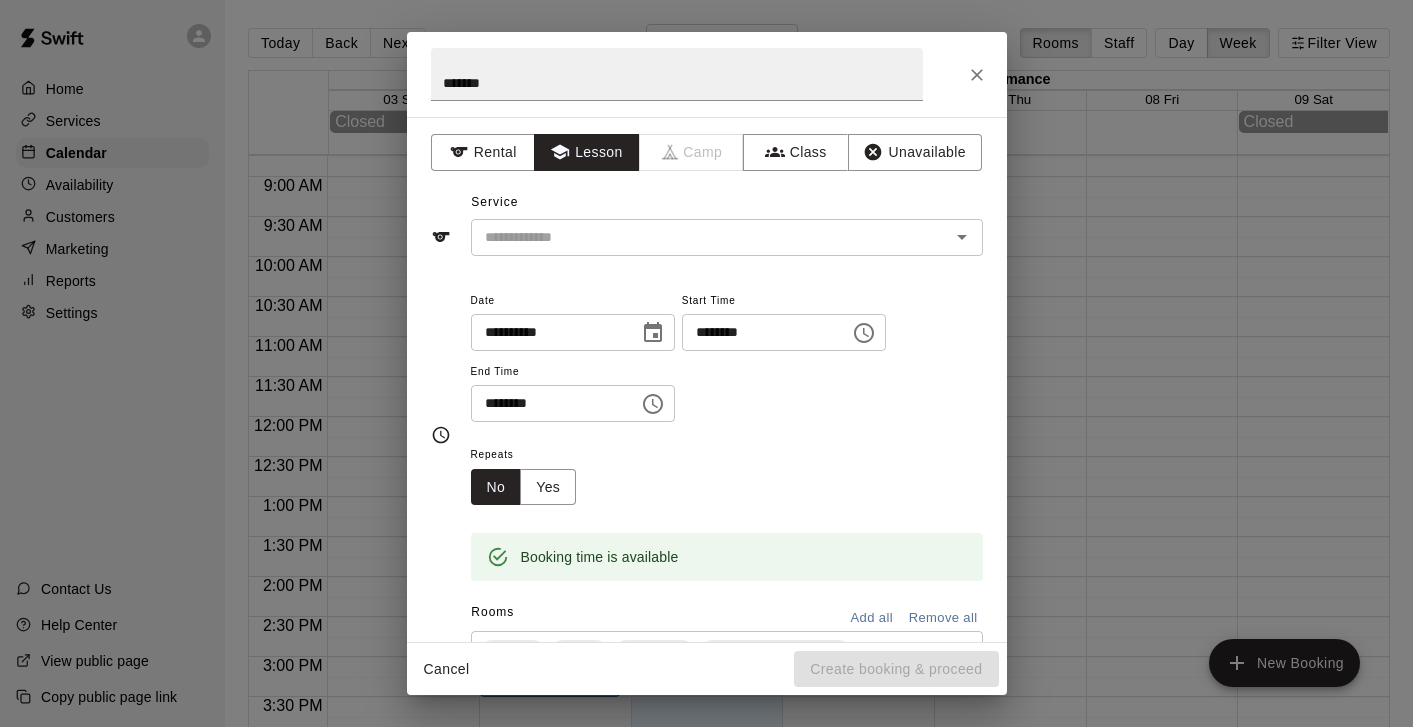click on "**********" at bounding box center [707, 379] 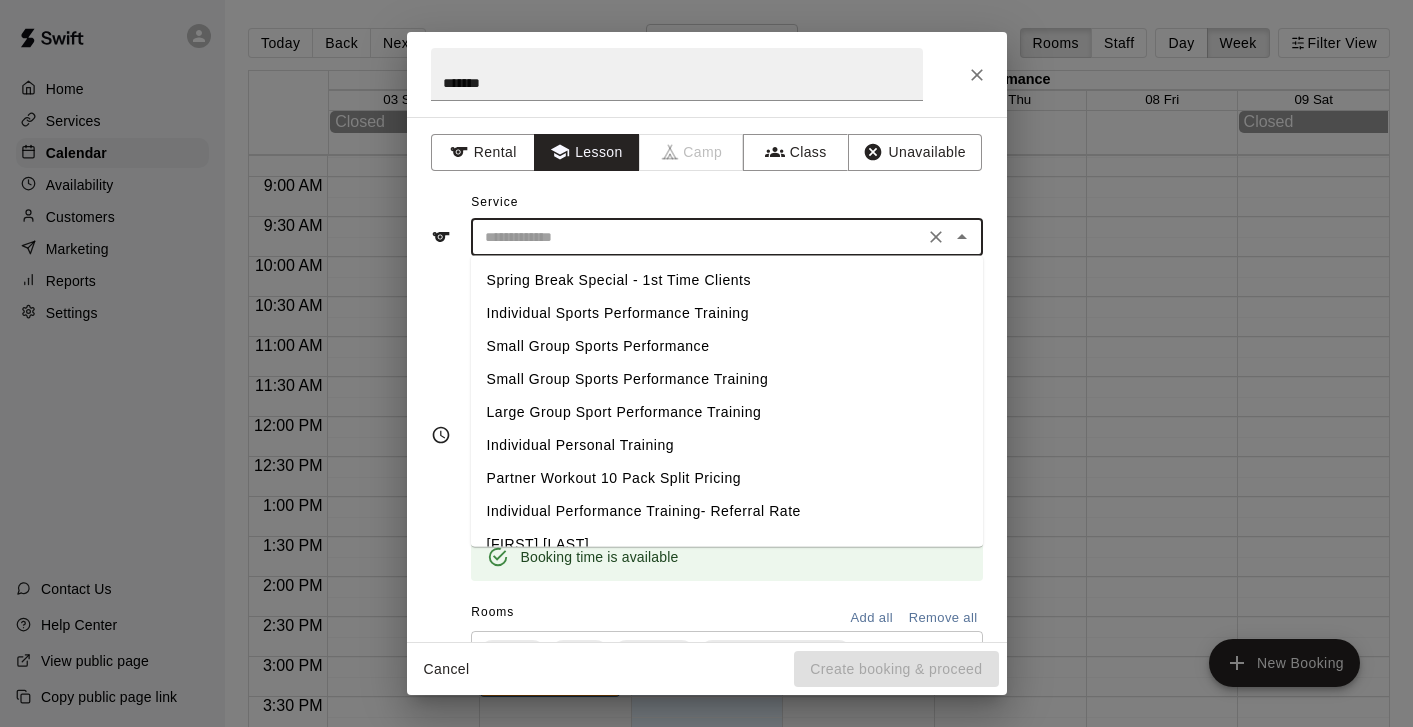 click at bounding box center (697, 237) 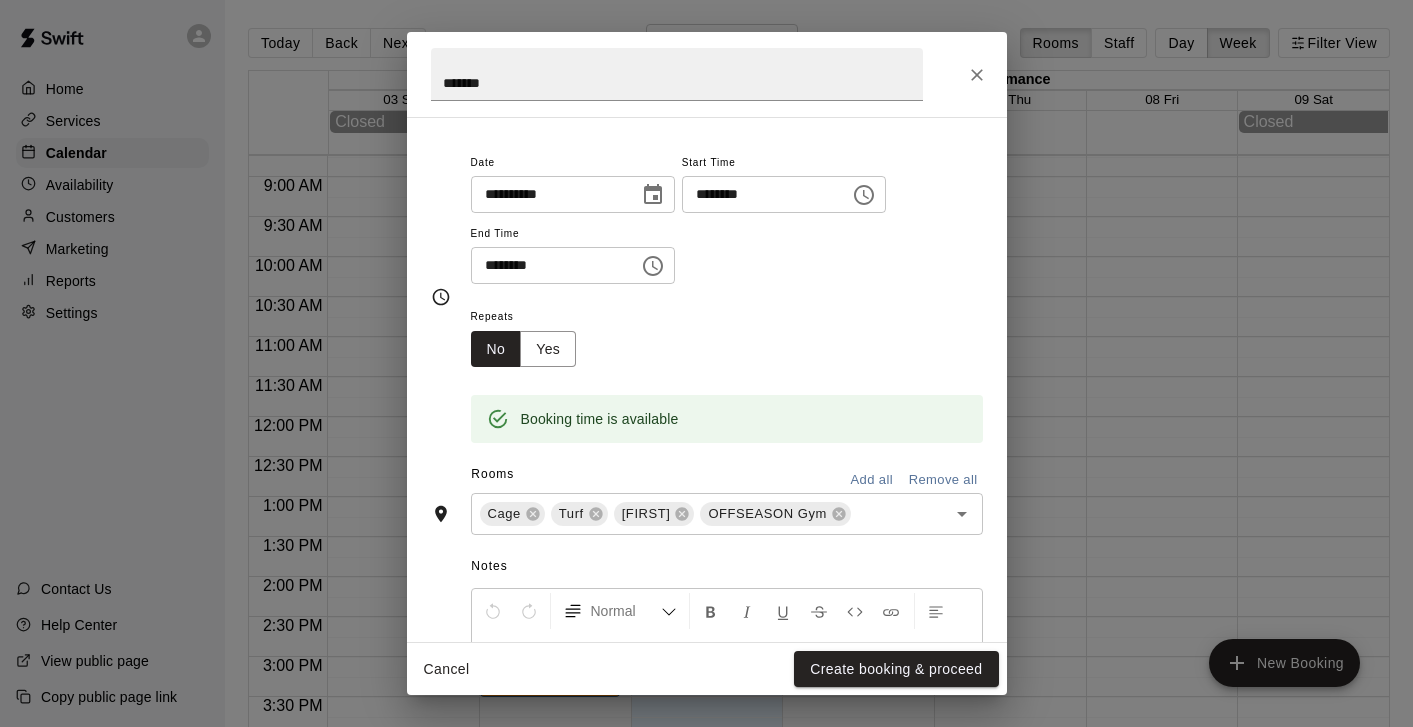 scroll, scrollTop: 159, scrollLeft: 0, axis: vertical 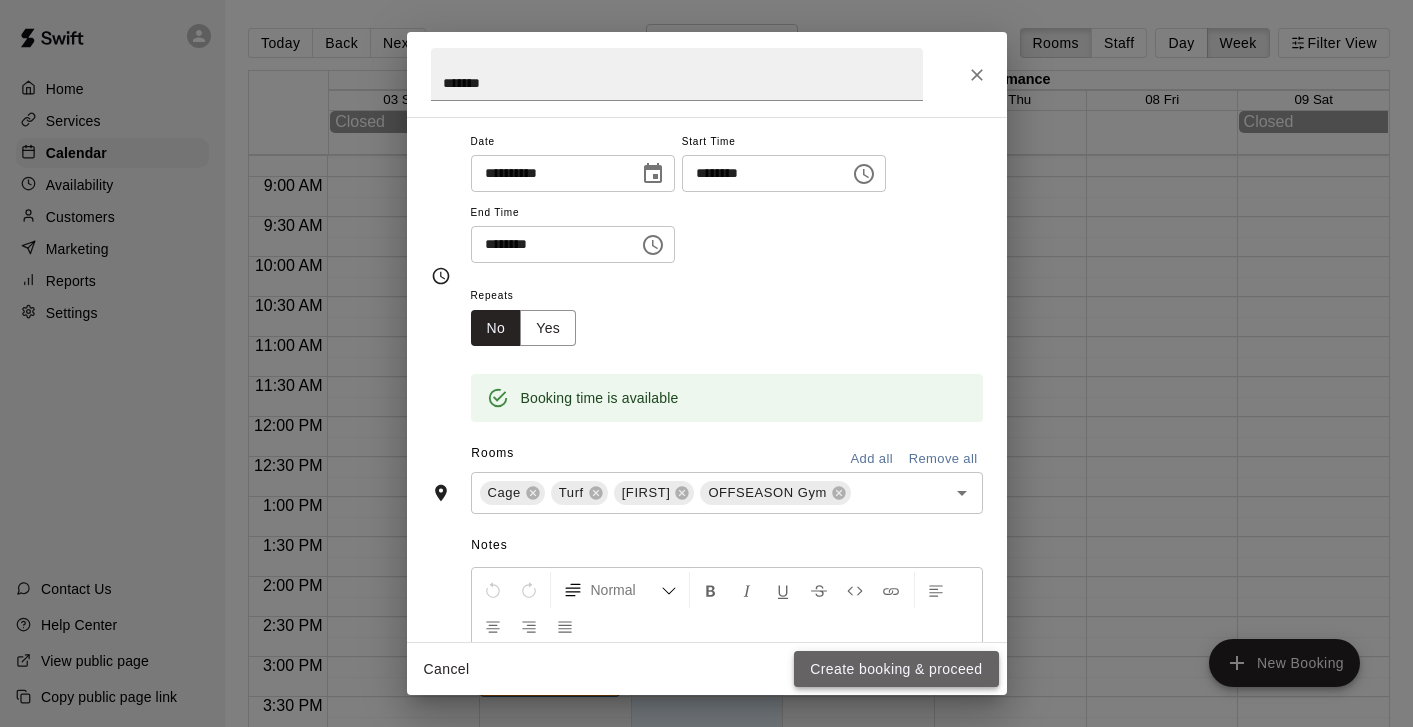 click on "Create booking & proceed" at bounding box center [896, 669] 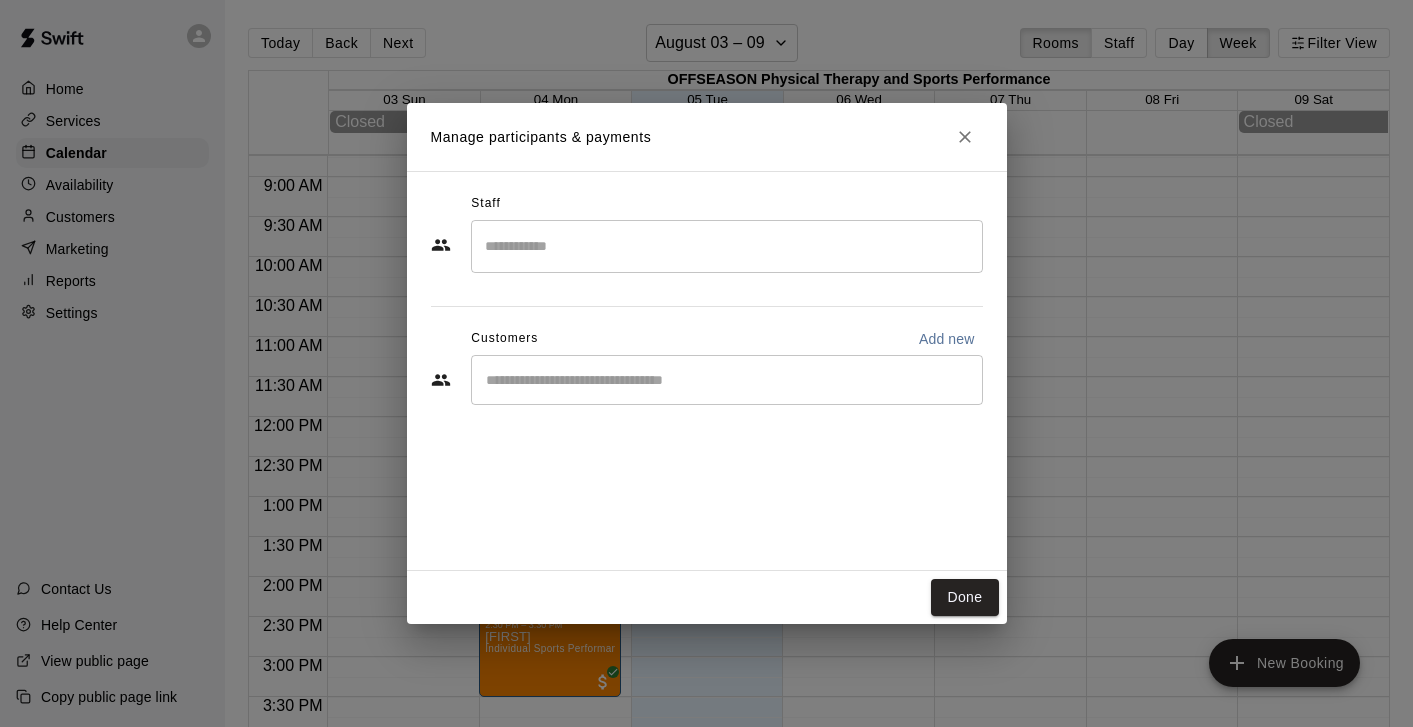 click at bounding box center (727, 380) 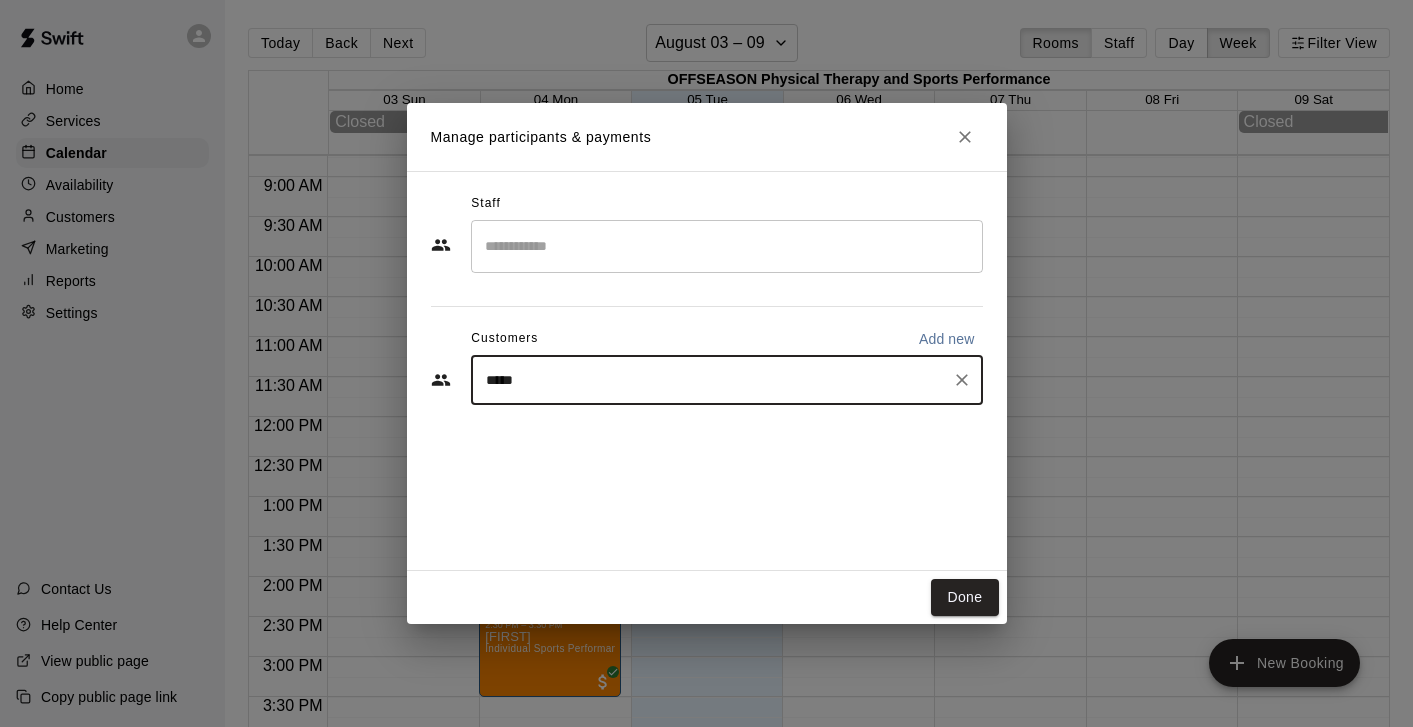 type on "******" 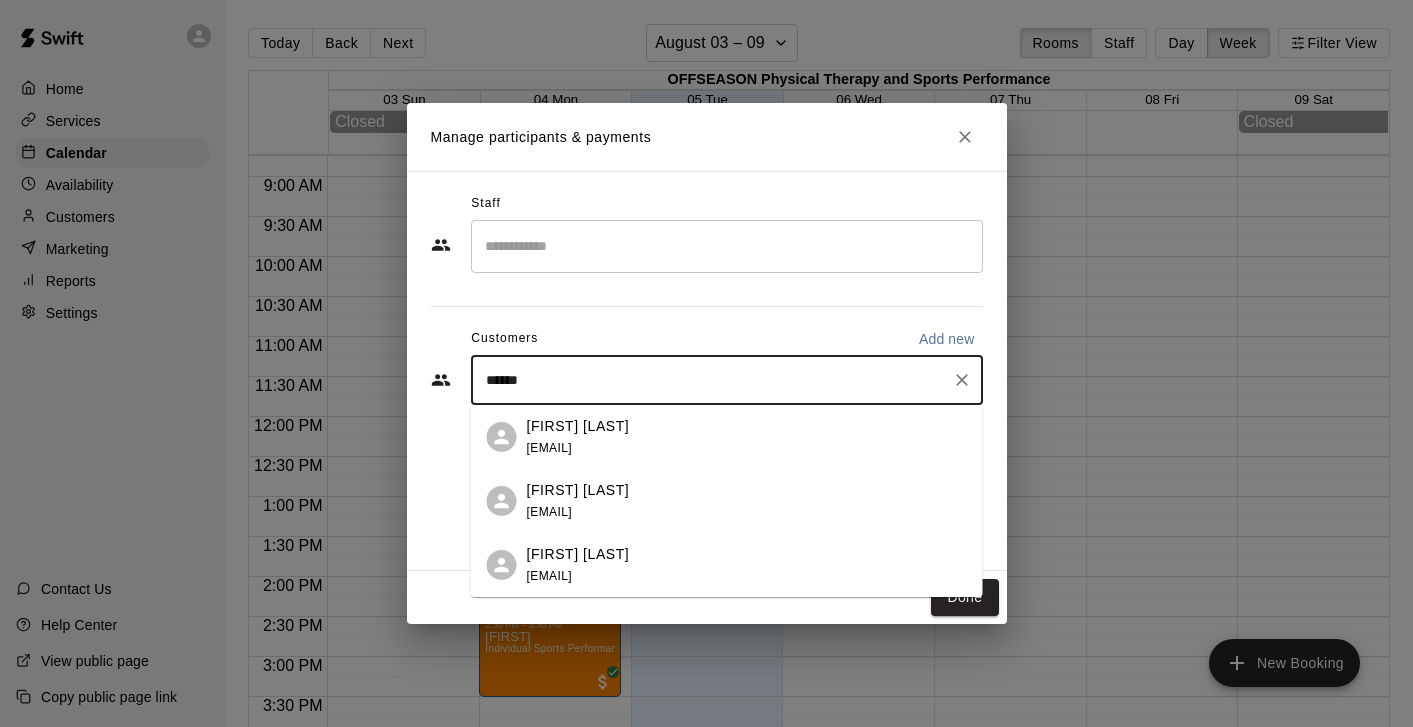 click on "[EMAIL]" at bounding box center (549, 448) 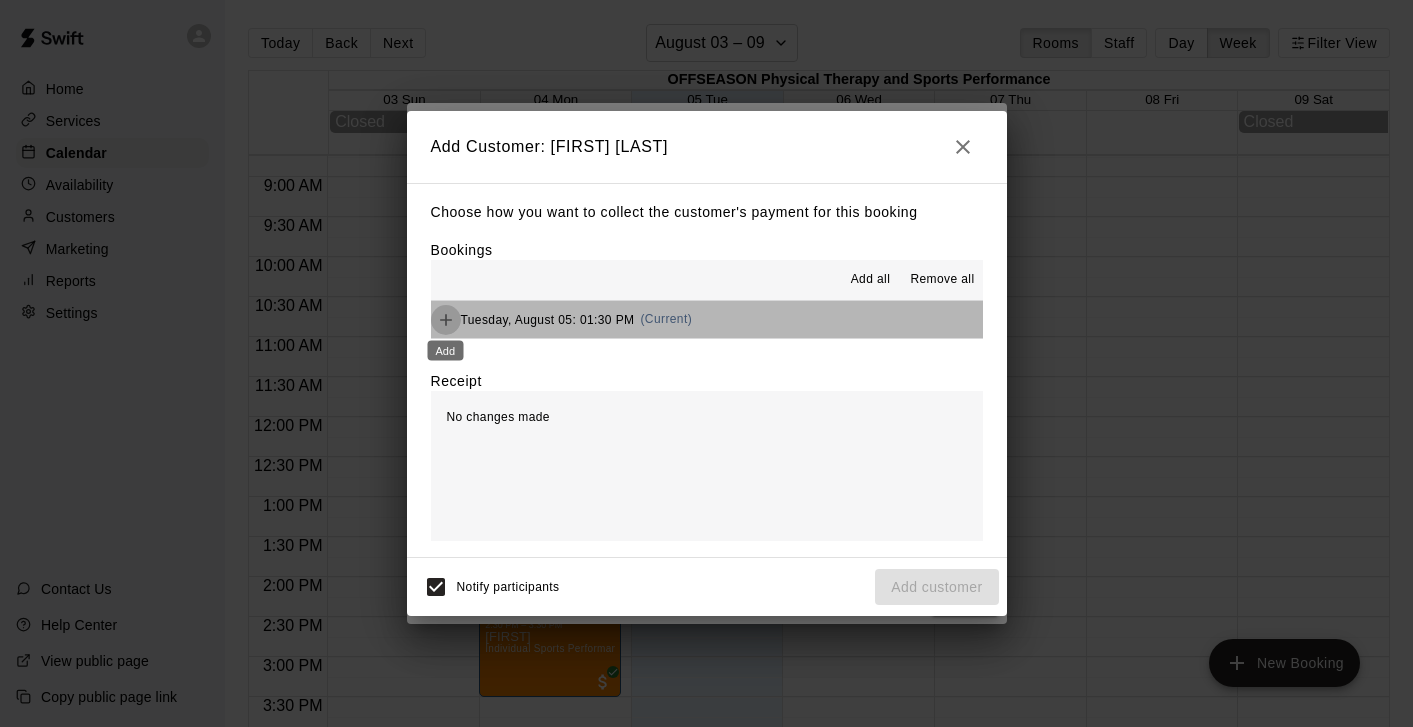 click on "Home Services Calendar Availability Customers Marketing Reports Settings Contact Us Help Center View public page Copy public page link Today Back Next August 03 – 09 Rooms Staff Day Week Filter View OFFseason Physical Therapy and Sports Performance 03 Sun 04 Mon 05 Tue 06 Wed 07 Thu 08 Fri 09 Sat Closed   Closed 12:00 AM 12:30 AM 1:00 AM 1:30 AM 2:00 AM 2:30 AM 3:00 AM 3:30 AM 4:00 AM 4:30 AM 5:00 AM 5:30 AM 6:00 AM 6:30 AM 7:00 AM 7:30 AM 8:00 AM 8:30 AM 9:00 AM 9:30 AM 10:00 AM 10:30 AM 11:00 AM 11:30 AM 12:00 PM 12:30 PM 1:00 PM 1:30 PM 2:00 PM 2:30 PM 3:00 PM 3:30 PM 4:00 PM 4:30 PM 5:00 PM 5:30 PM 6:00 PM 6:30 PM 7:00 PM 7:30 PM 8:00 PM 8:30 PM 9:00 PM 9:30 PM 10:00 PM 10:30 PM 11:00 PM 11:30 PM 12:00 AM – 7:00 AM Closed 1:30 PM – 2:30 PM [FIRST] Individual Personal Training  2:30 PM – 3:30 PM [FIRST] Individual Sports Performance Training 4:30 PM – 5:30 PM [FIRST]/[FIRST] Individual Sports Performance Training 8:00 PM – 11:59 PM Closed 12:00 AM – 7:00 AM Closed 9:00 AM – 10:00 AM Tash [FIRST] Closed" at bounding box center [706, 379] 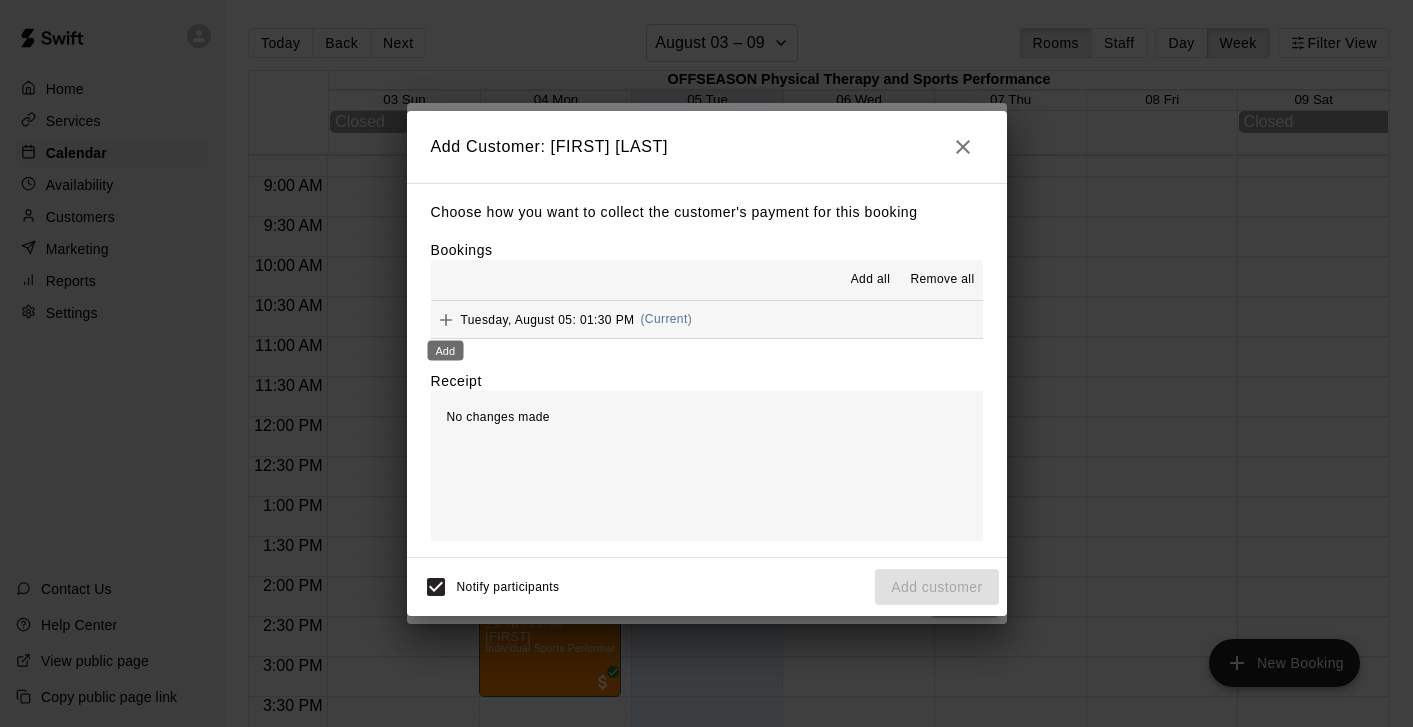 click 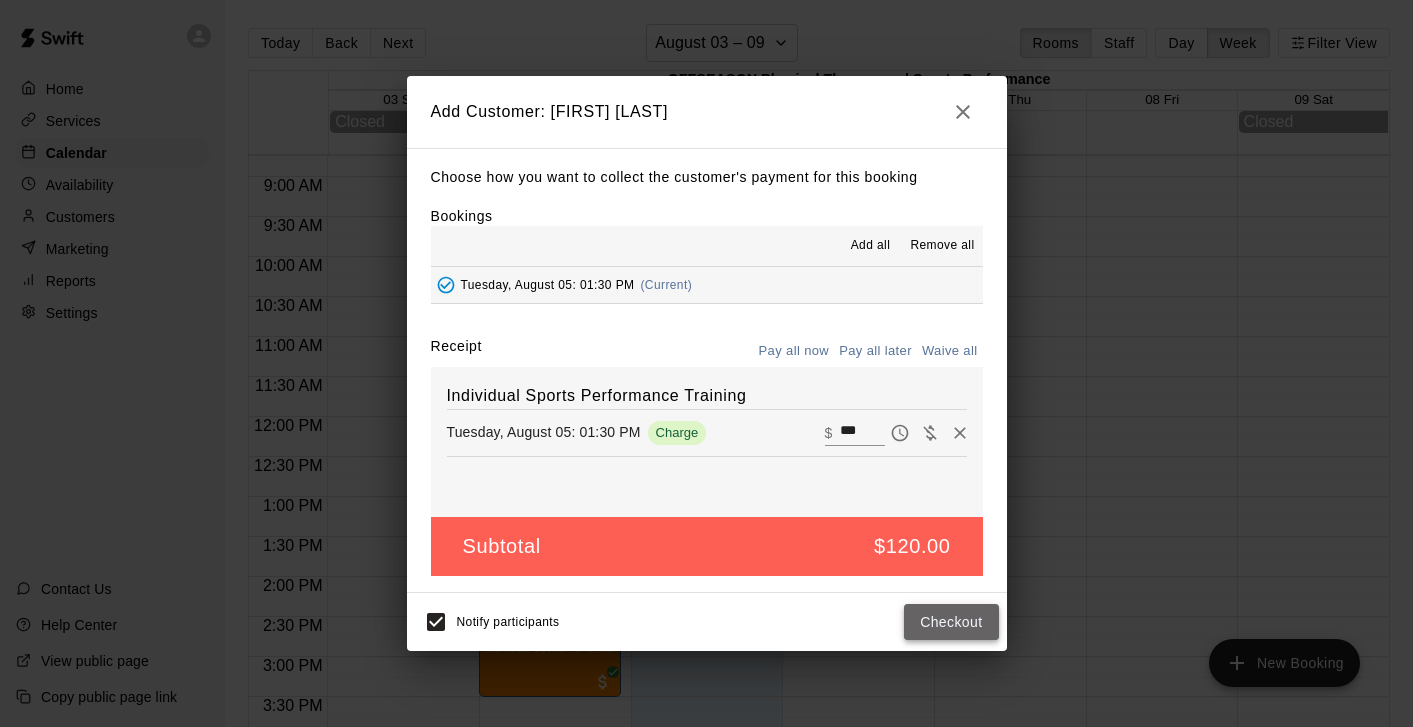 click on "Checkout" at bounding box center (951, 622) 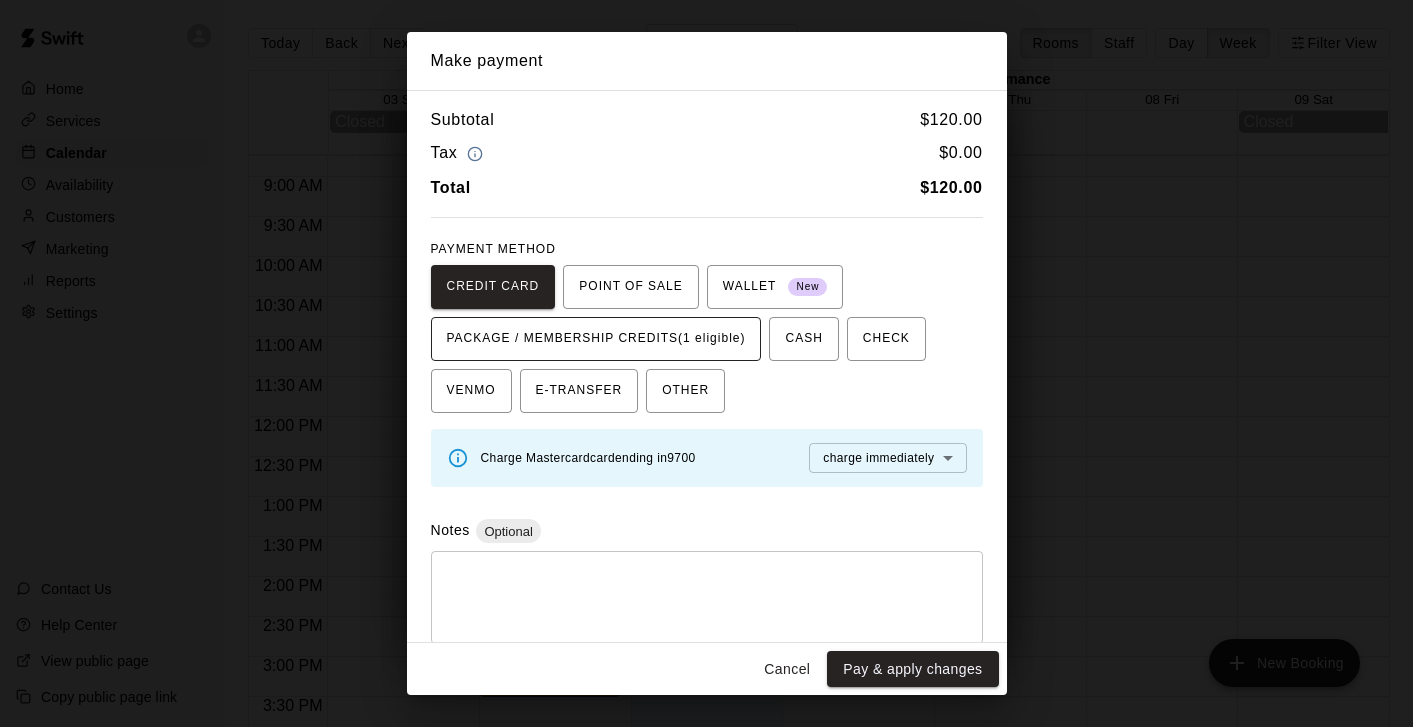 click on "PACKAGE / MEMBERSHIP CREDITS  (1 eligible)" at bounding box center (596, 339) 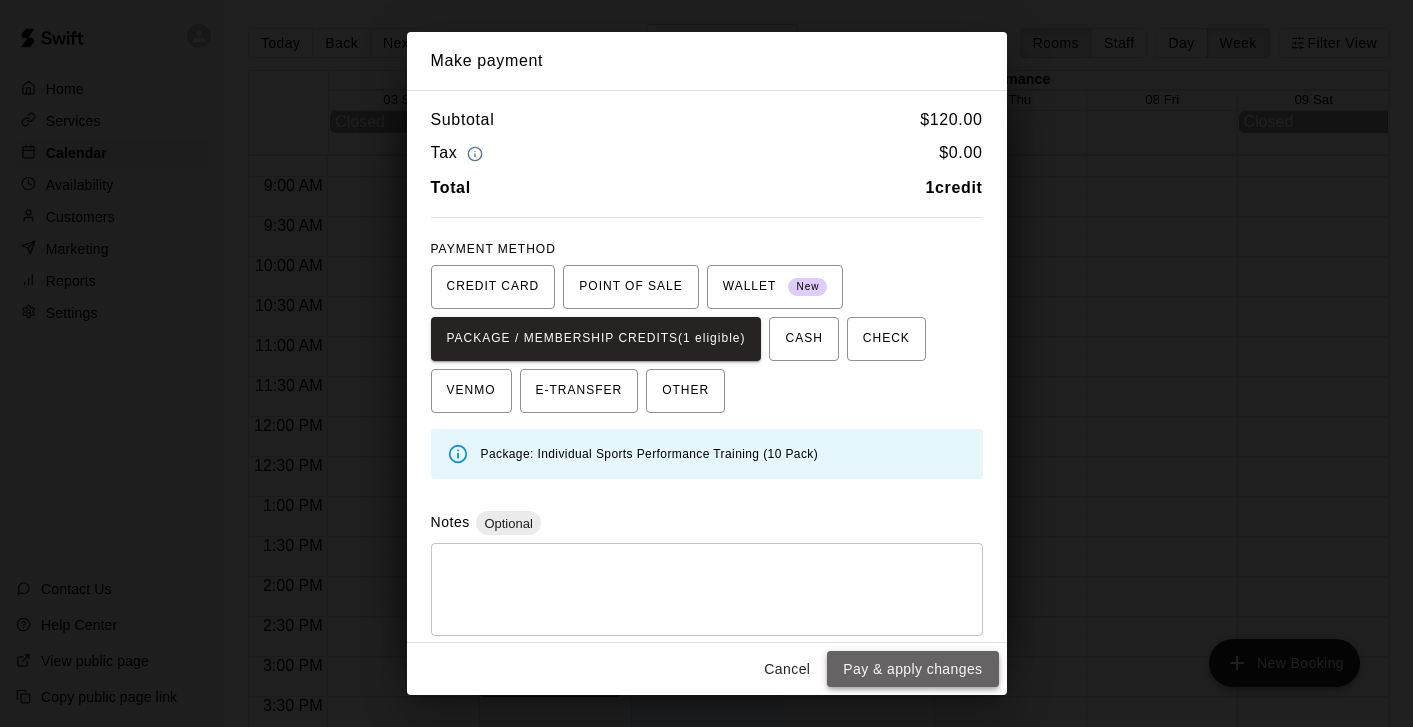 click on "Pay & apply changes" at bounding box center [912, 669] 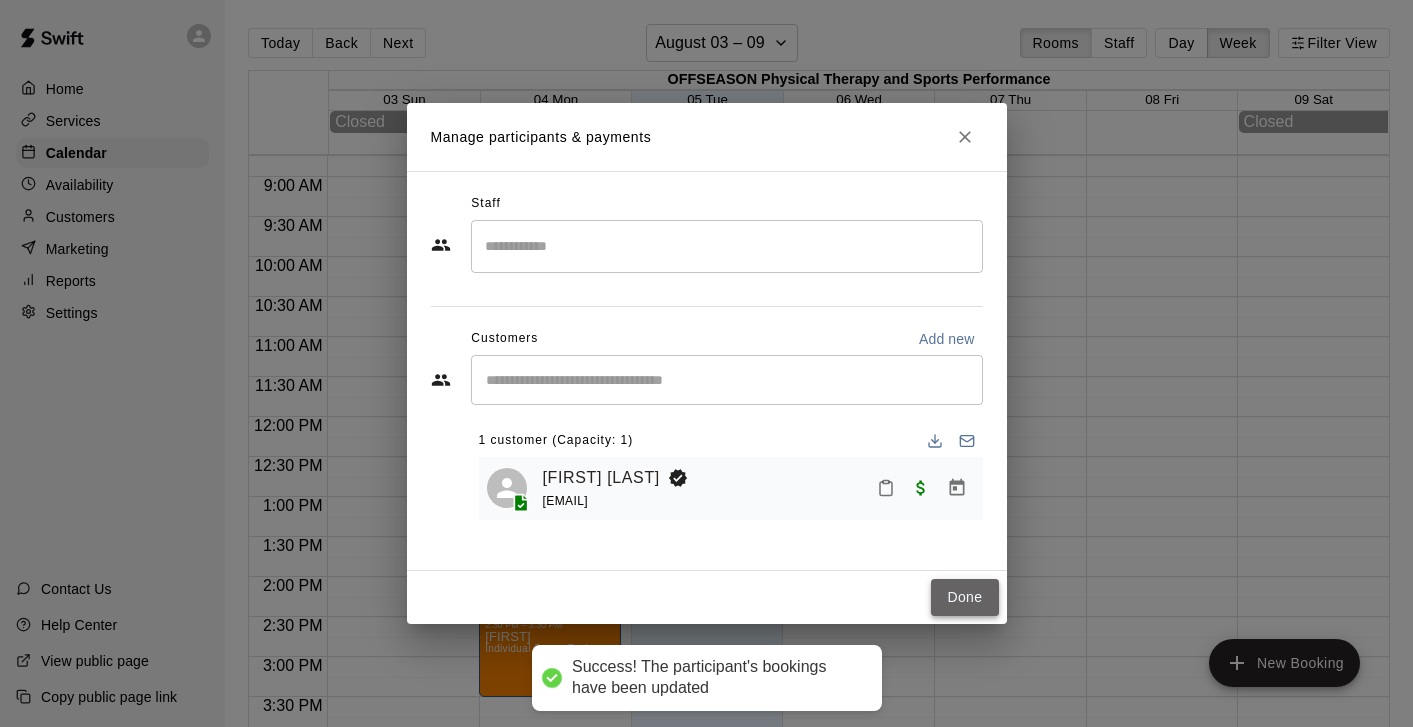 click on "Done" at bounding box center (964, 597) 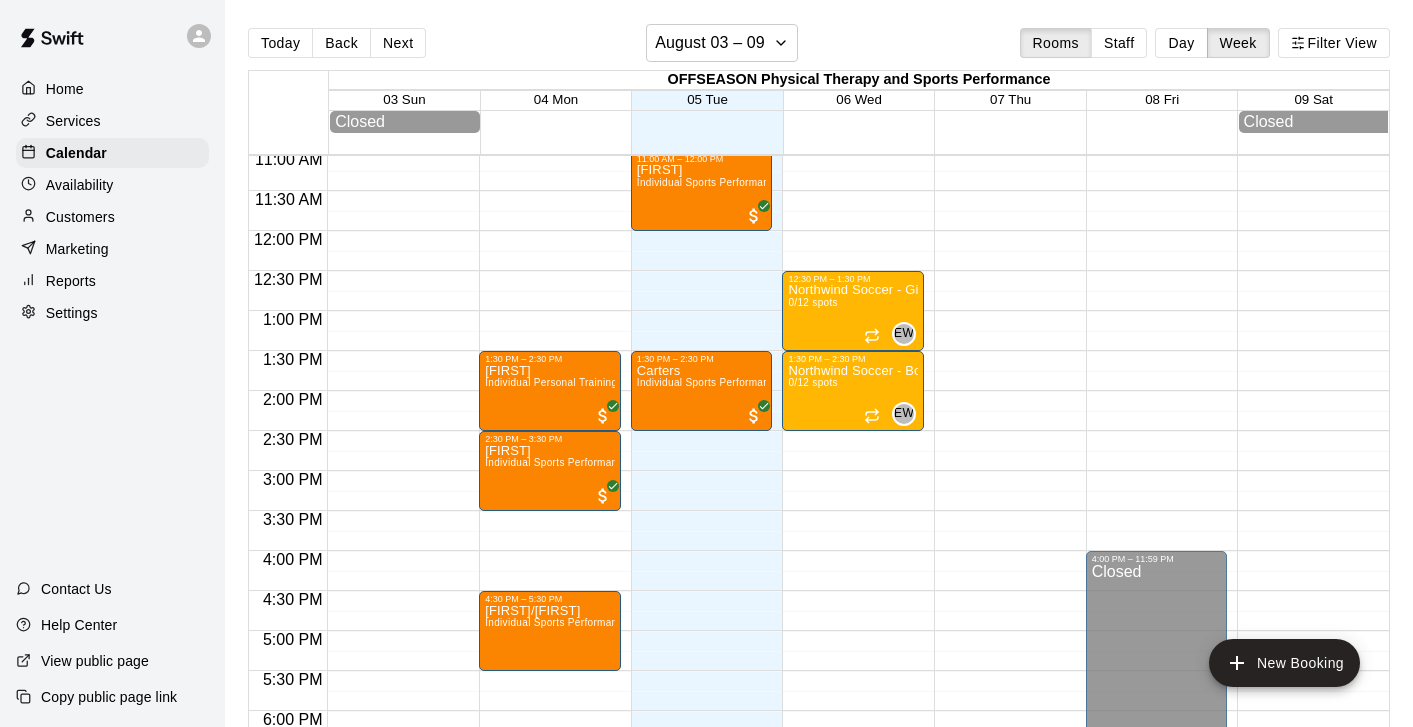 scroll, scrollTop: 882, scrollLeft: 0, axis: vertical 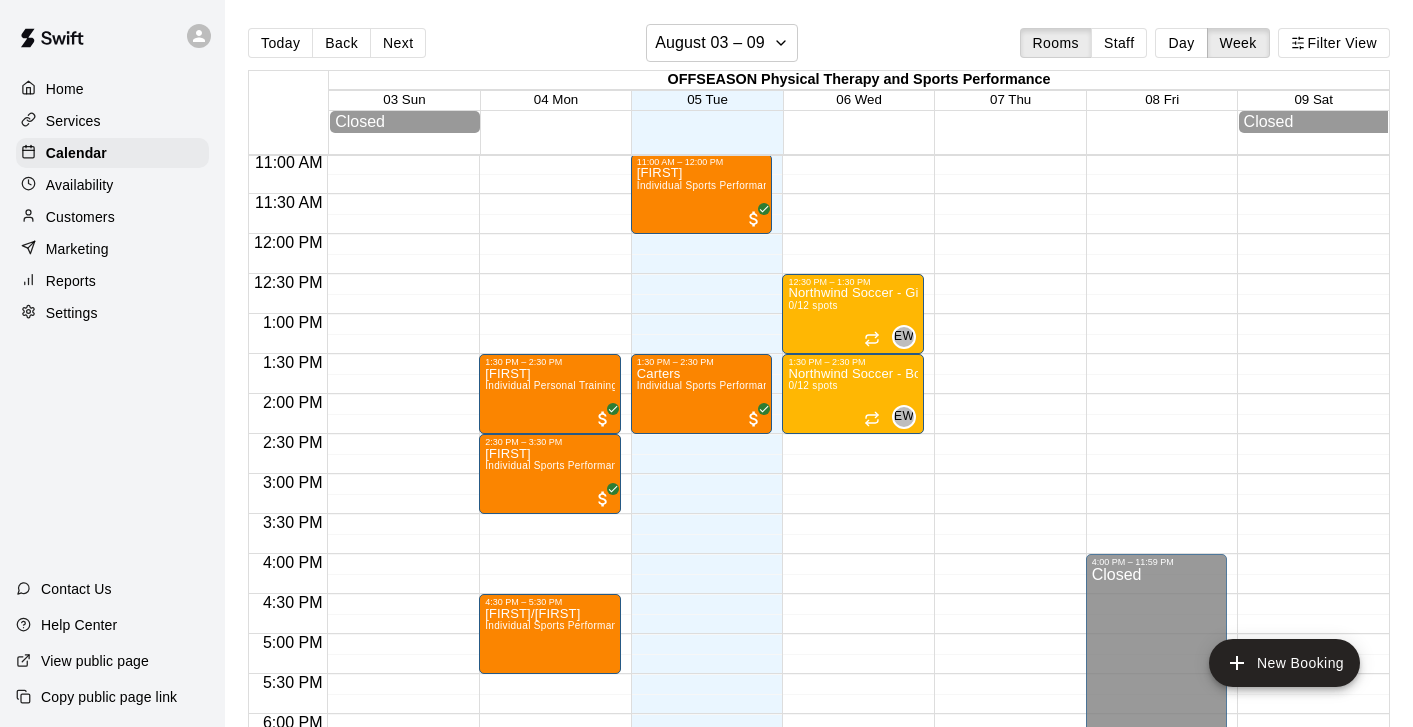 click on "12:00 AM – 7:00 AM Closed 9:00 AM – 10:00 AM Tash Individual Sports Performance Training 10:00 AM – 11:00 AM [FIRST] Individual Sports Performance Training 11:00 AM – 12:00 PM [FIRST] Individual Sports Performance Training 1:30 PM – 2:30 PM [FIRST] Individual Sports Performance Training 8:00 PM – 11:59 PM Closed" at bounding box center [702, 234] 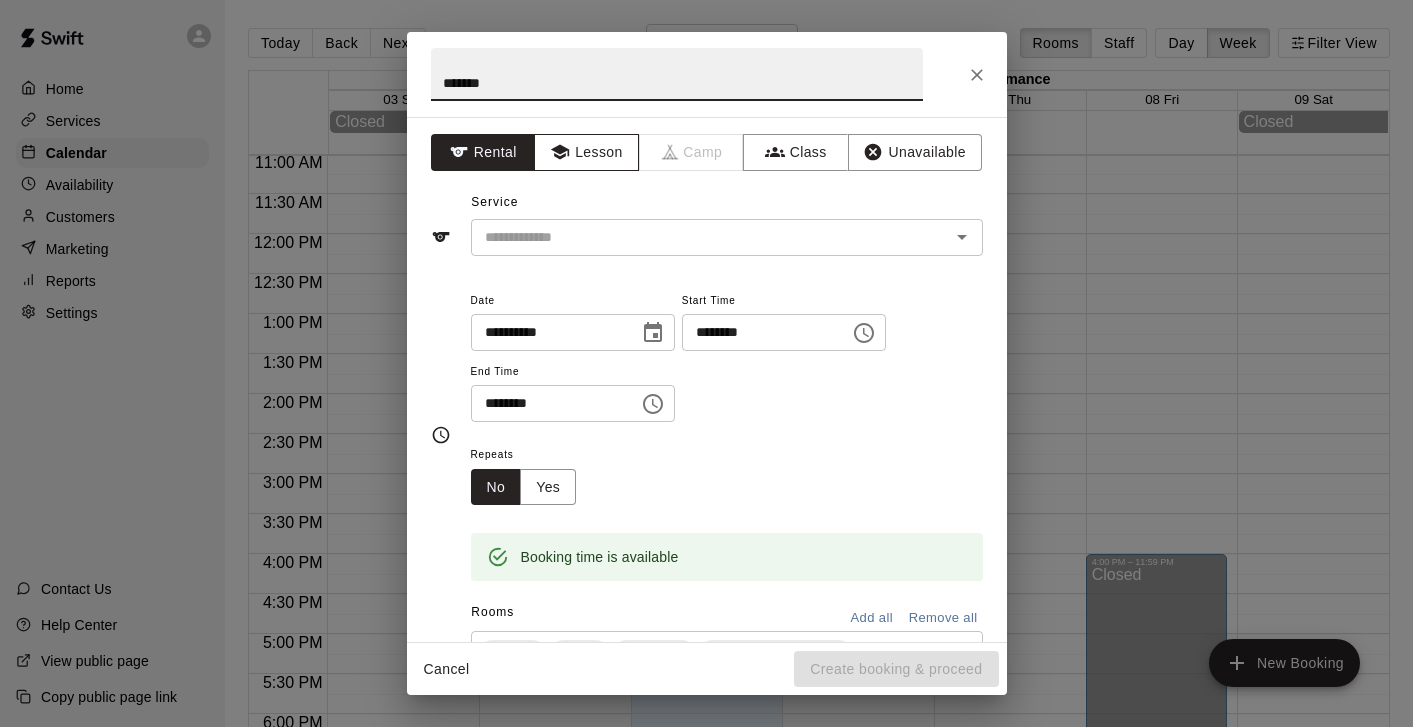 type on "******" 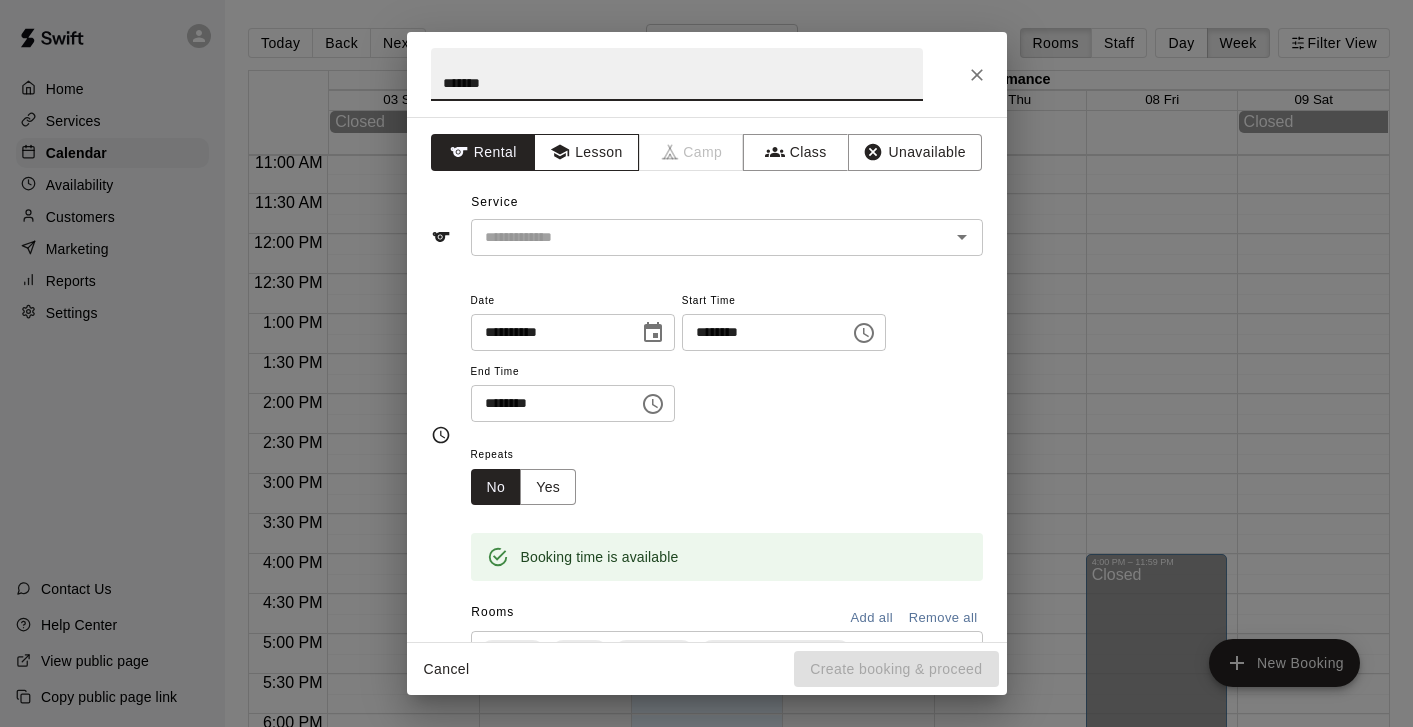 click on "Lesson" at bounding box center (586, 152) 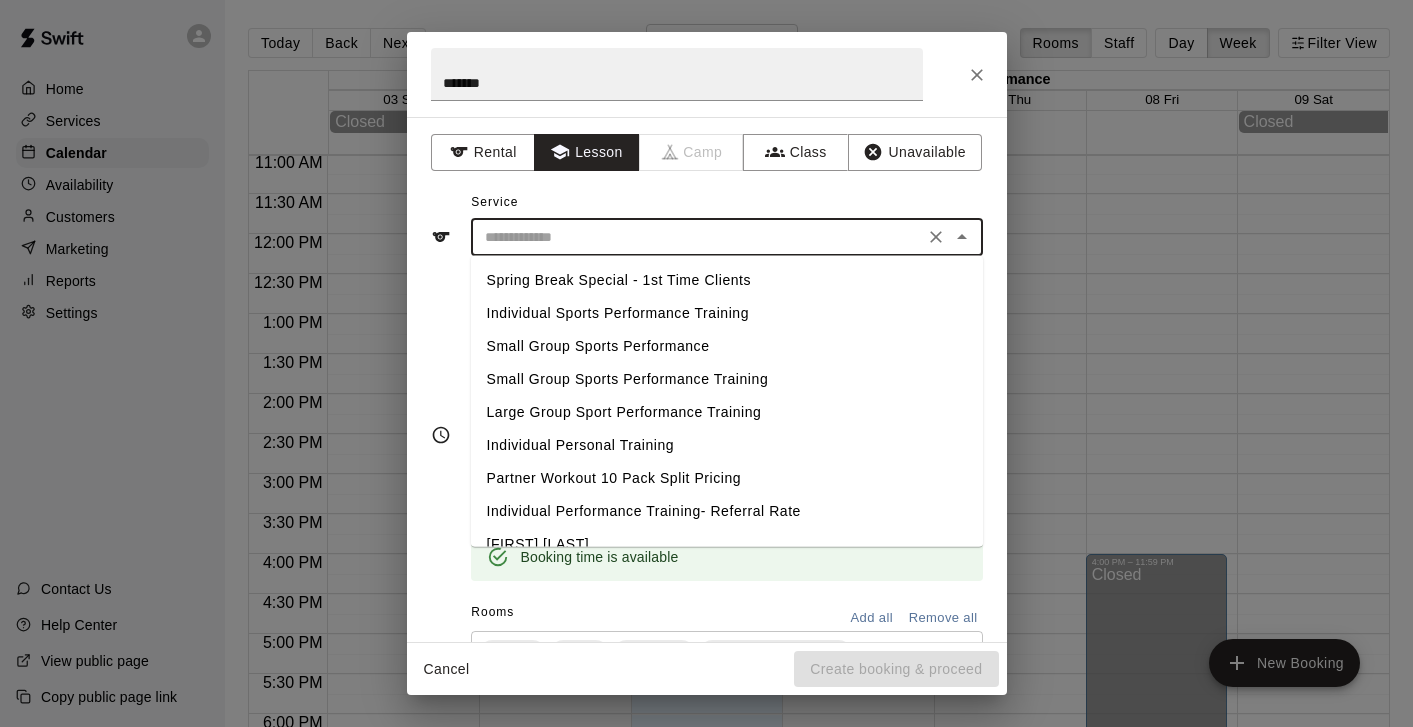 click at bounding box center [697, 237] 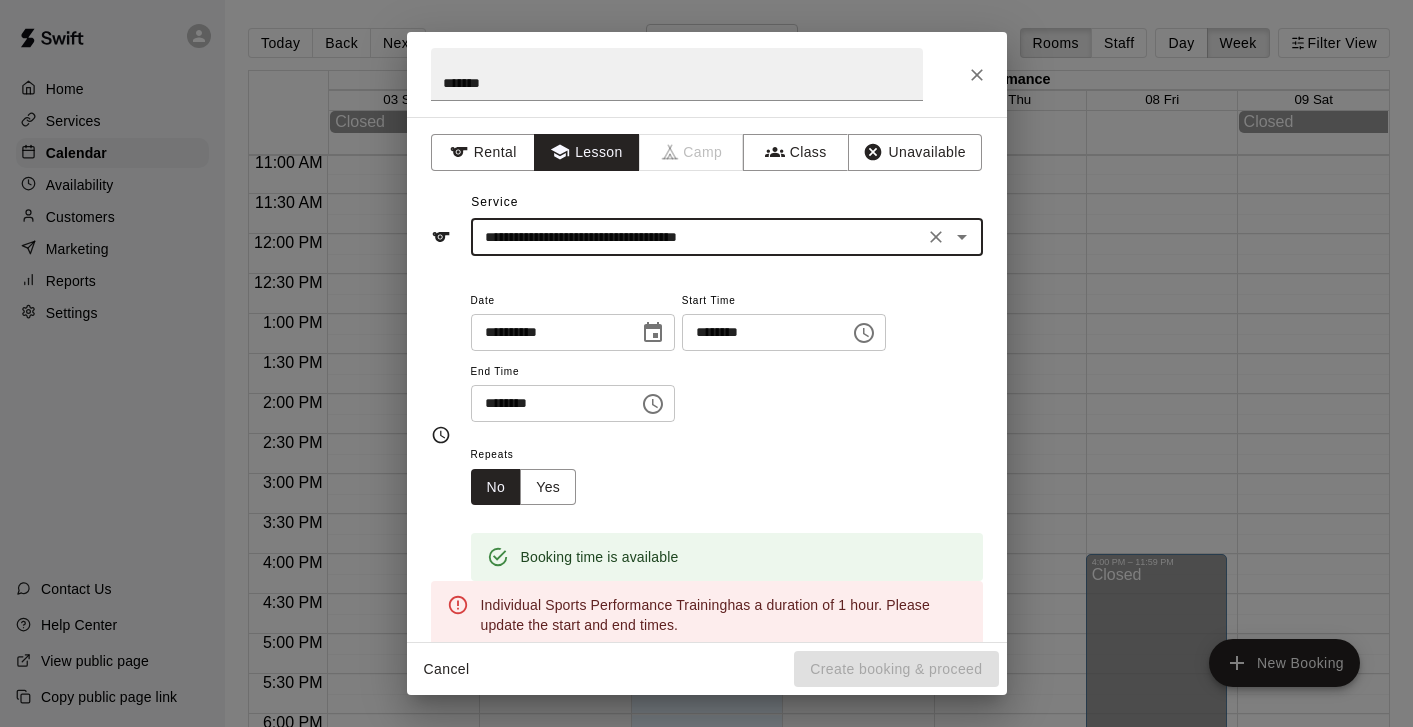 click on "********" at bounding box center (548, 403) 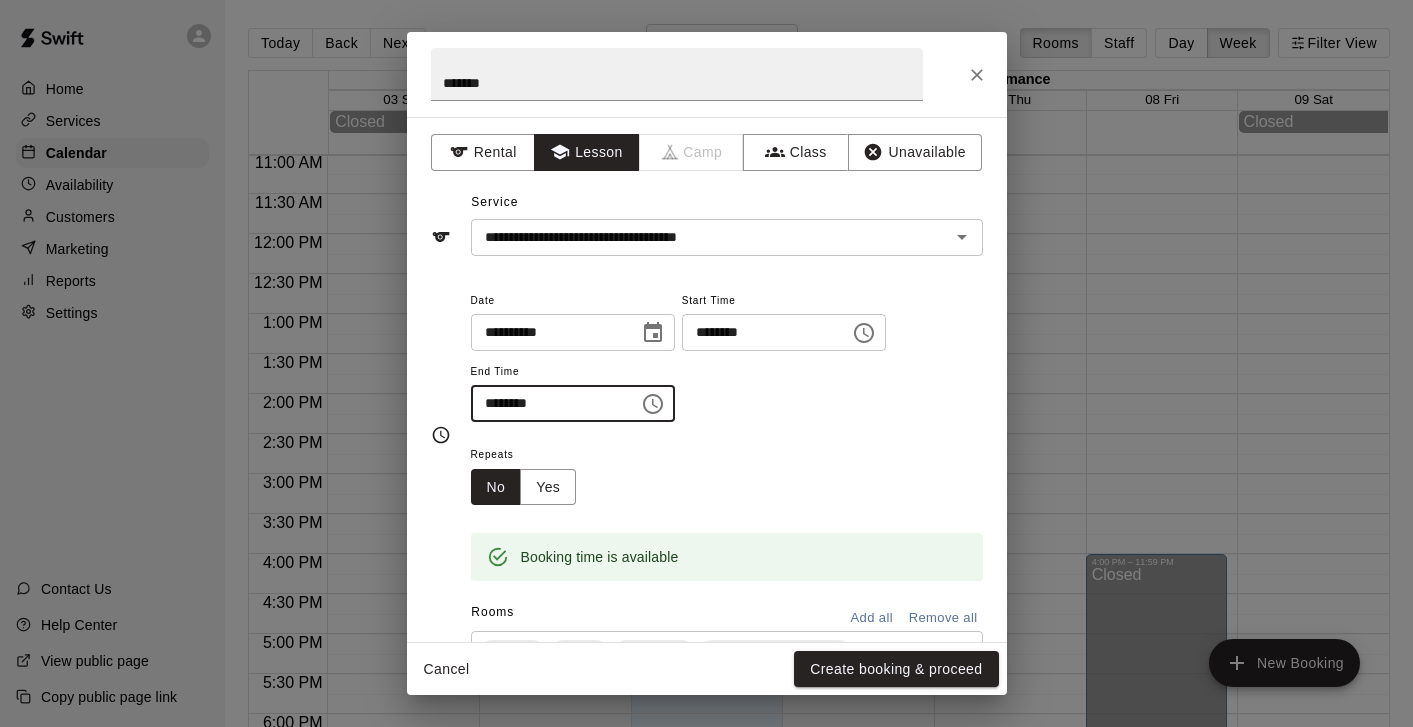 type on "********" 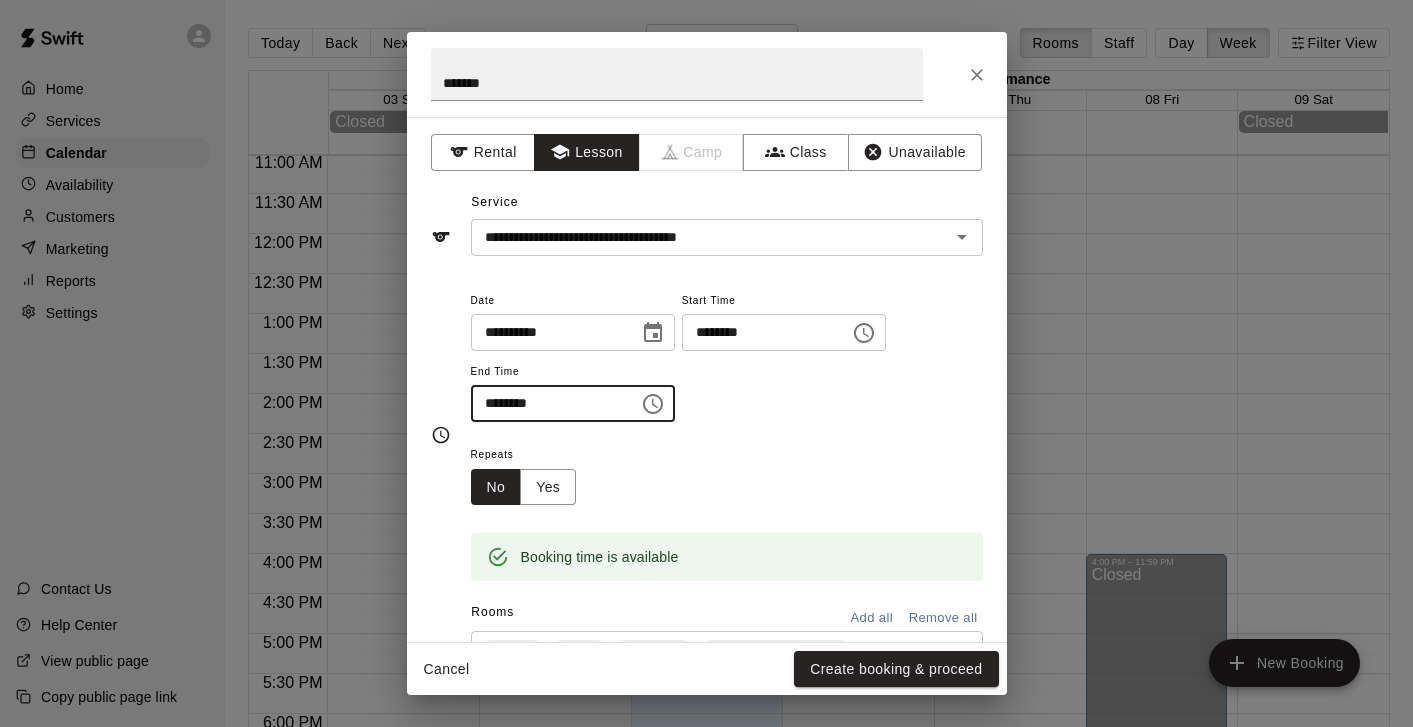 click on "Repeats No Yes" at bounding box center (727, 473) 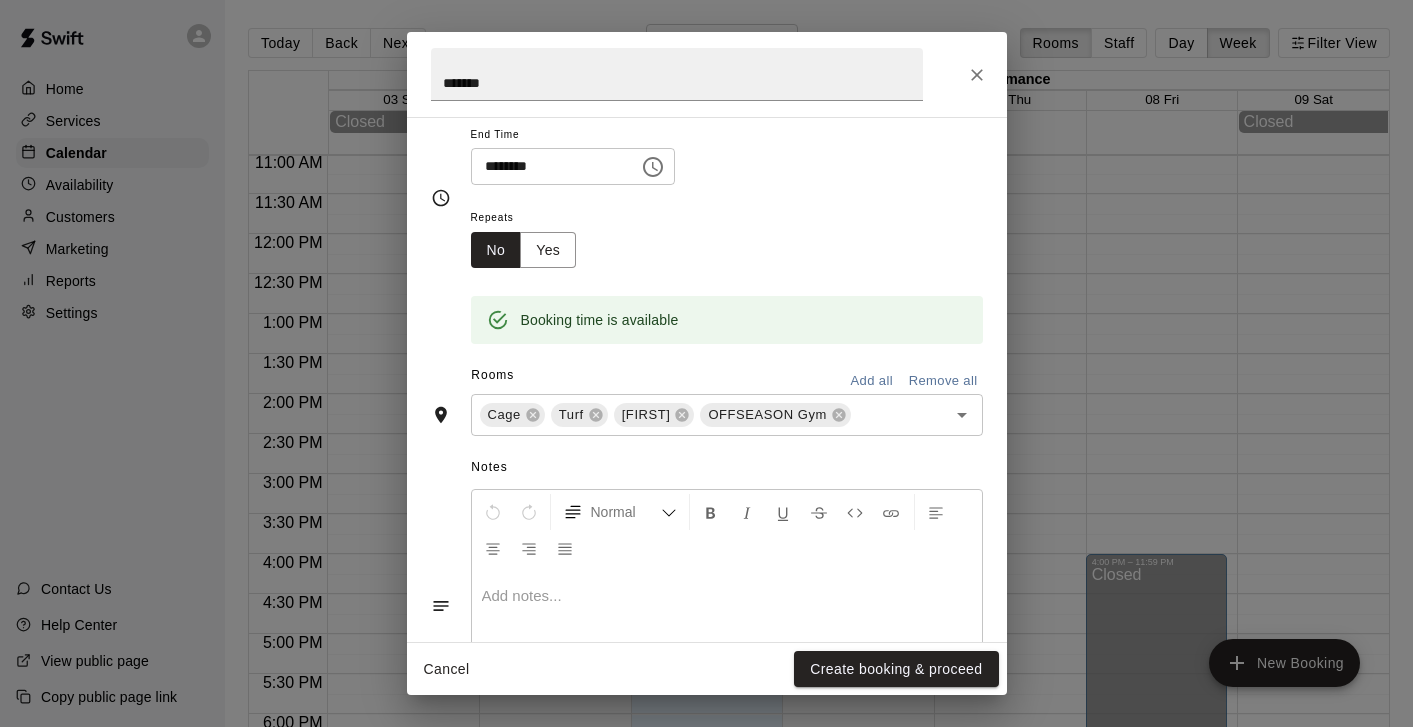 scroll, scrollTop: 307, scrollLeft: 0, axis: vertical 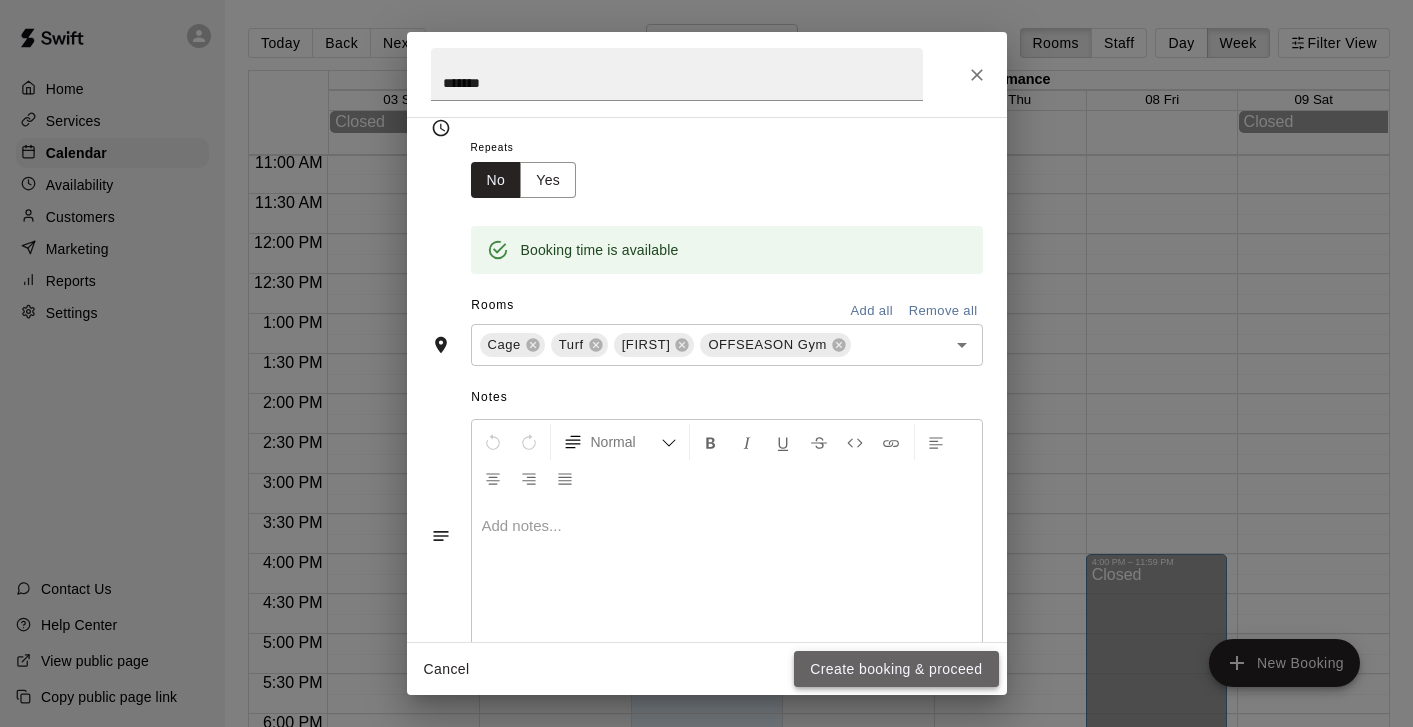 click on "Create booking & proceed" at bounding box center [896, 669] 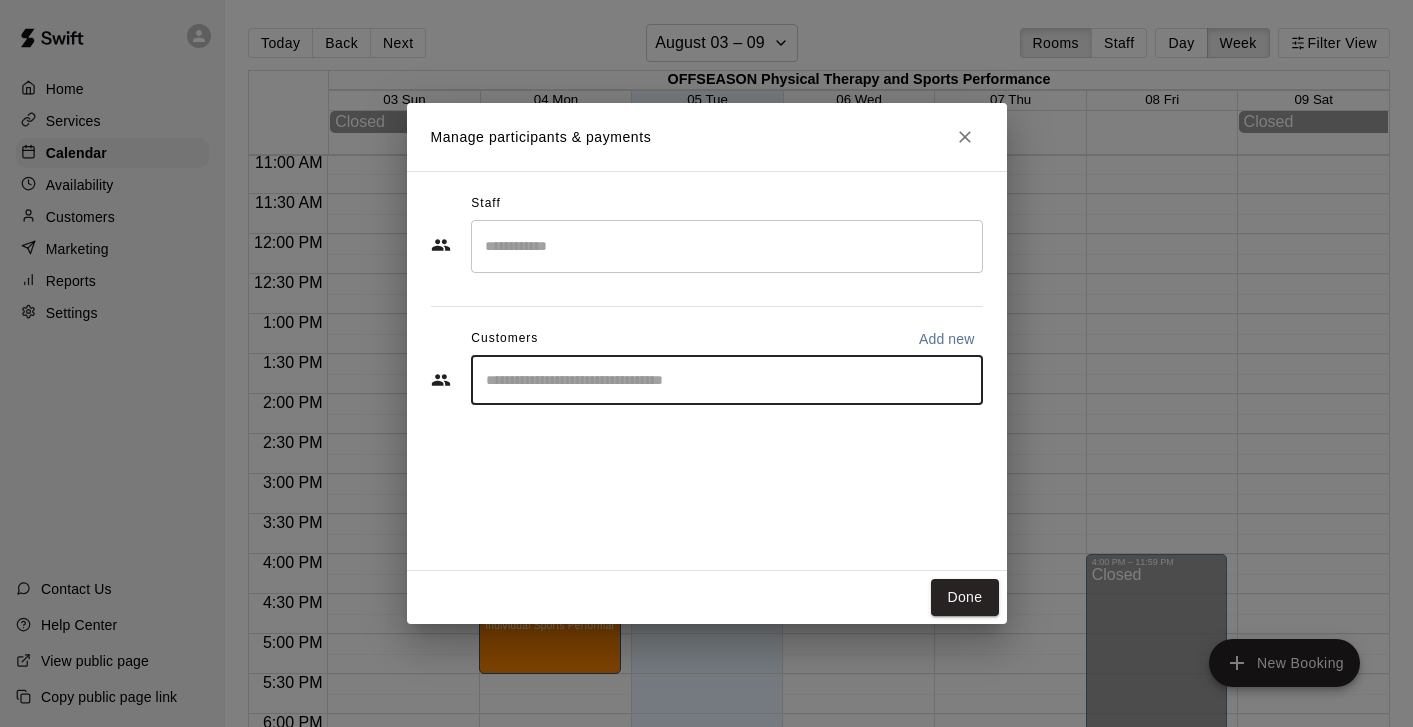 click at bounding box center [727, 380] 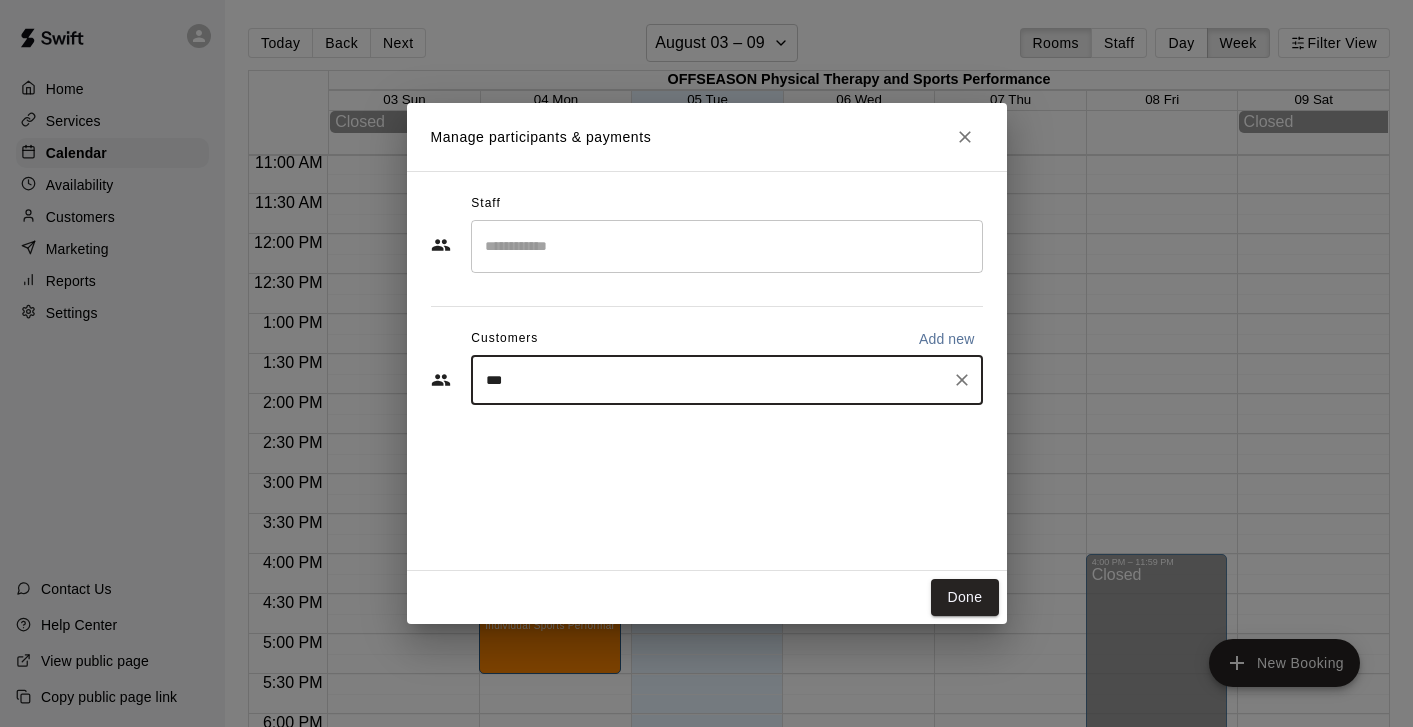 type on "****" 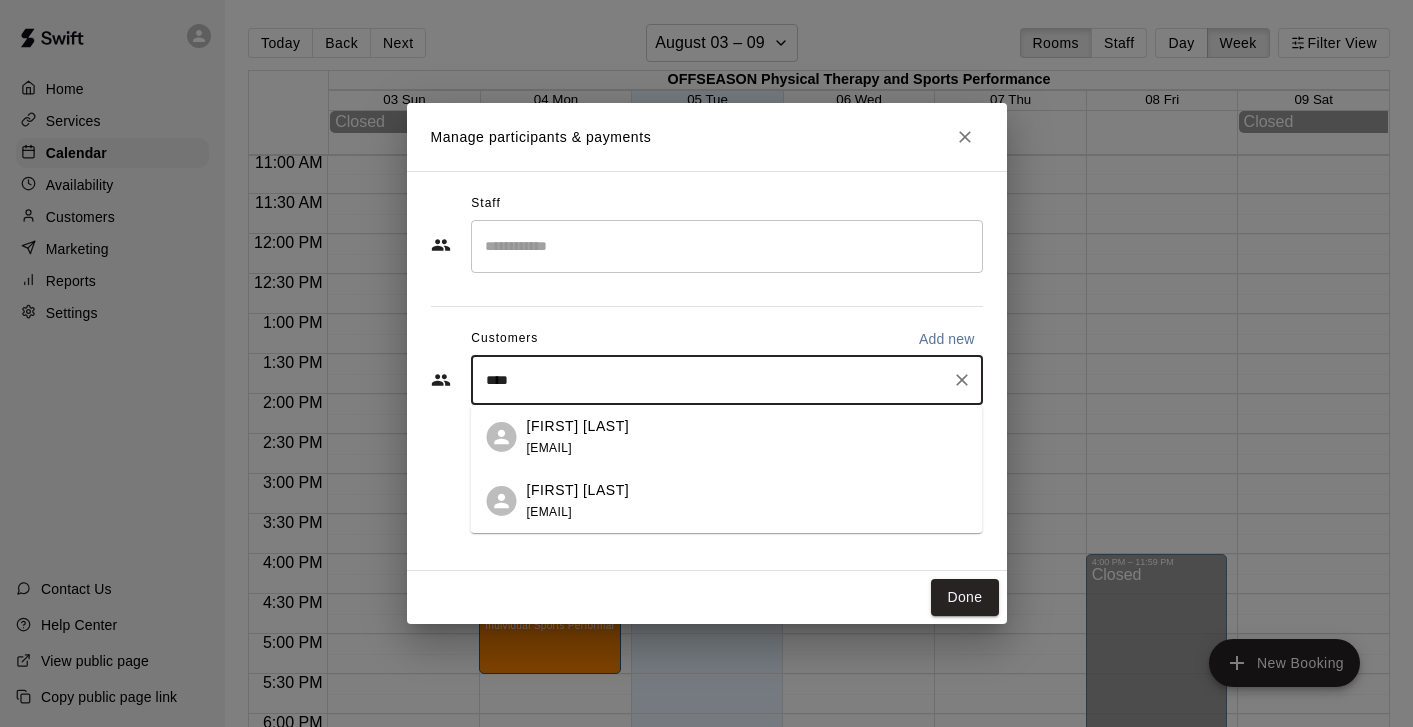 click on "[FIRST] [LAST] [EMAIL]" at bounding box center (578, 437) 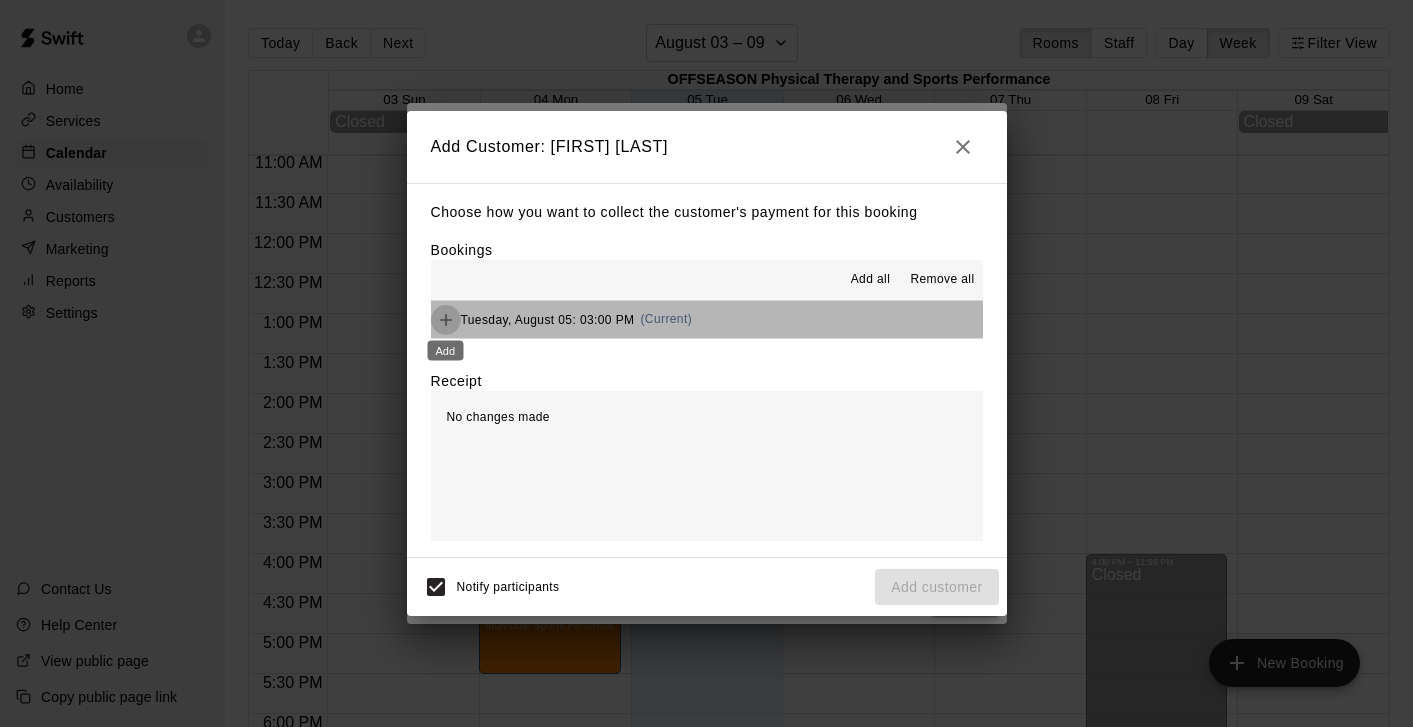 click 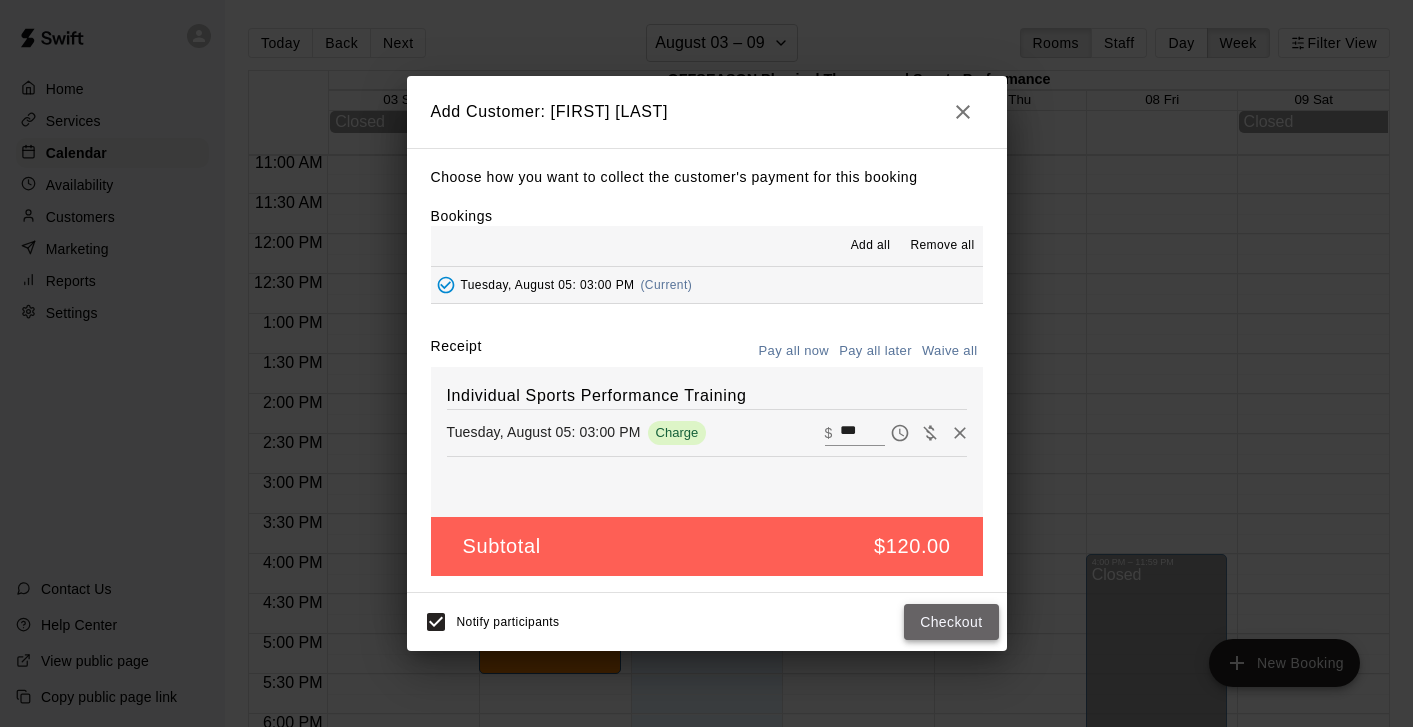 click on "Checkout" at bounding box center (951, 622) 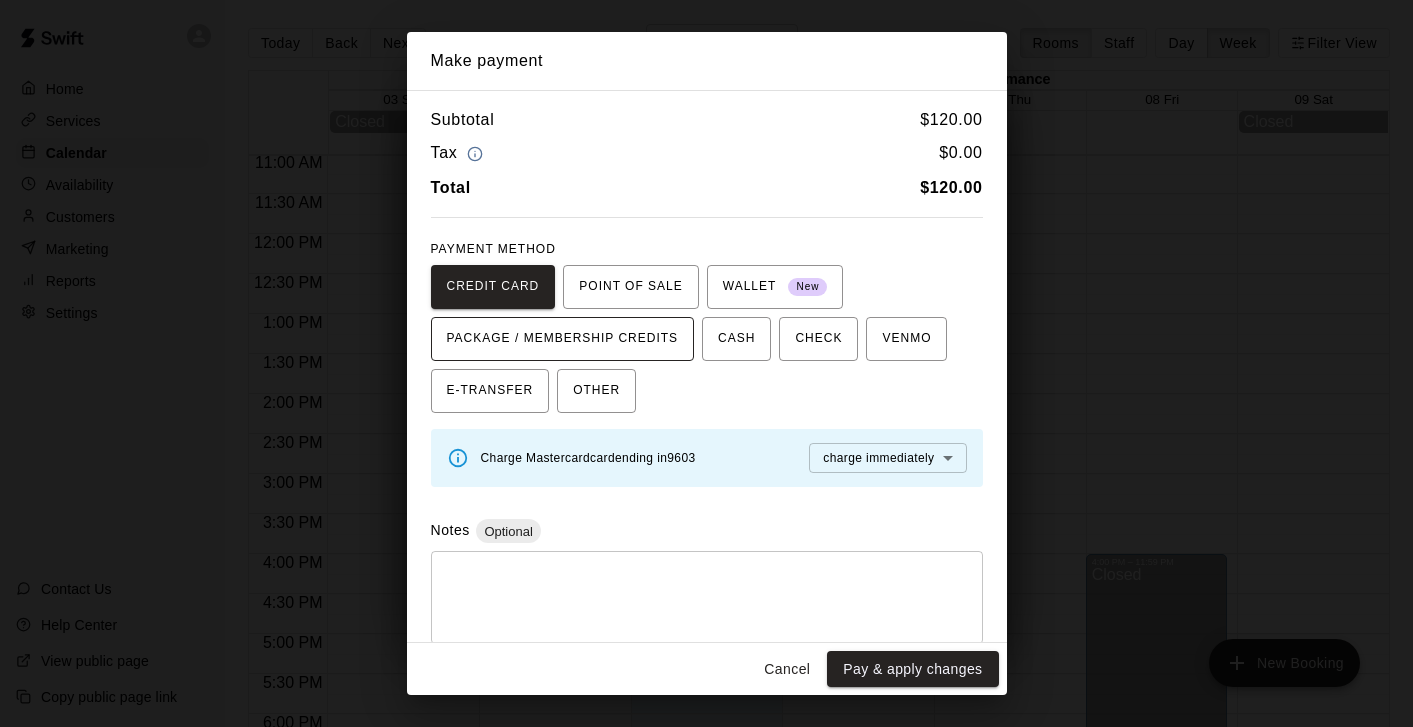 click on "PACKAGE / MEMBERSHIP CREDITS" at bounding box center (563, 339) 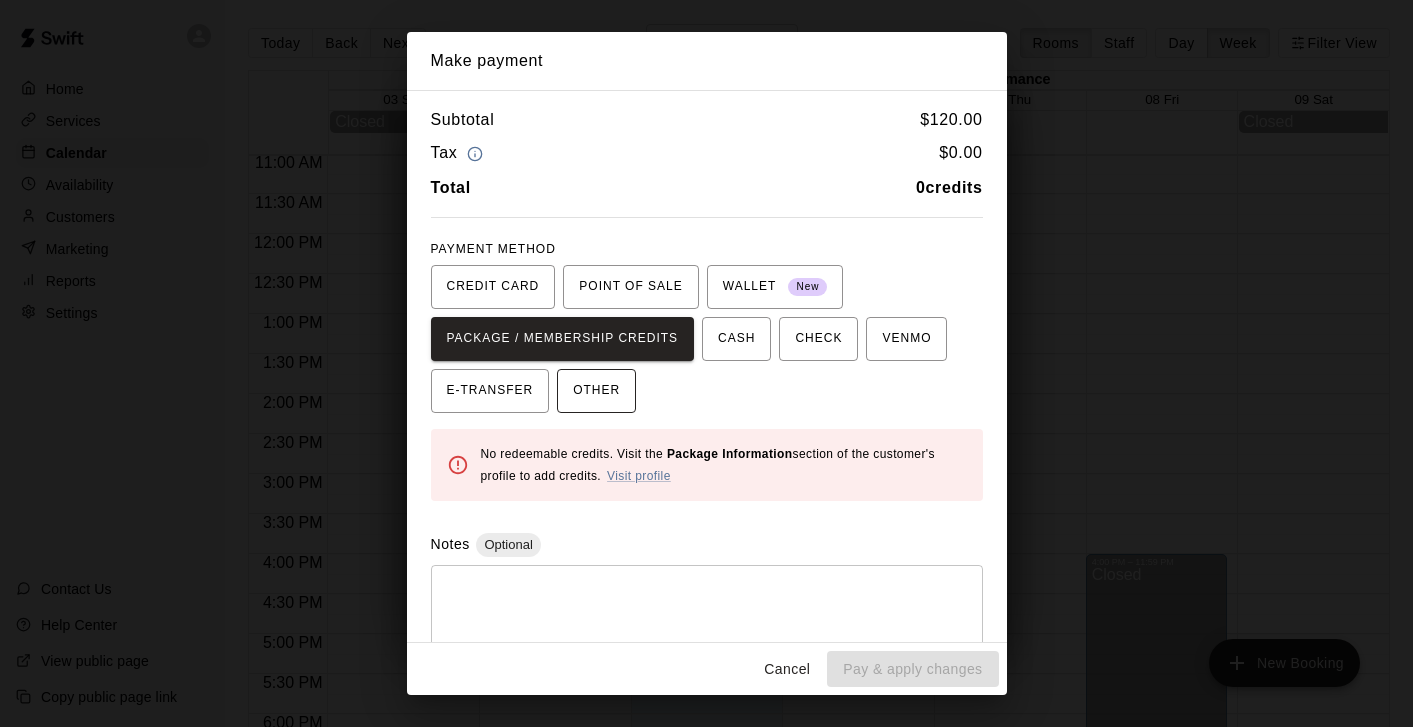 click on "OTHER" at bounding box center [596, 391] 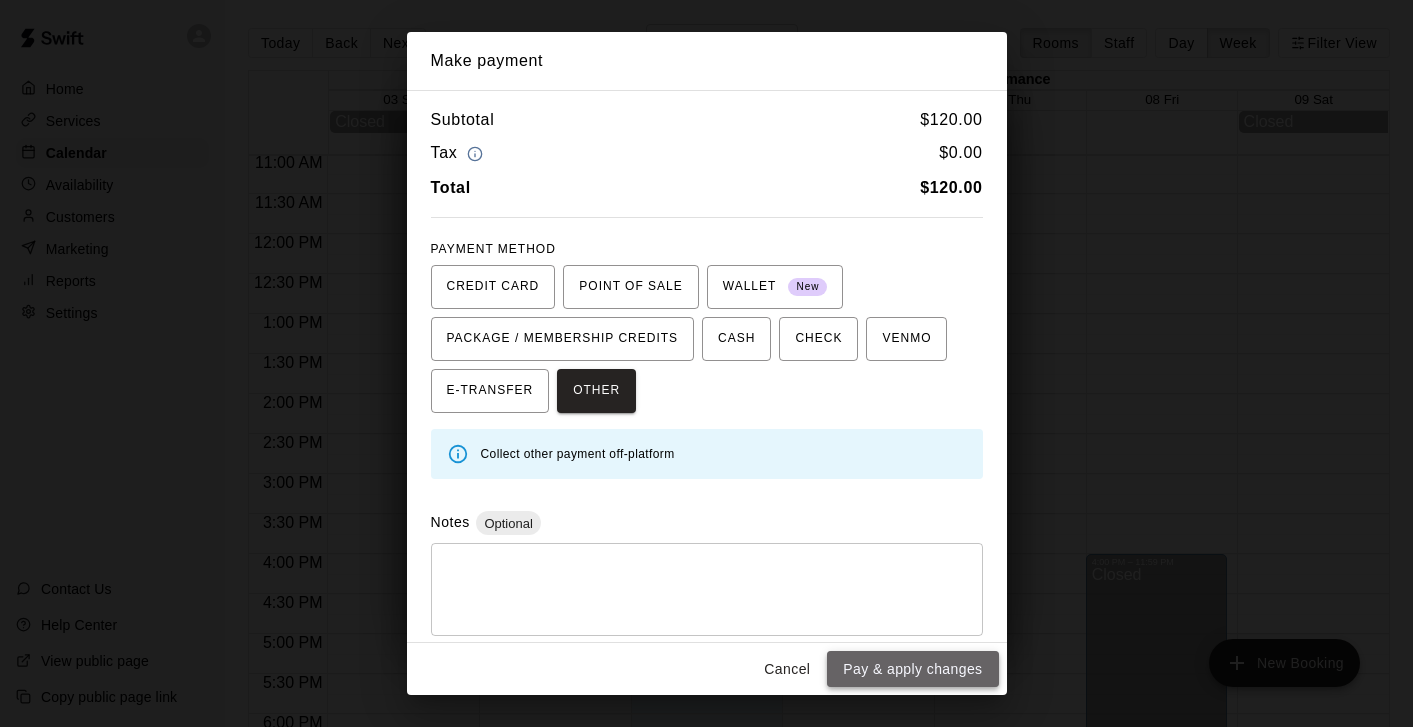 click on "Pay & apply changes" at bounding box center [912, 669] 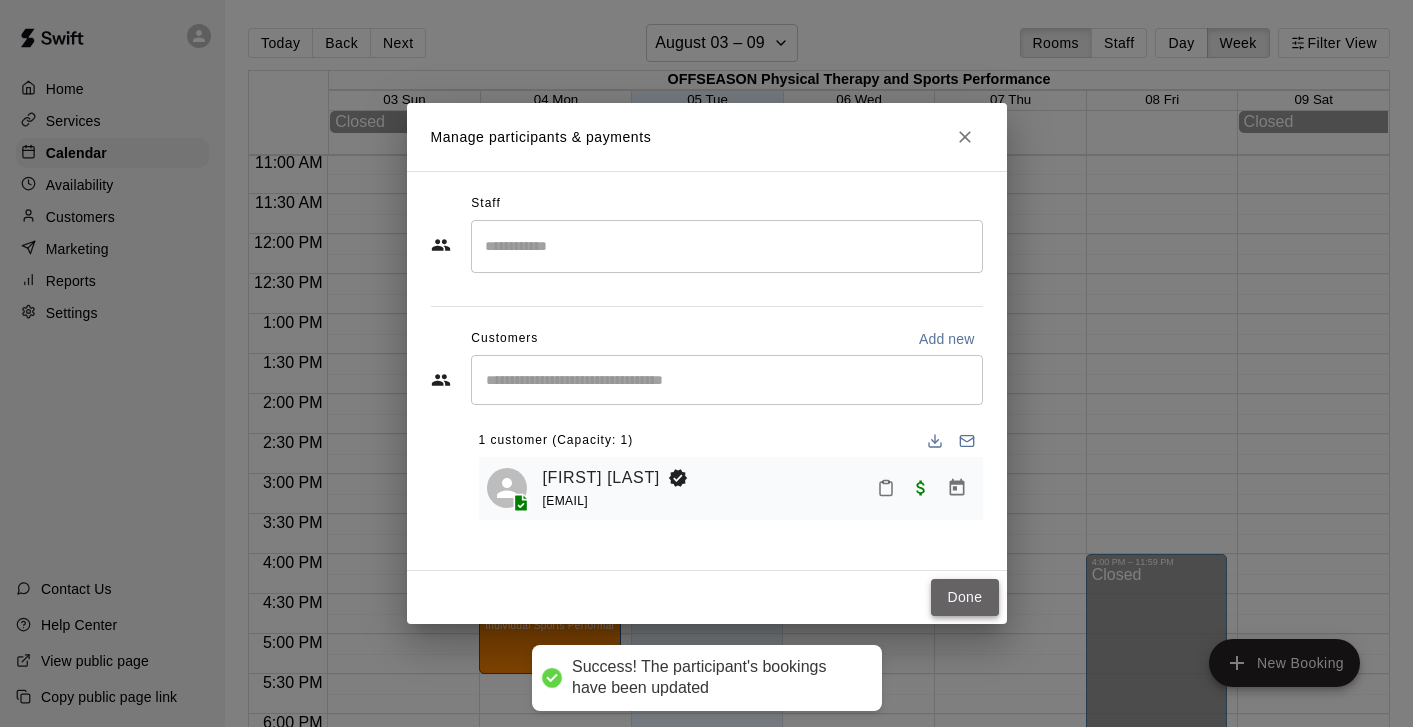 click on "Done" at bounding box center [964, 597] 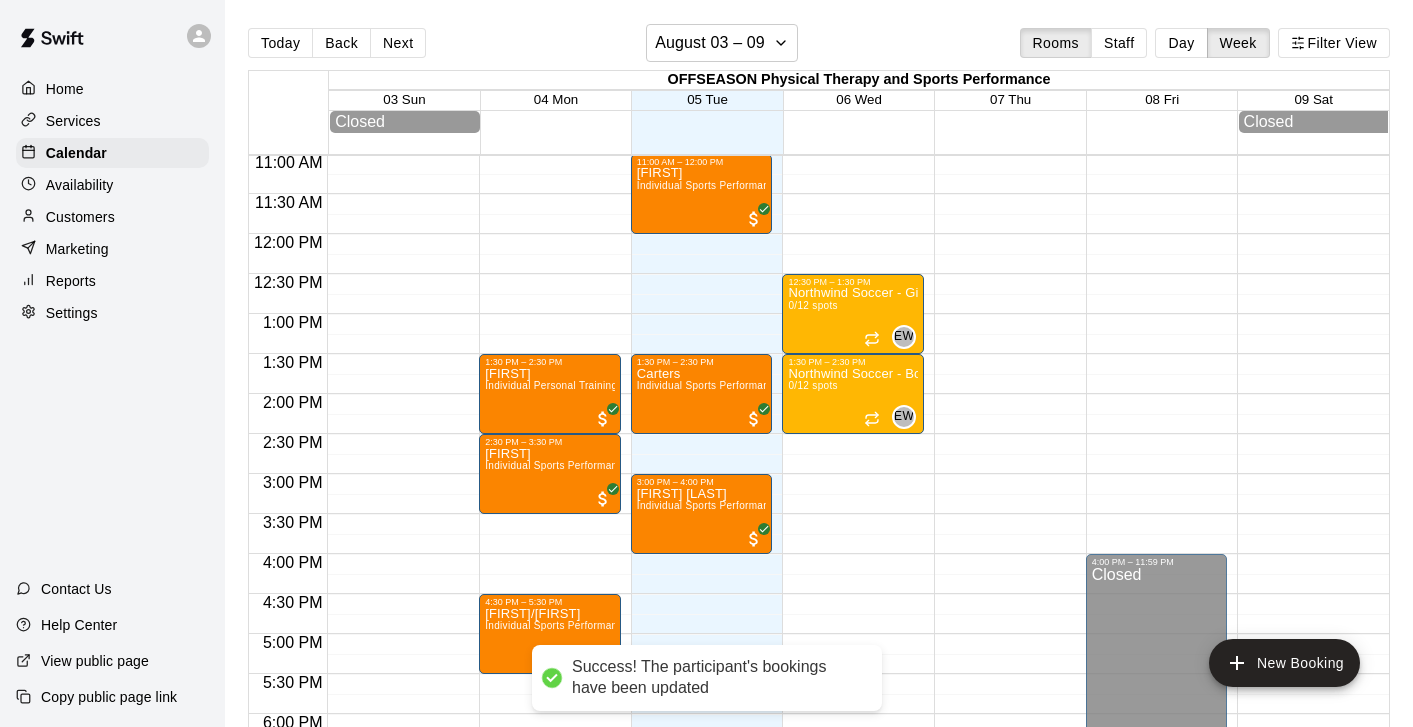 click on "Customers" at bounding box center [112, 217] 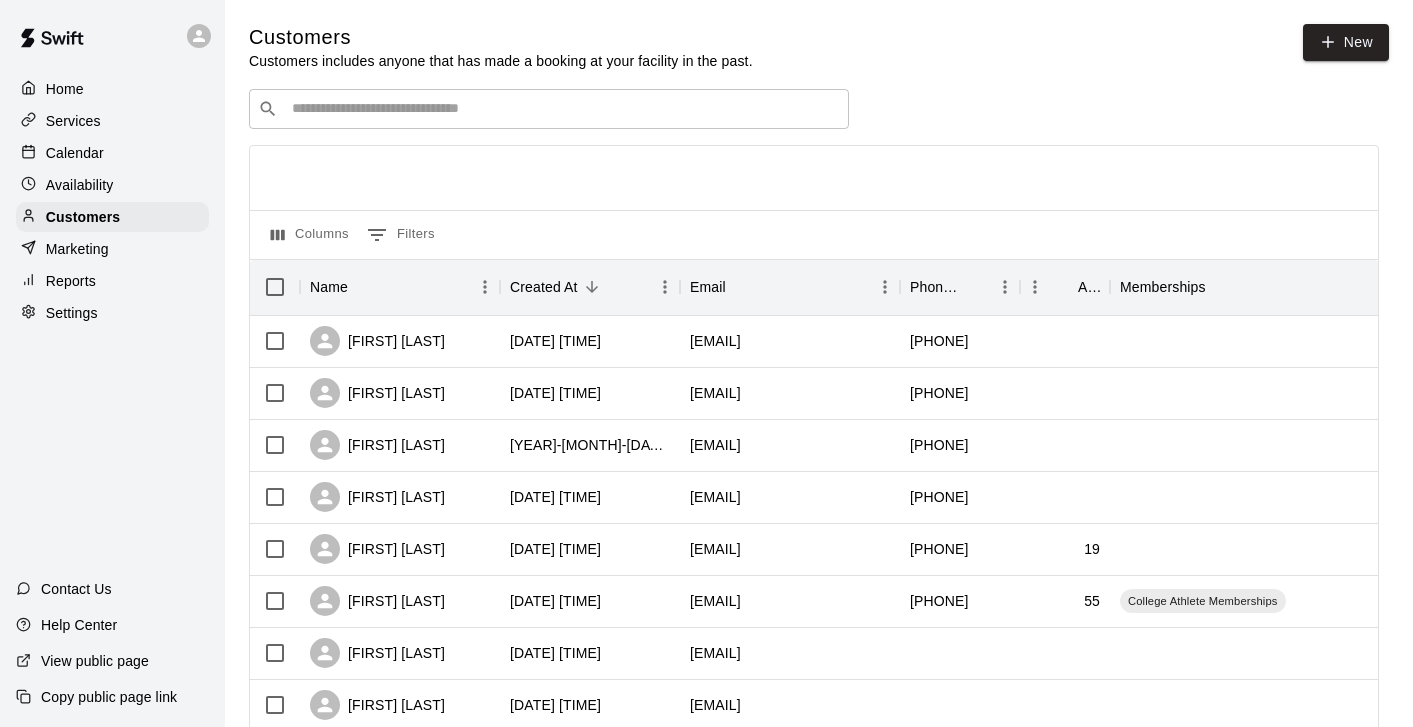 click at bounding box center (563, 109) 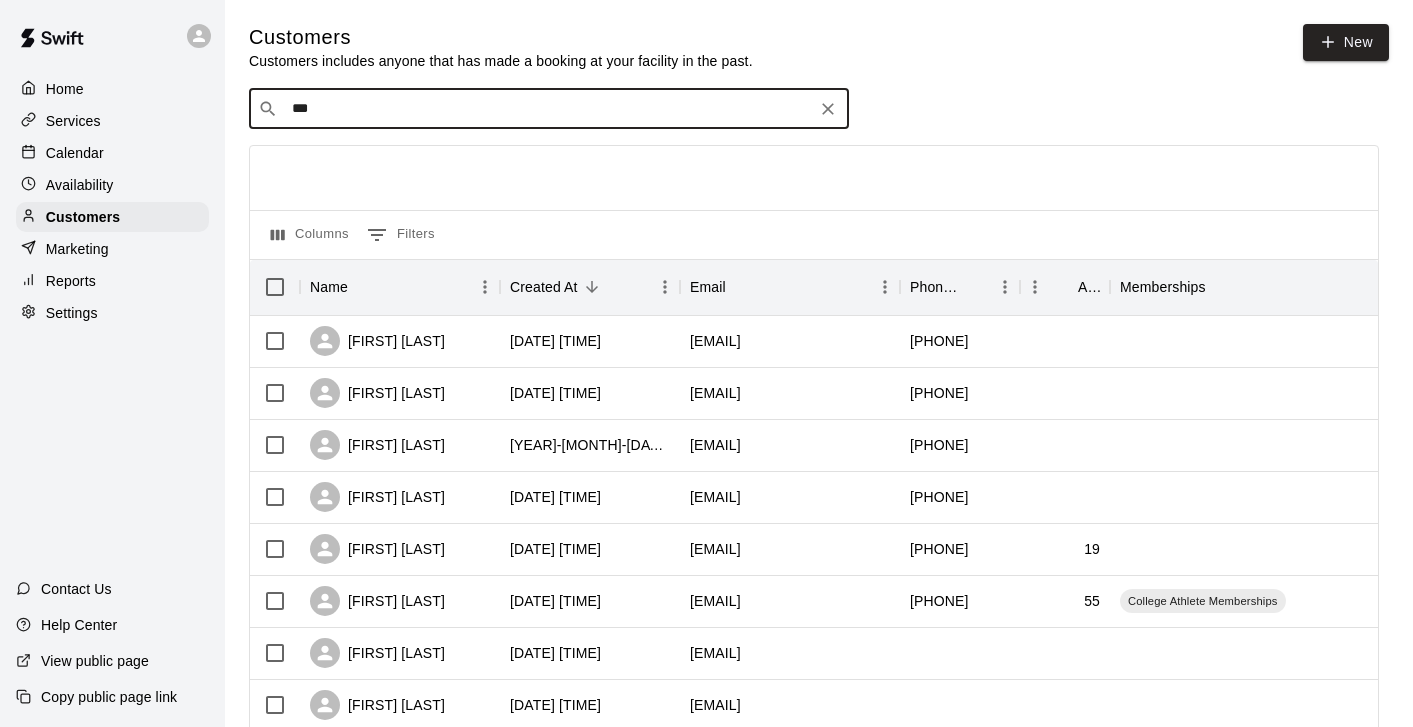 type on "****" 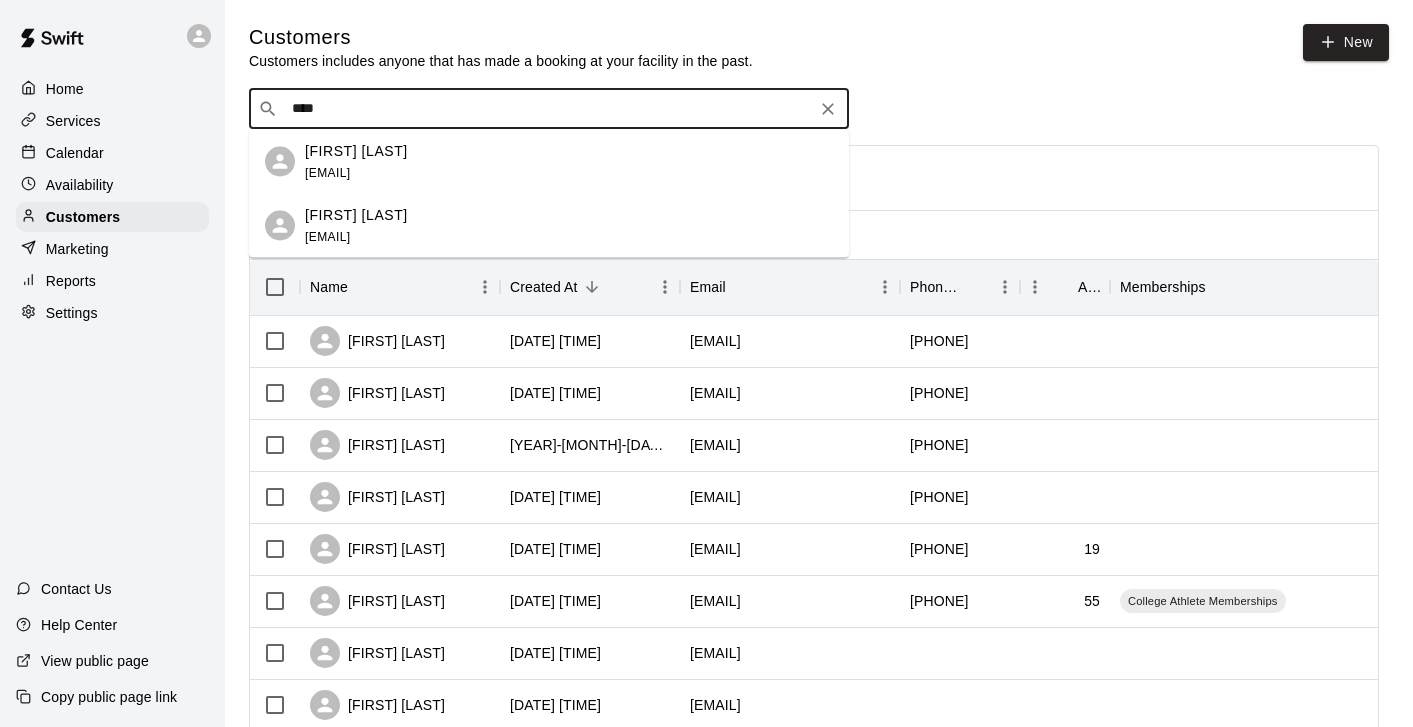 click on "[FIRST] [LAST]" at bounding box center (356, 150) 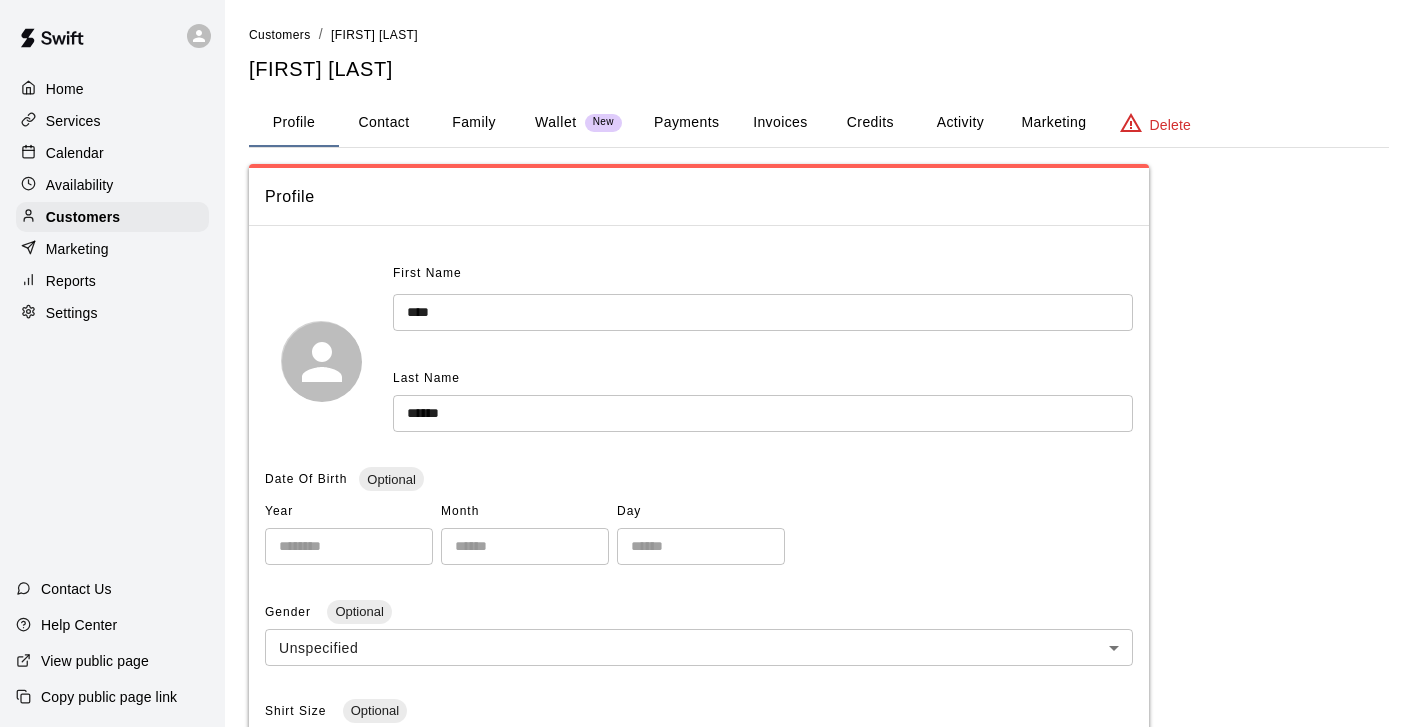 click on "Credits" at bounding box center (870, 123) 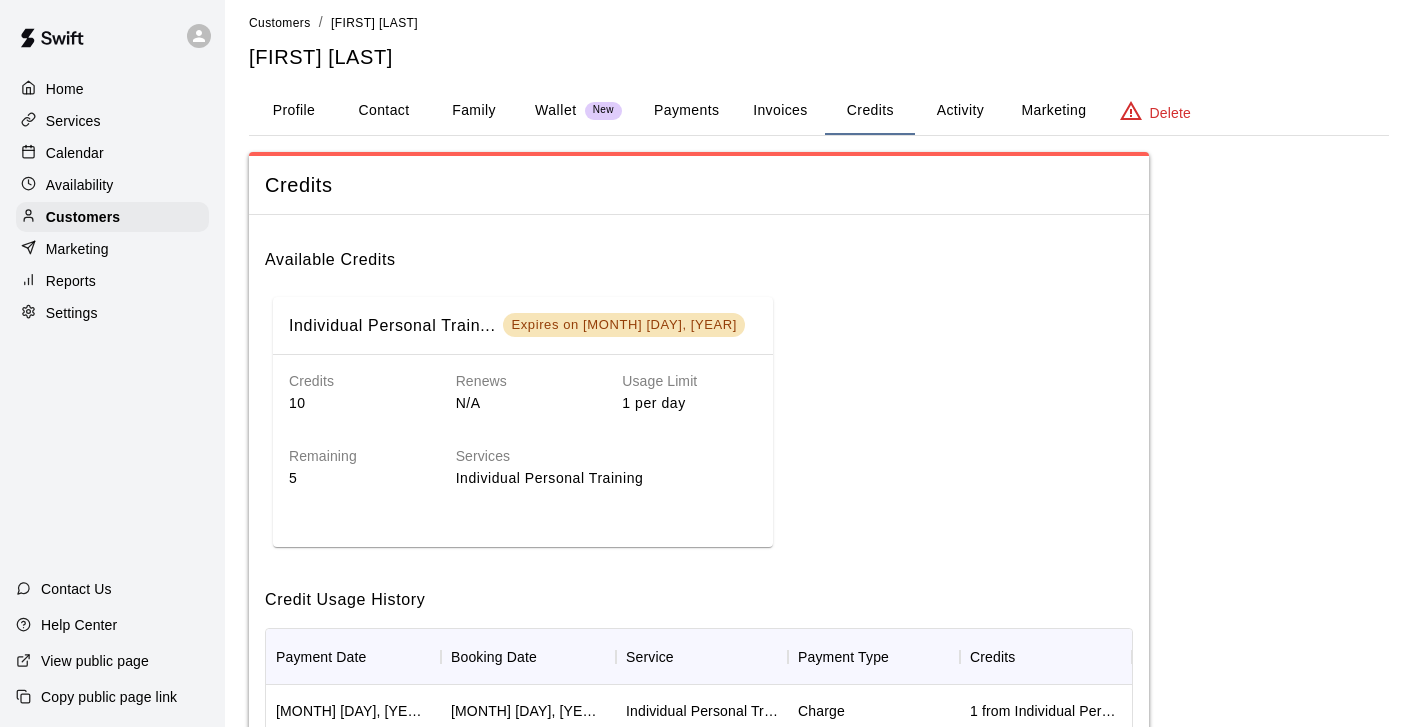 scroll, scrollTop: 0, scrollLeft: 0, axis: both 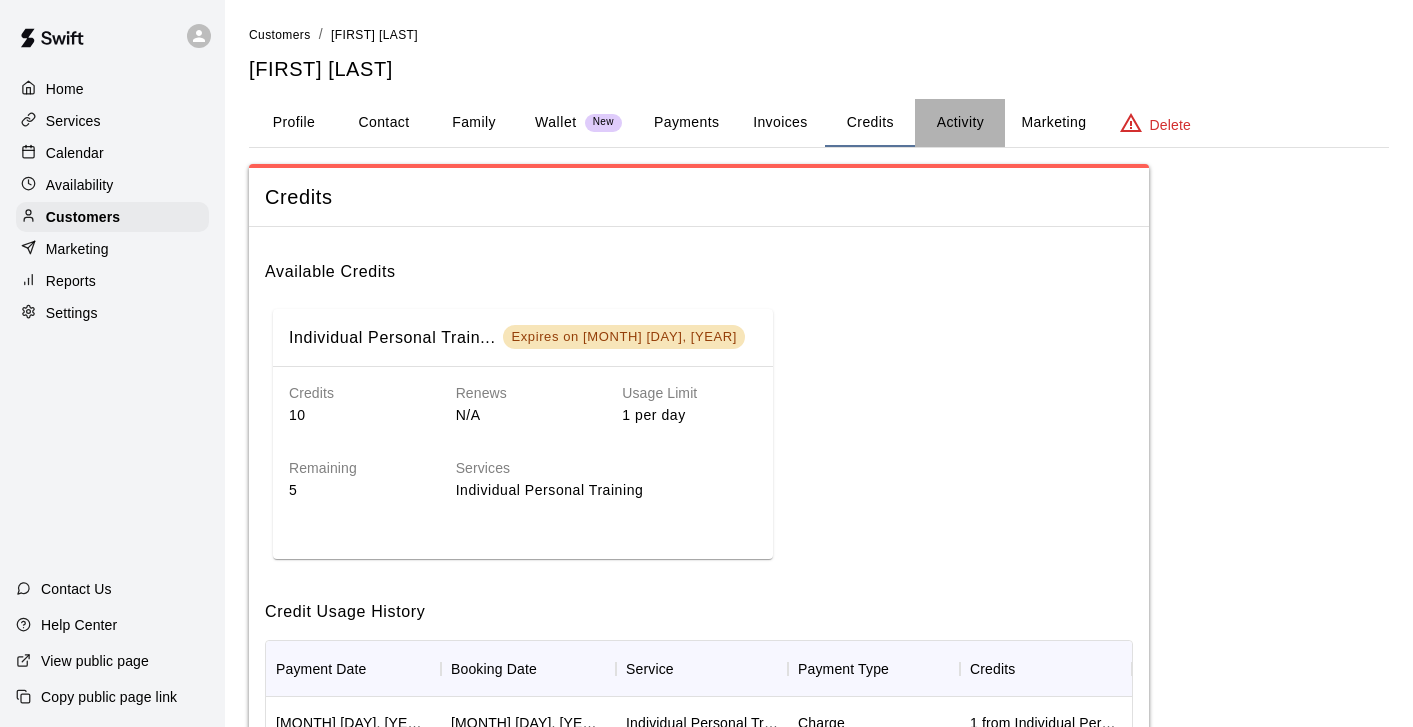 click on "Activity" at bounding box center (960, 123) 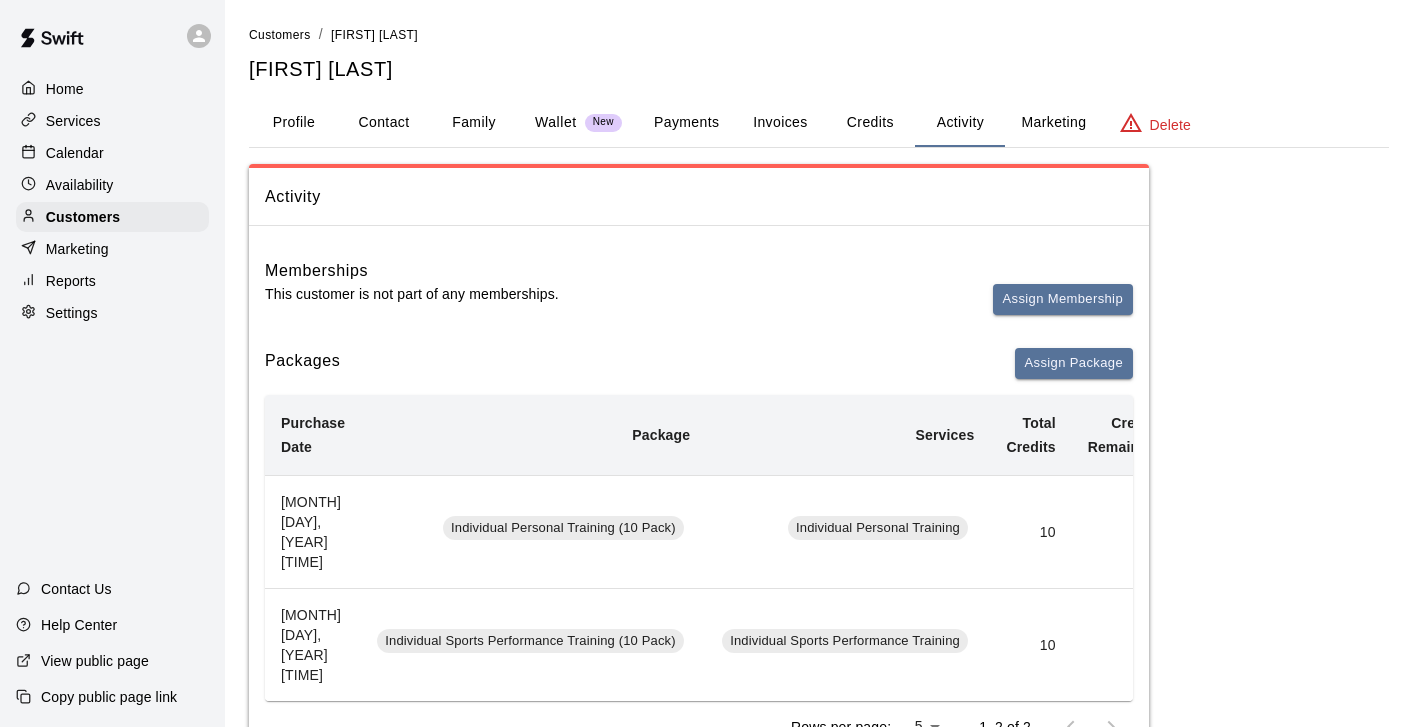 scroll, scrollTop: 0, scrollLeft: 252, axis: horizontal 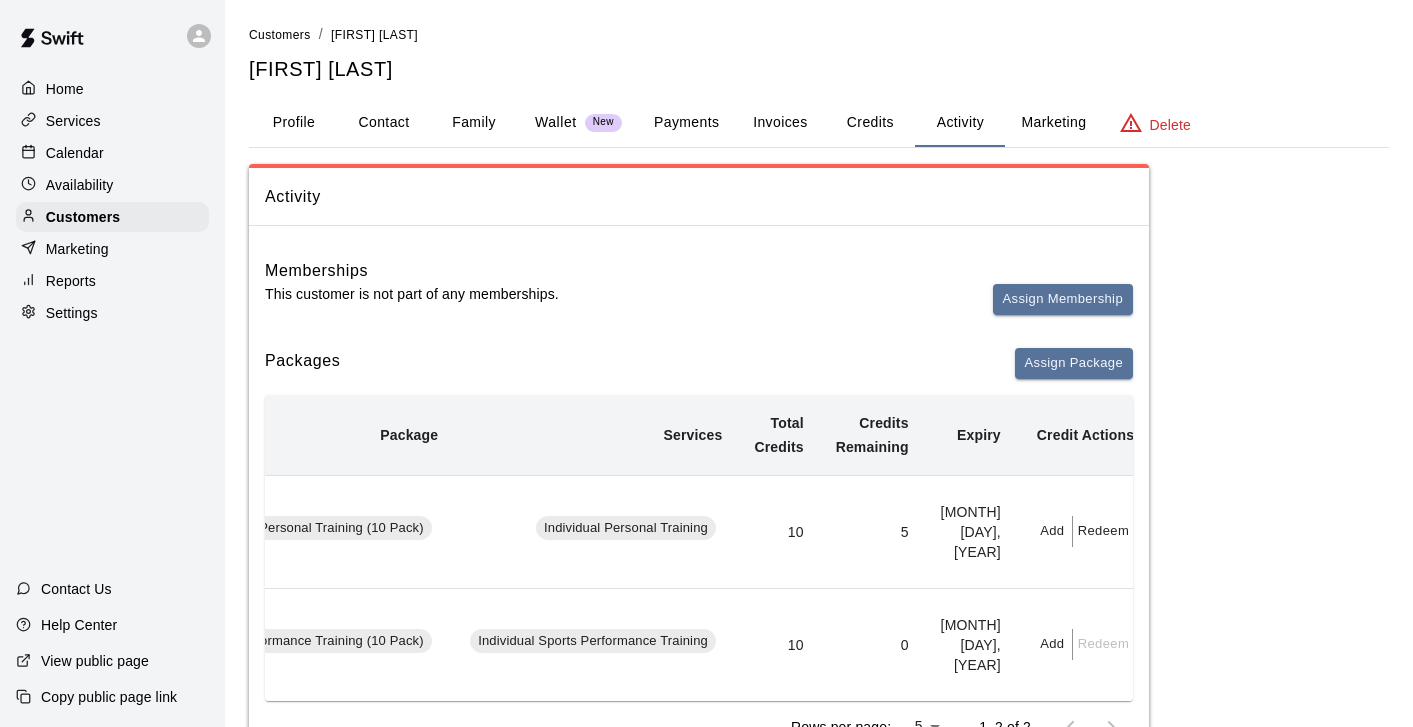 click on "Add Redeem" at bounding box center (1083, 531) 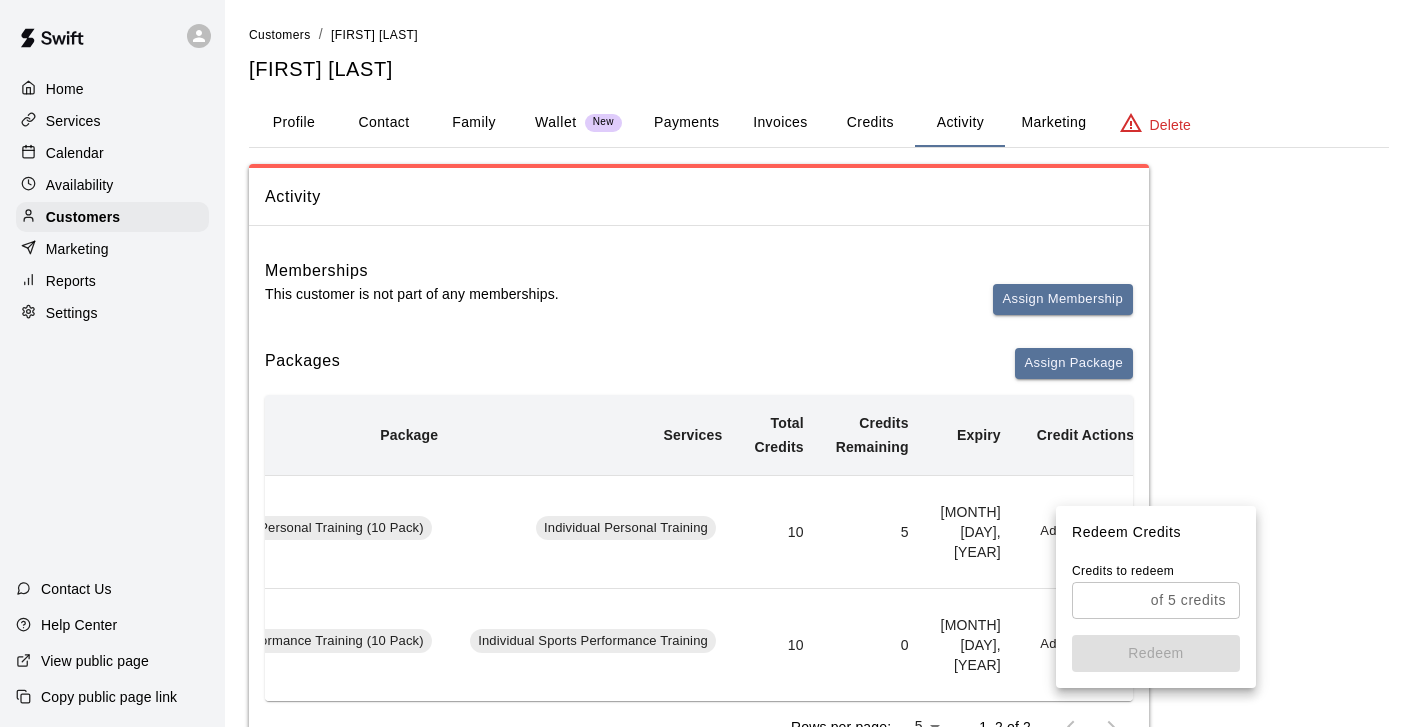 click at bounding box center (1107, 600) 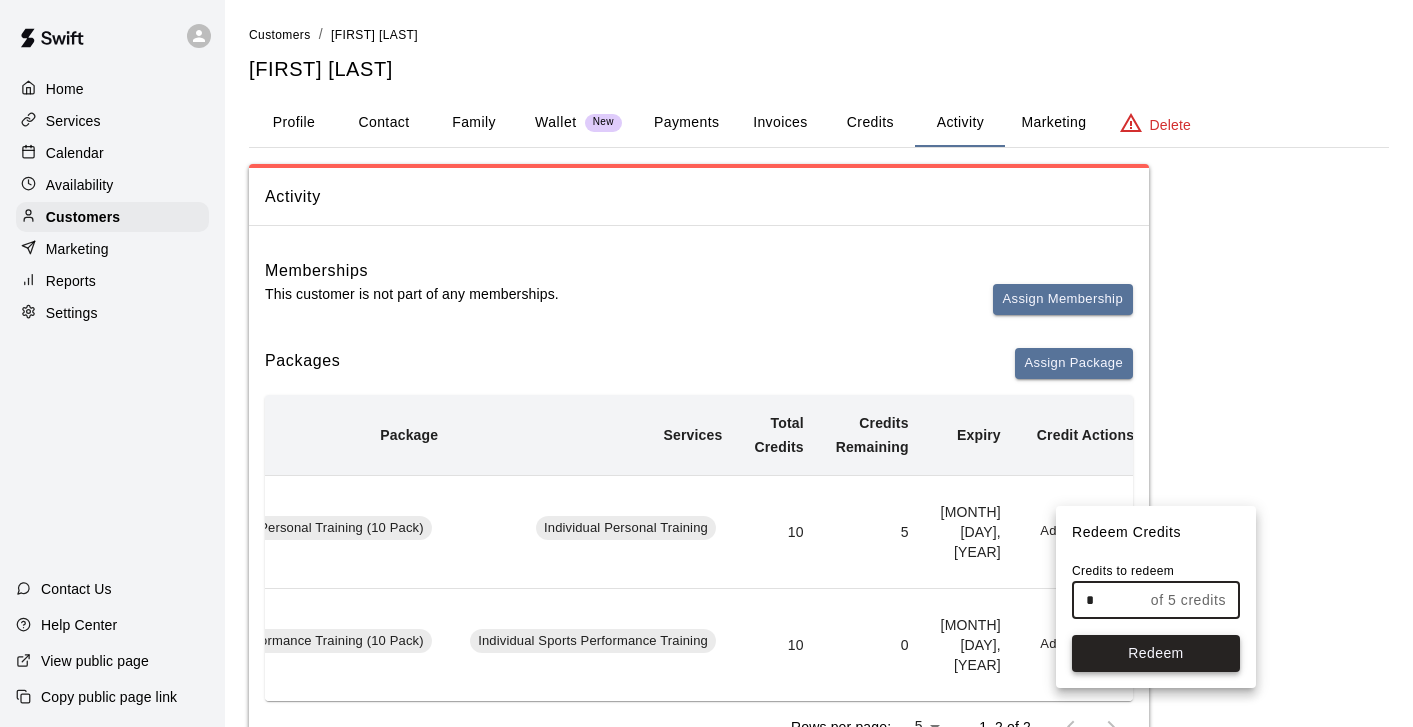 type on "*" 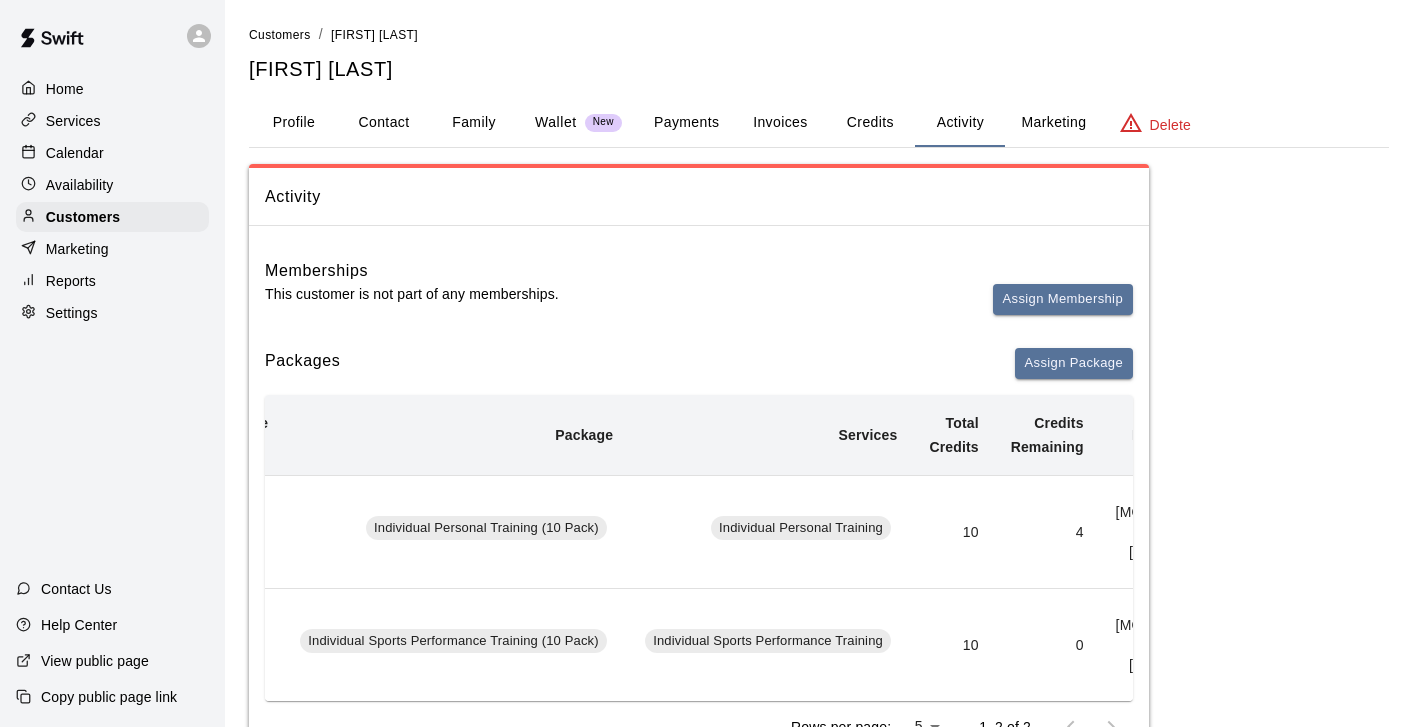 scroll, scrollTop: 0, scrollLeft: 0, axis: both 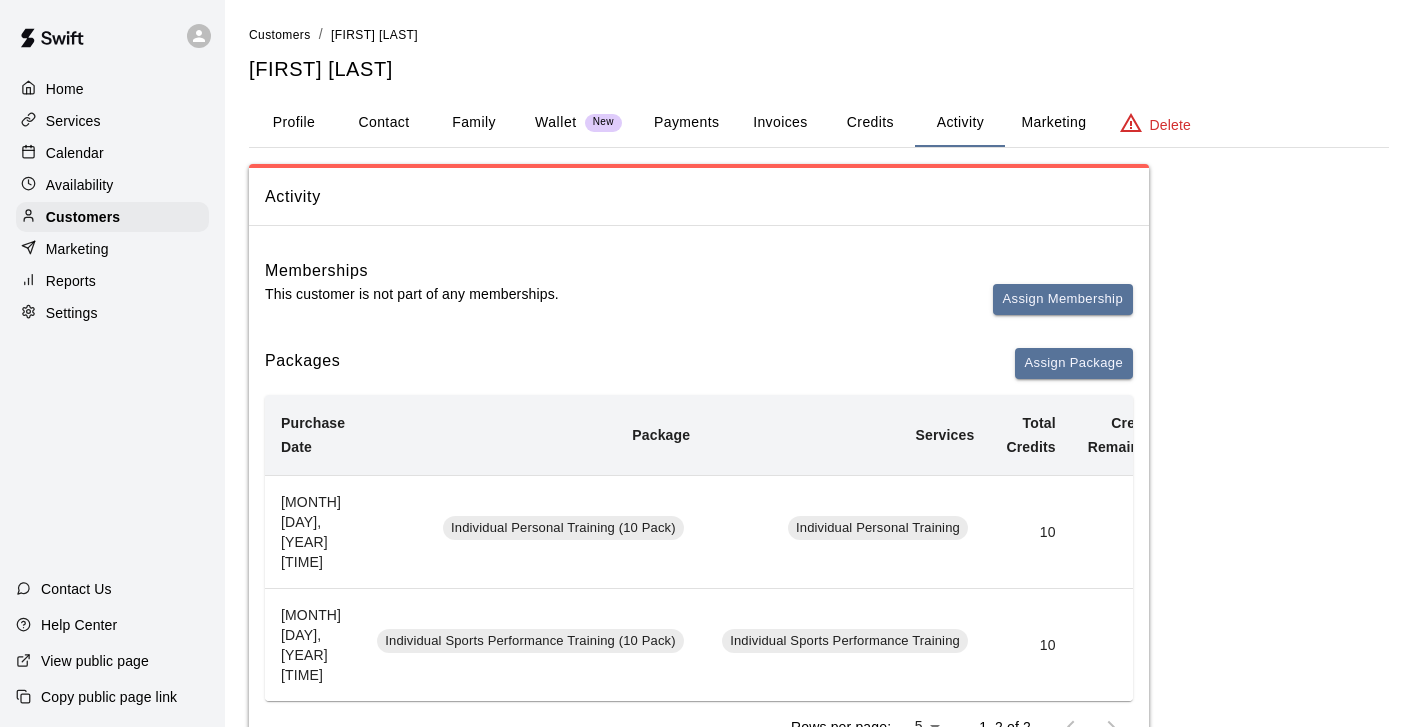 click on "Calendar" at bounding box center (75, 153) 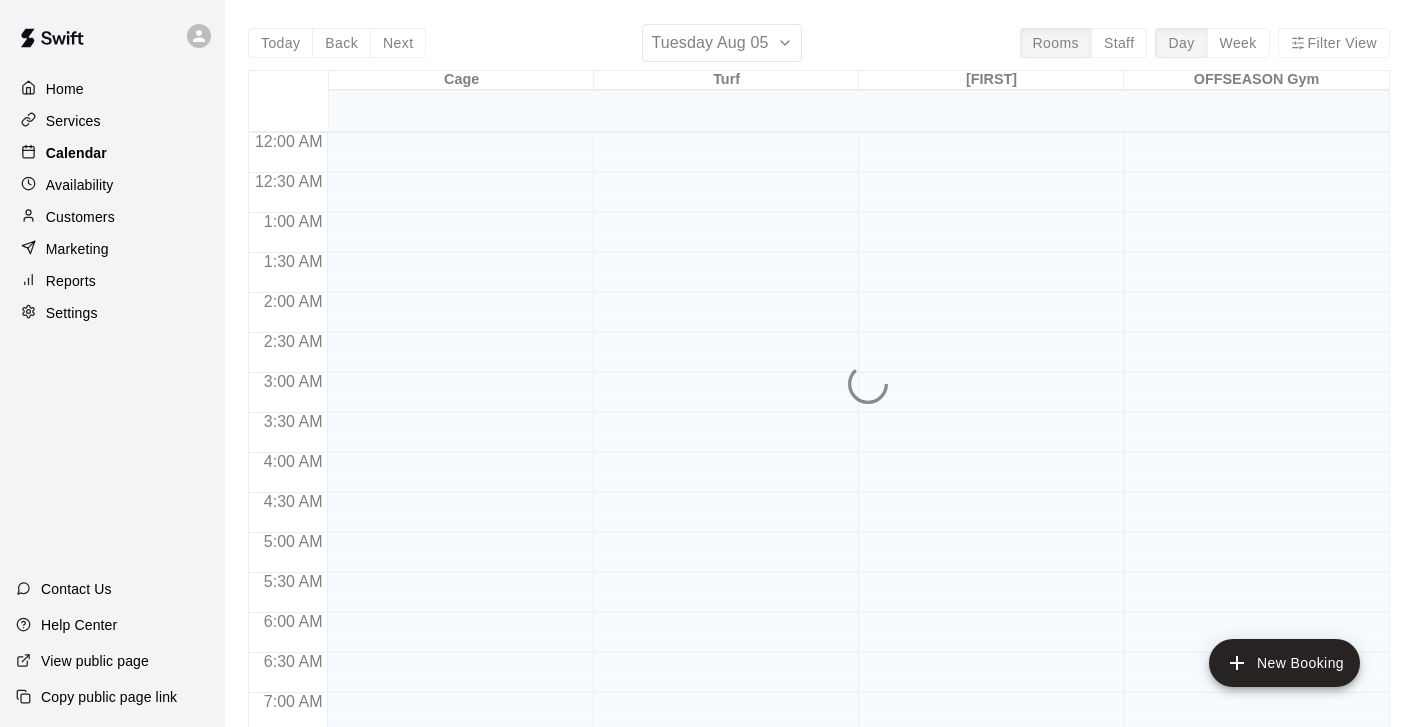 scroll, scrollTop: 811, scrollLeft: 0, axis: vertical 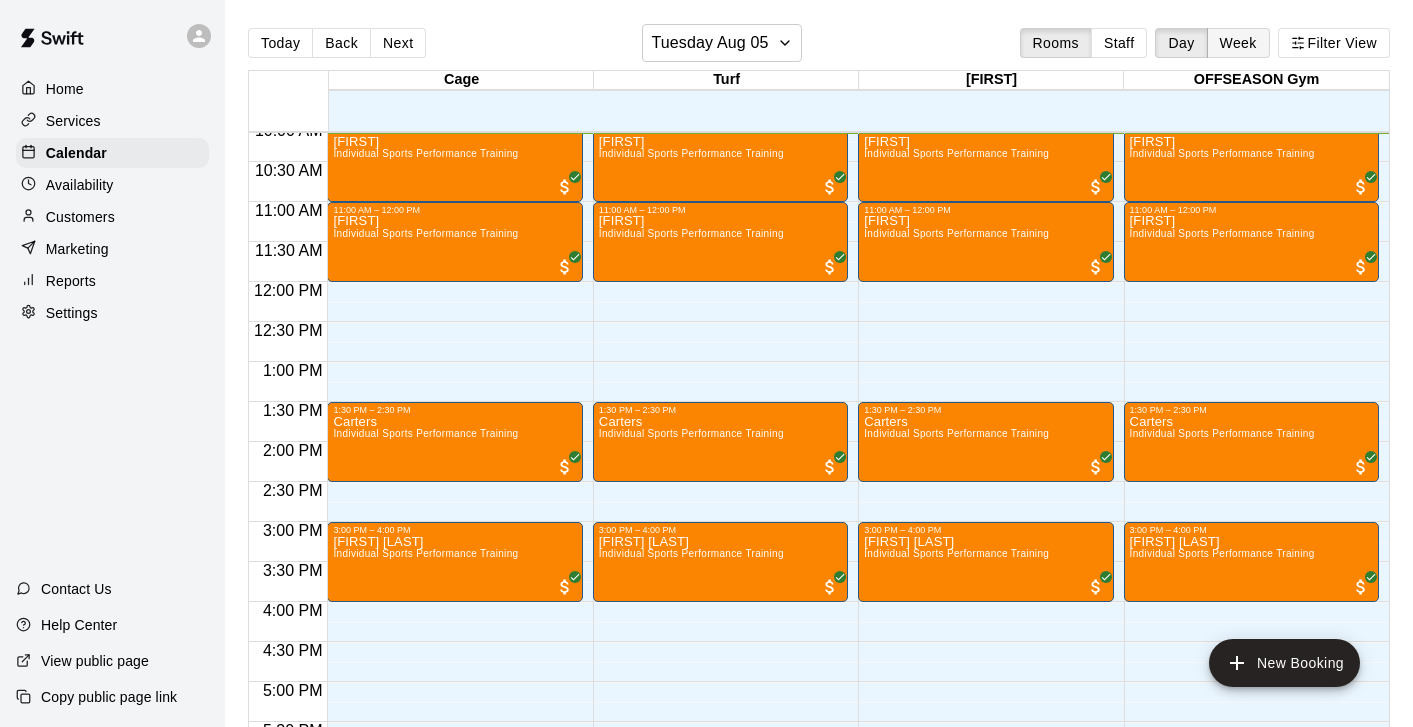 click on "Week" at bounding box center [1238, 43] 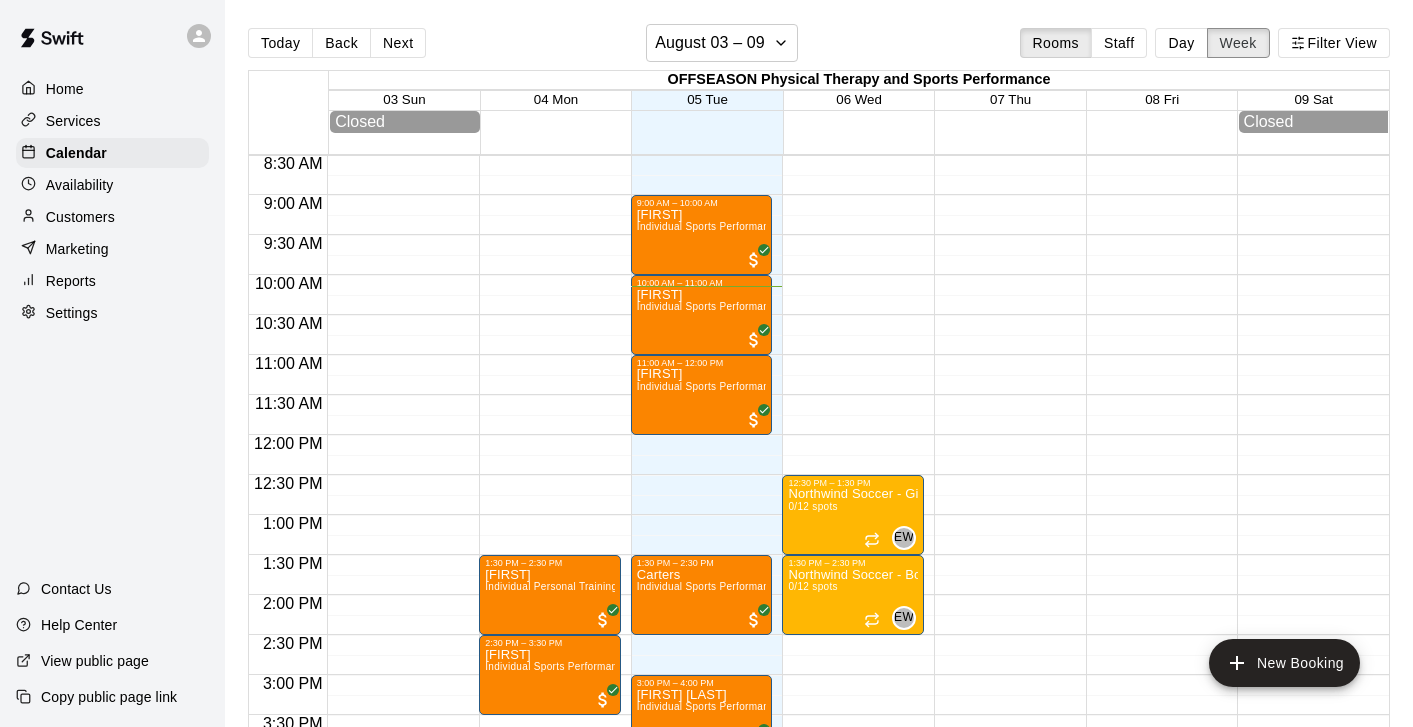 scroll, scrollTop: 684, scrollLeft: 0, axis: vertical 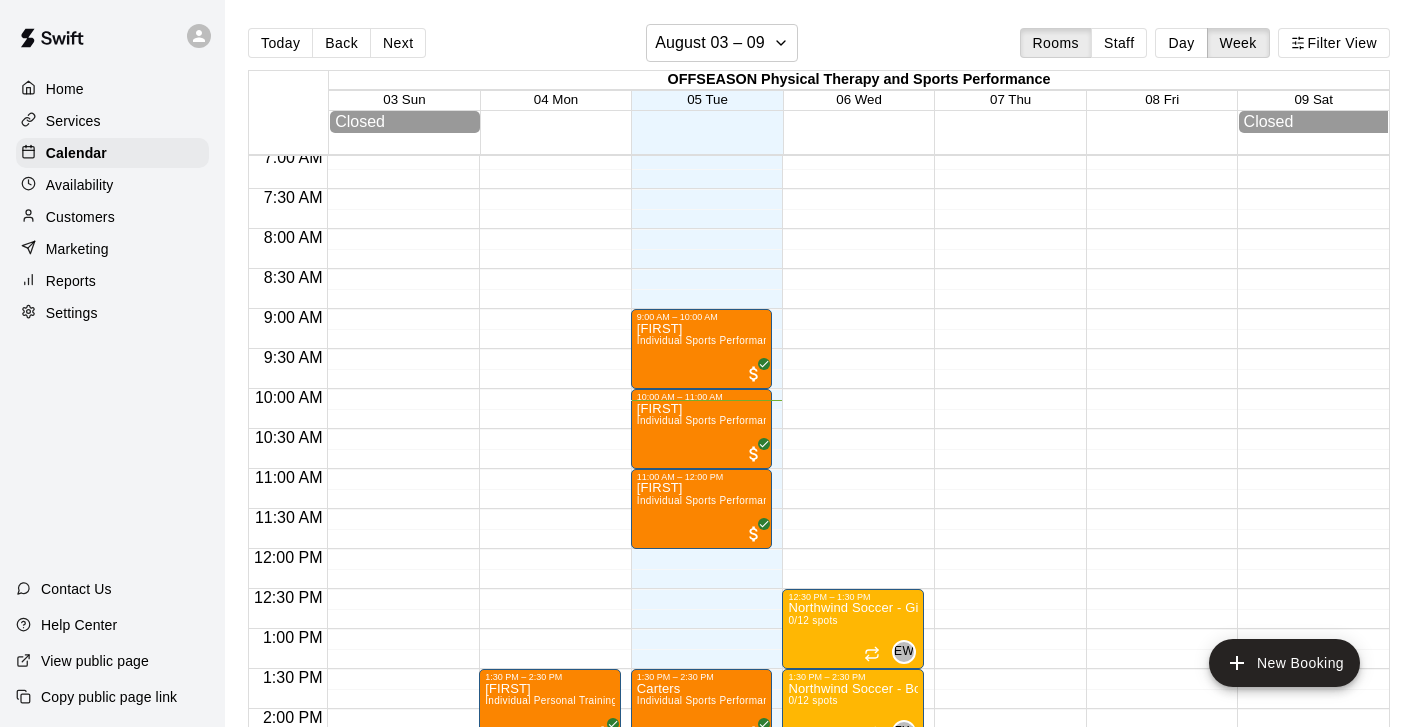 click on "12:00 AM – 7:00 AM Closed 12:30 PM – 1:30 PM Northwind Soccer - Girls Class 0/12 spots EW 0 1:30 PM – 2:30 PM Northwind Soccer - Boys Class 0/12 spots EW 0 8:00 PM – 11:59 PM Closed" at bounding box center [853, 549] 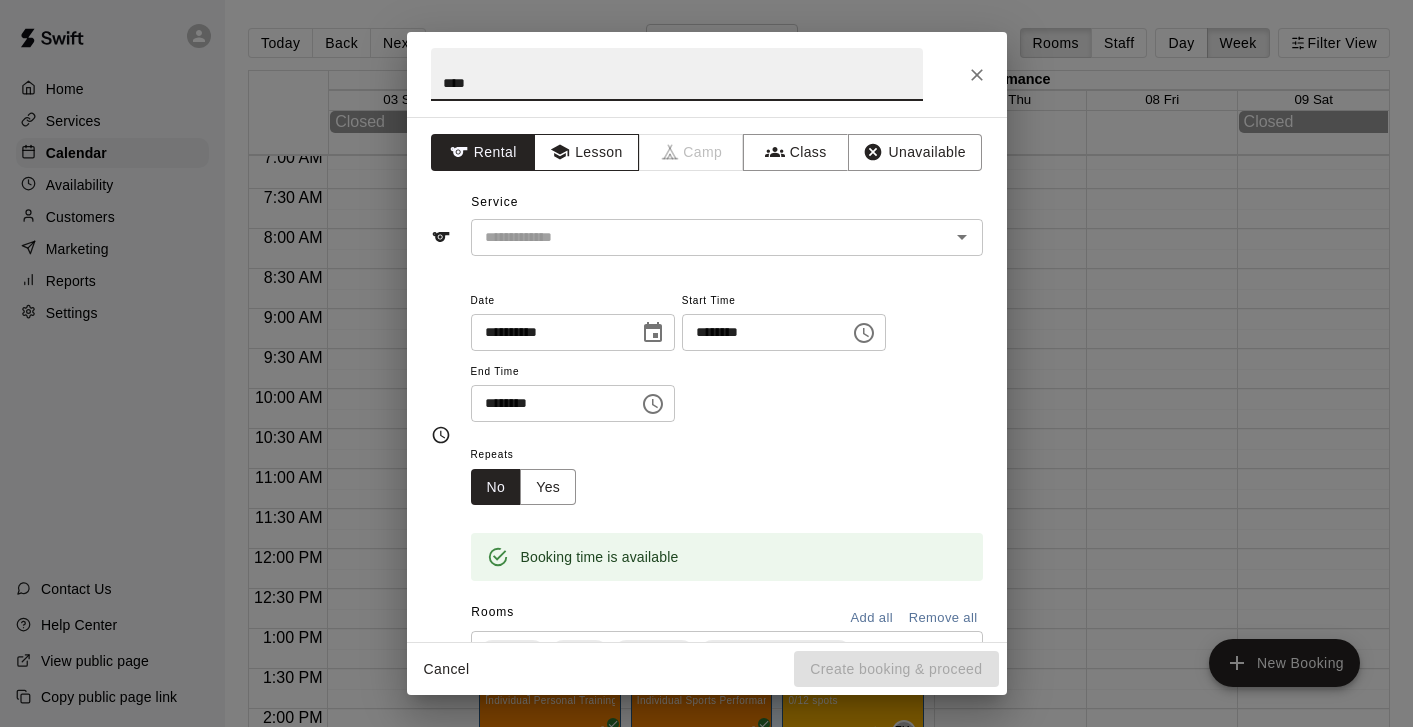 type on "****" 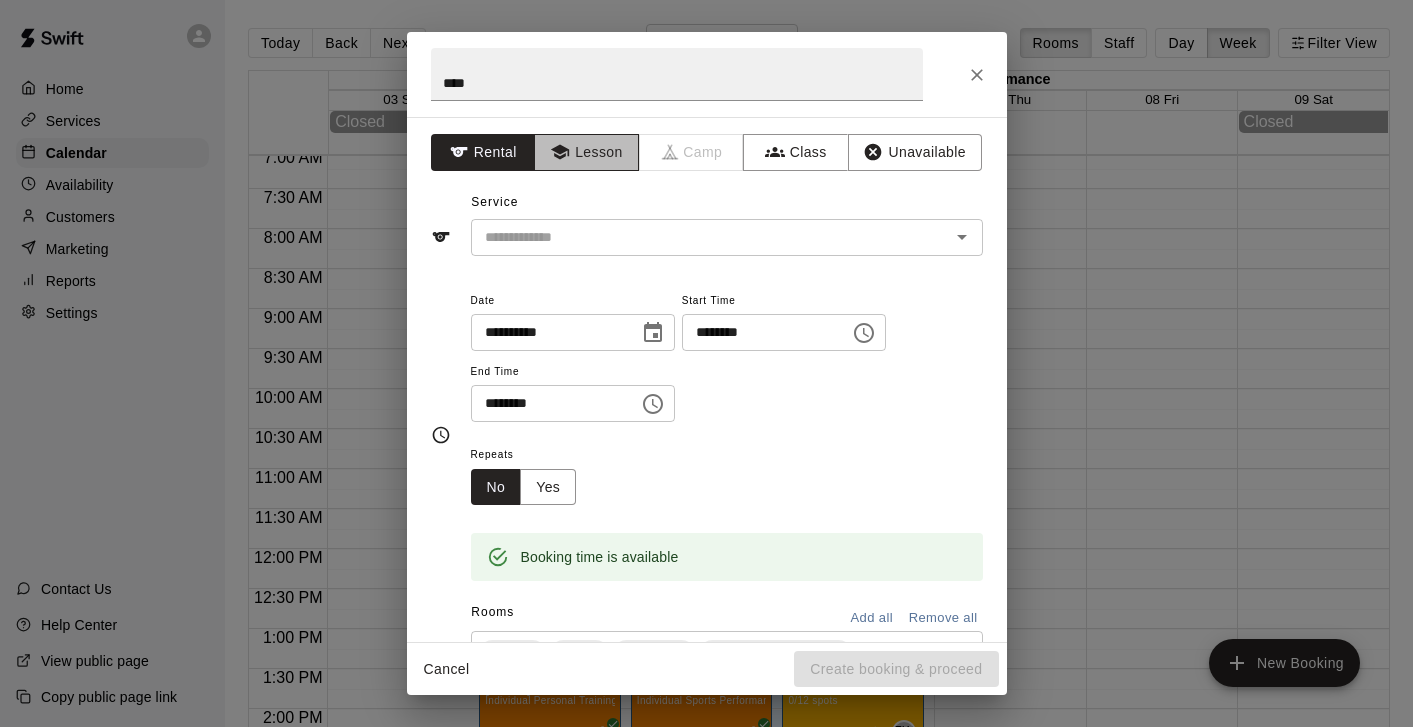click on "Lesson" at bounding box center [586, 152] 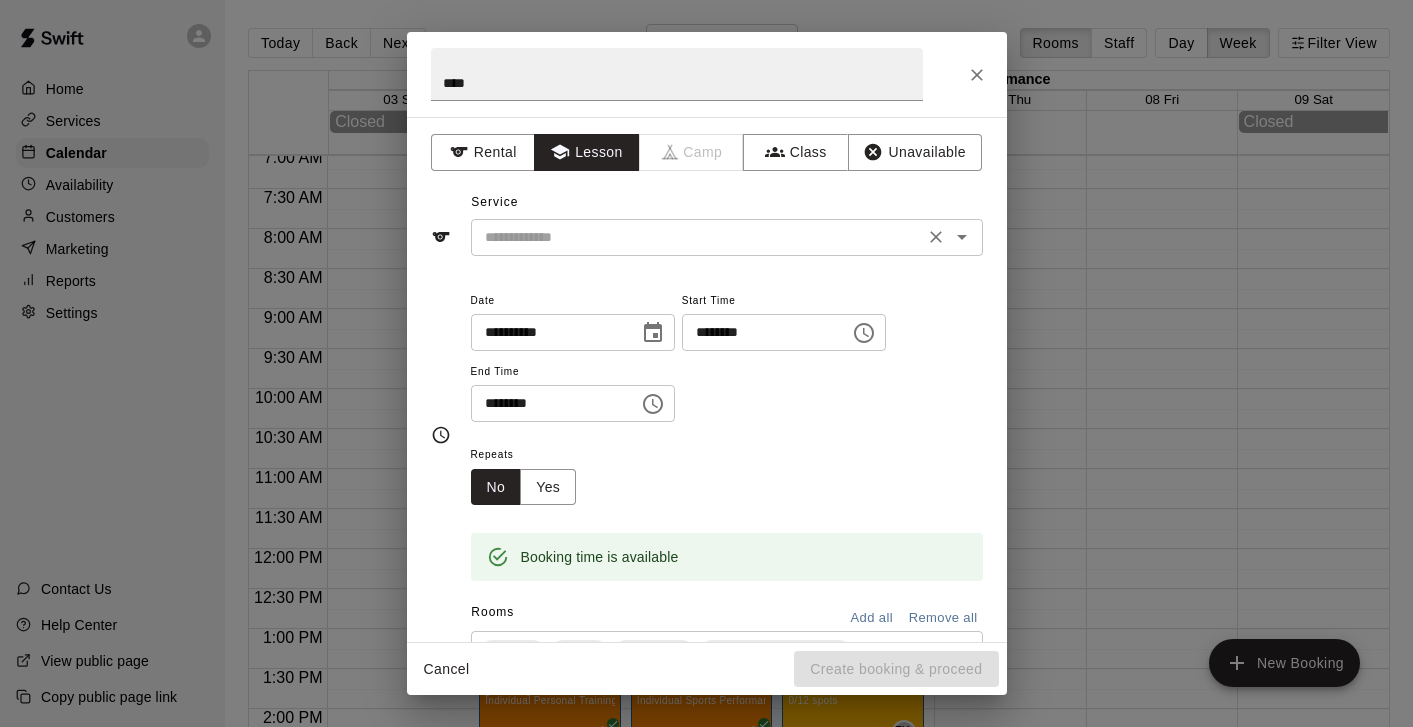 click at bounding box center [697, 237] 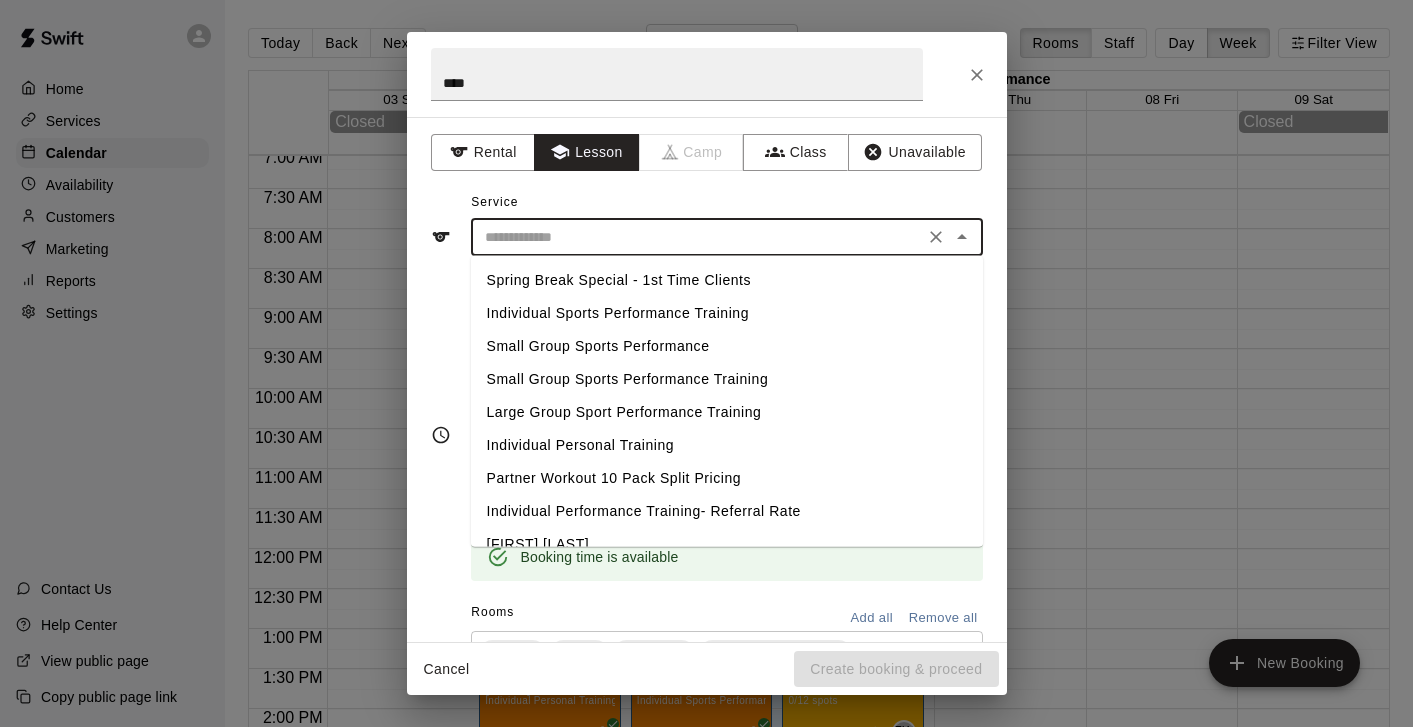 scroll, scrollTop: 22, scrollLeft: 0, axis: vertical 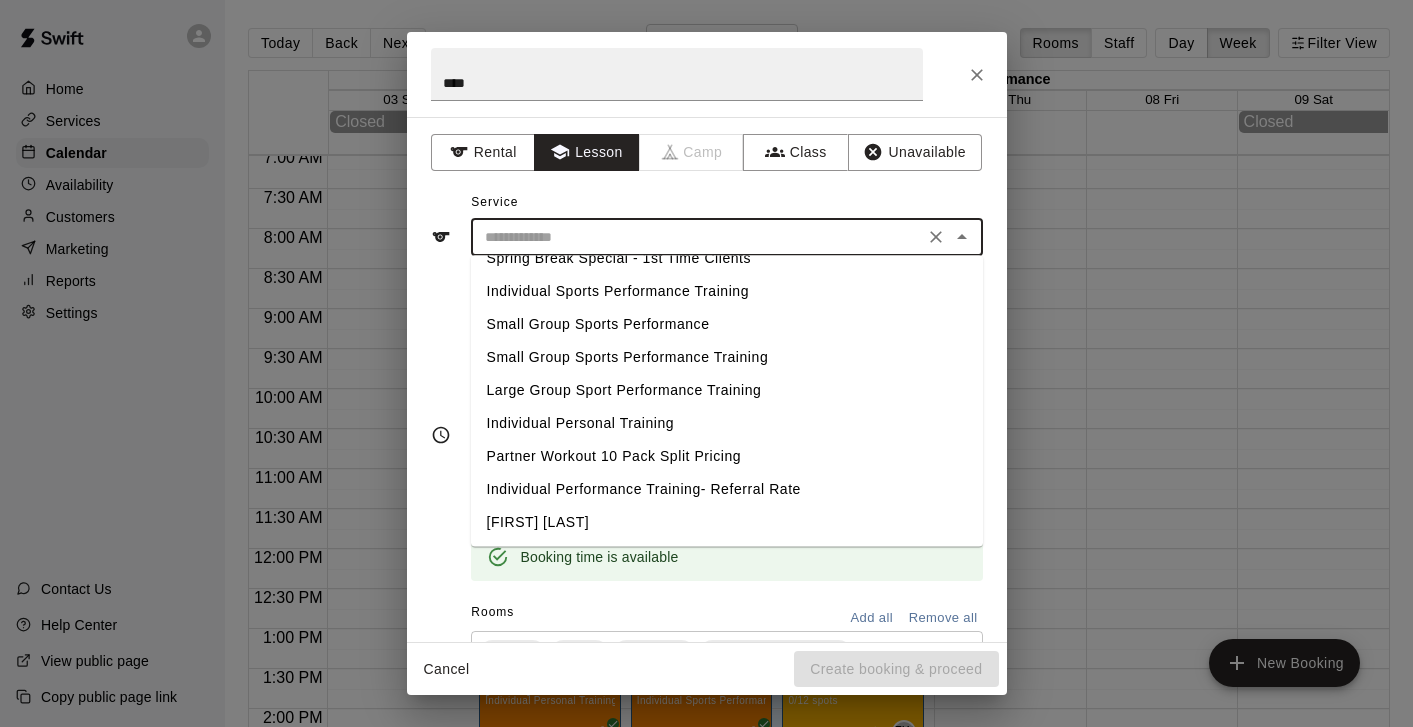 click on "Individual Personal Training" at bounding box center [727, 423] 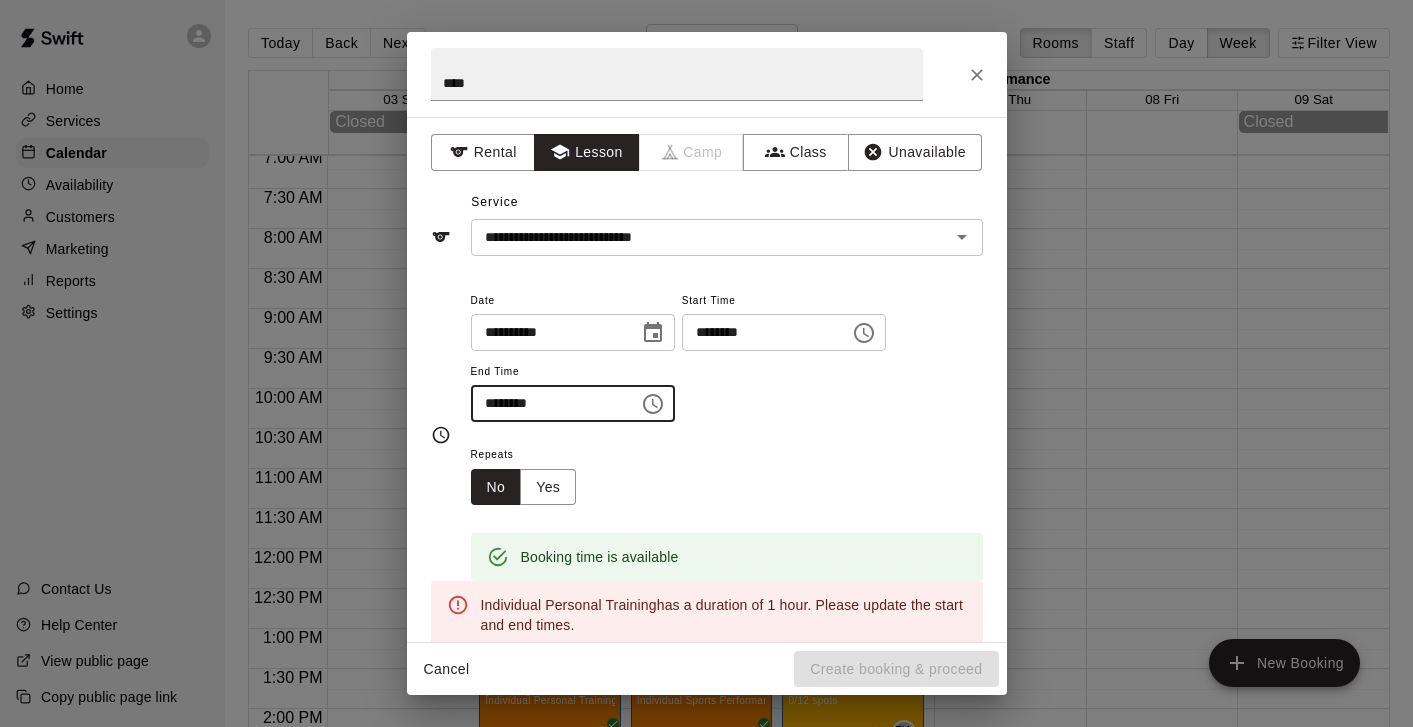 click on "********" at bounding box center (548, 403) 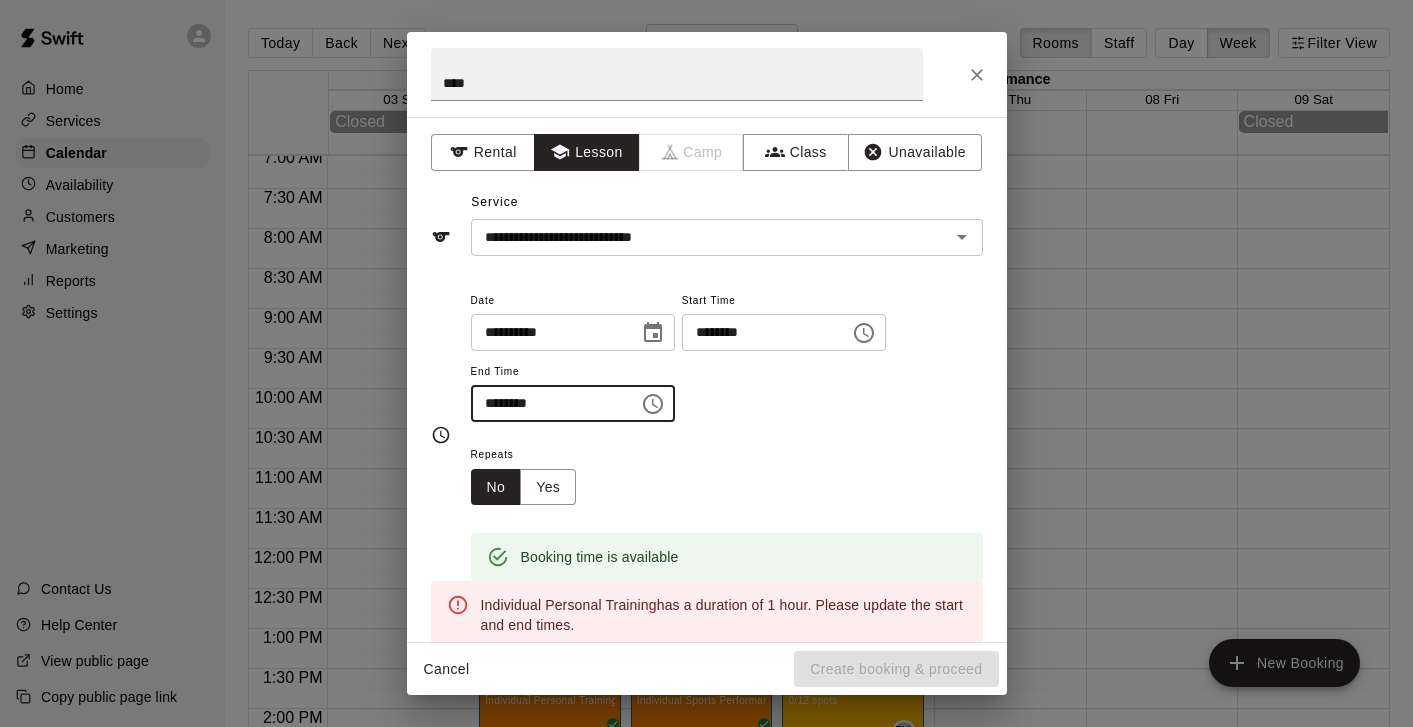 click on "********" at bounding box center [548, 403] 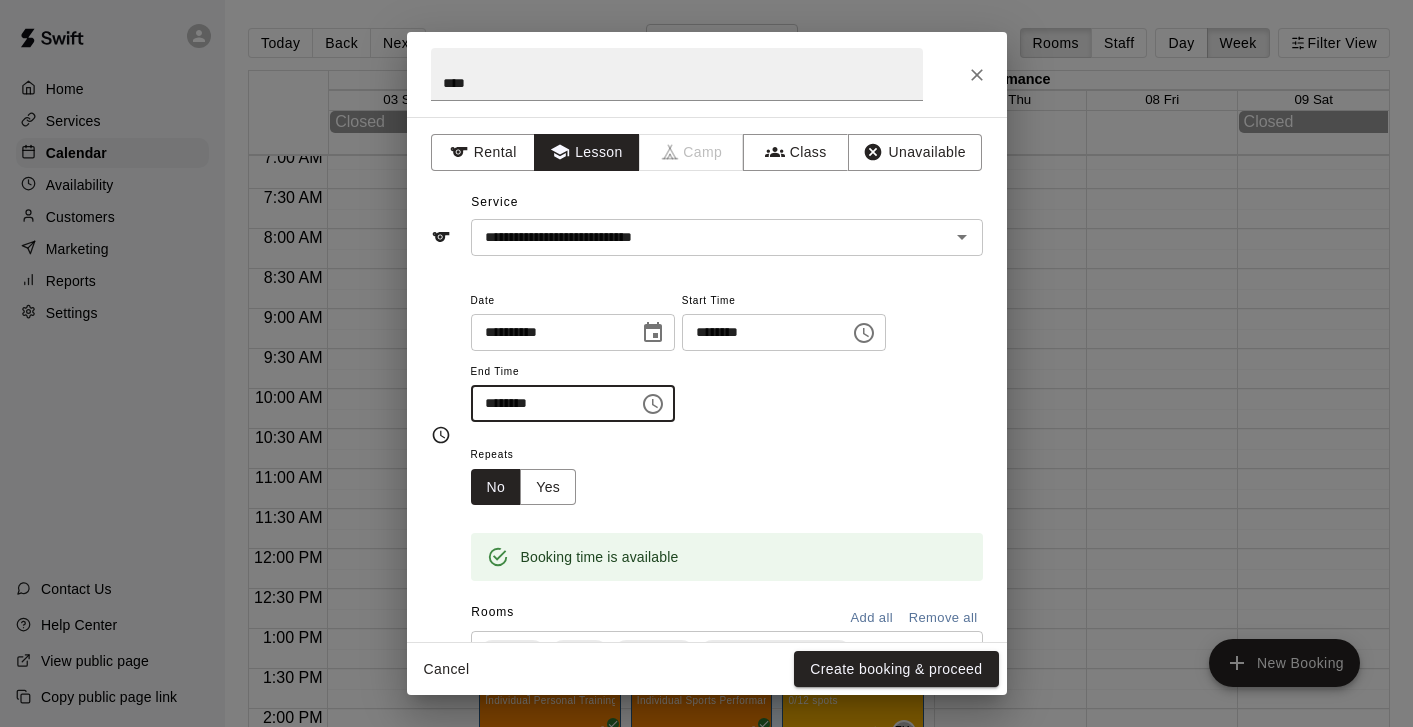 type on "********" 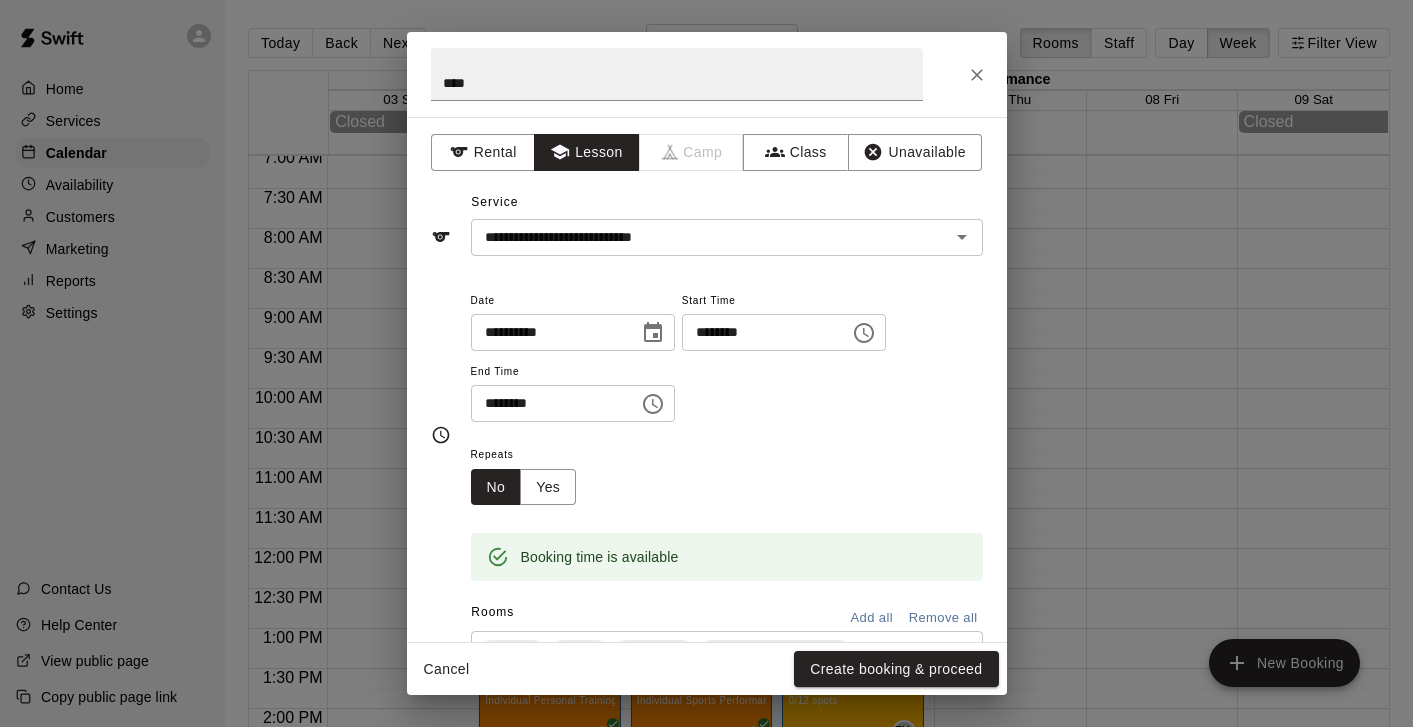 click on "Repeats No Yes" at bounding box center (727, 473) 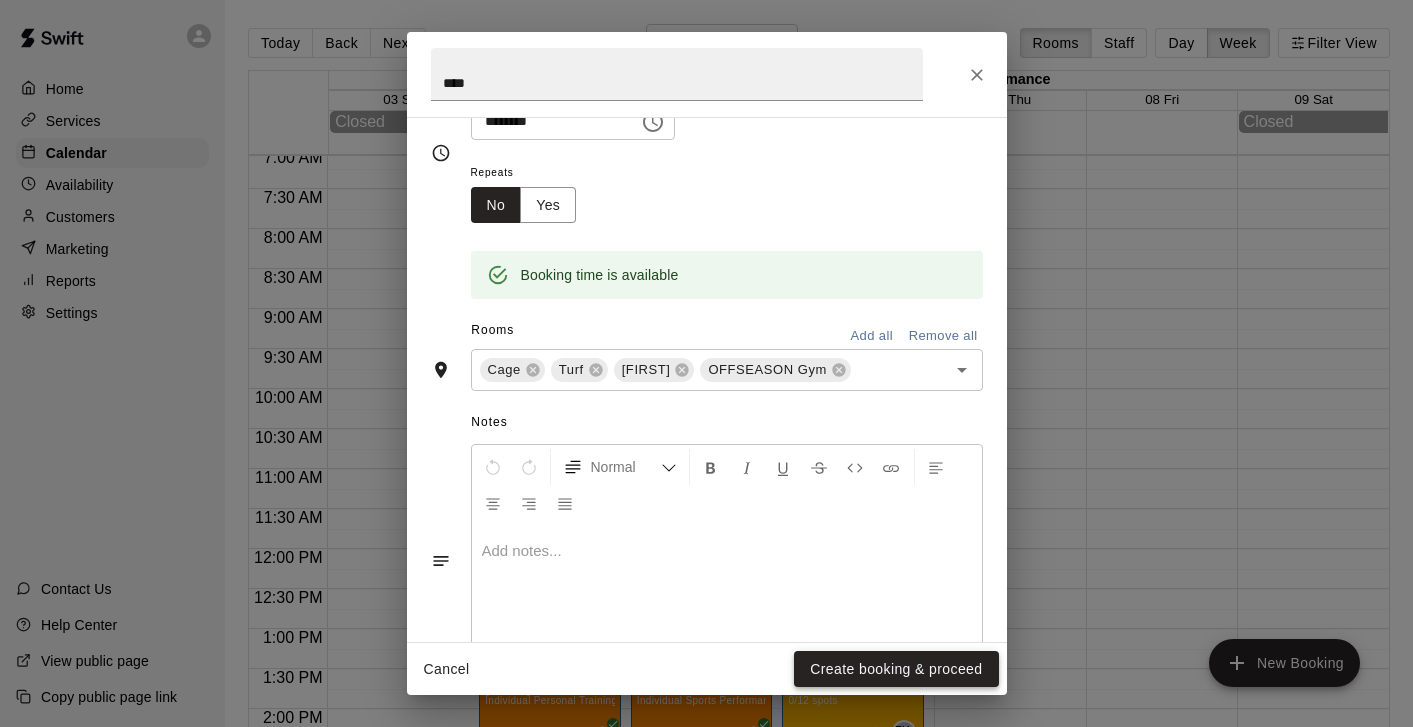 scroll, scrollTop: 354, scrollLeft: 0, axis: vertical 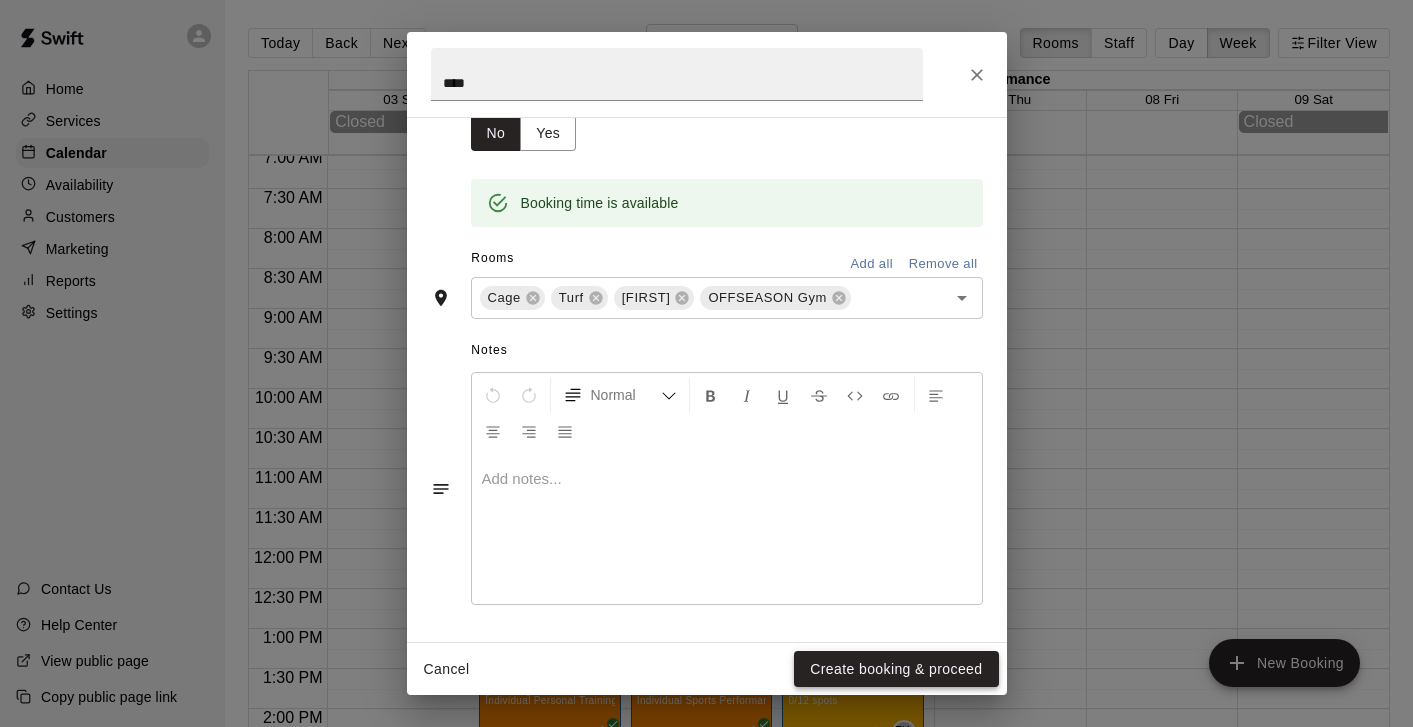 click on "Create booking & proceed" at bounding box center (896, 669) 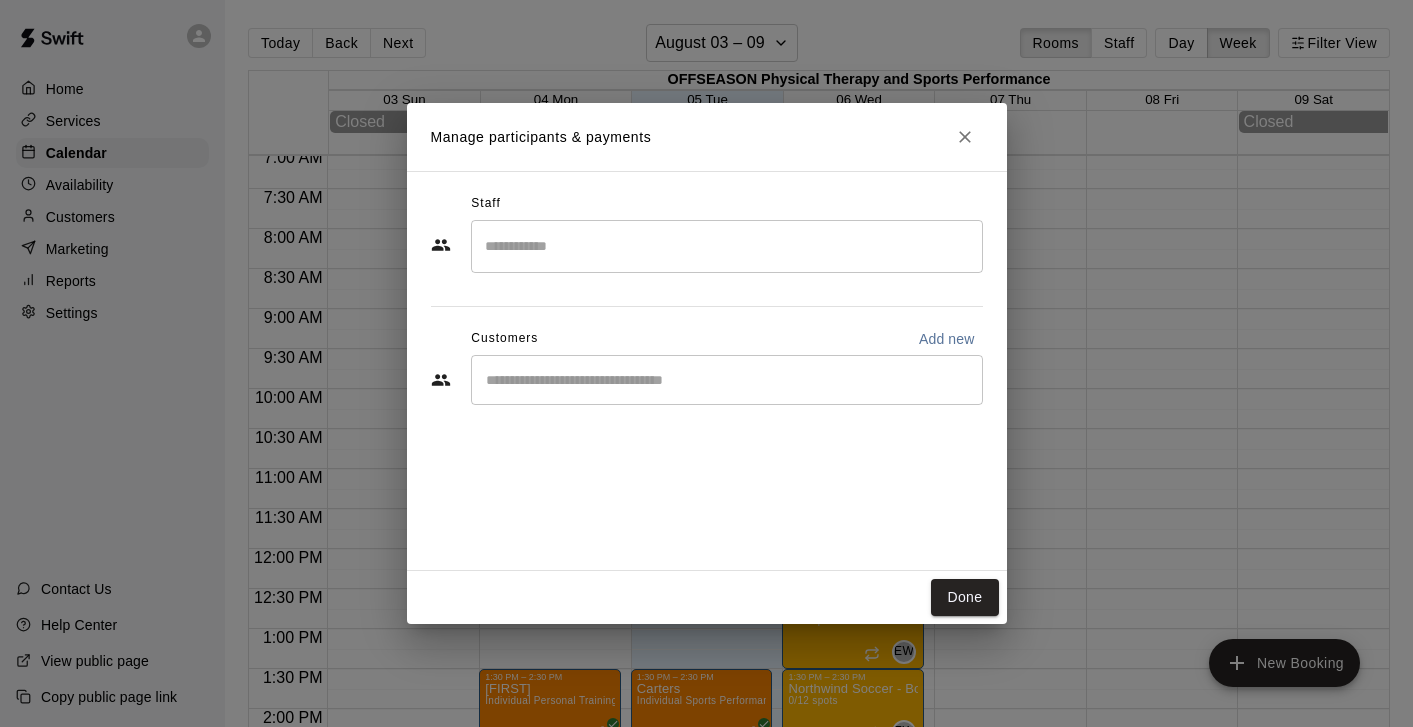 click on "​" at bounding box center [727, 380] 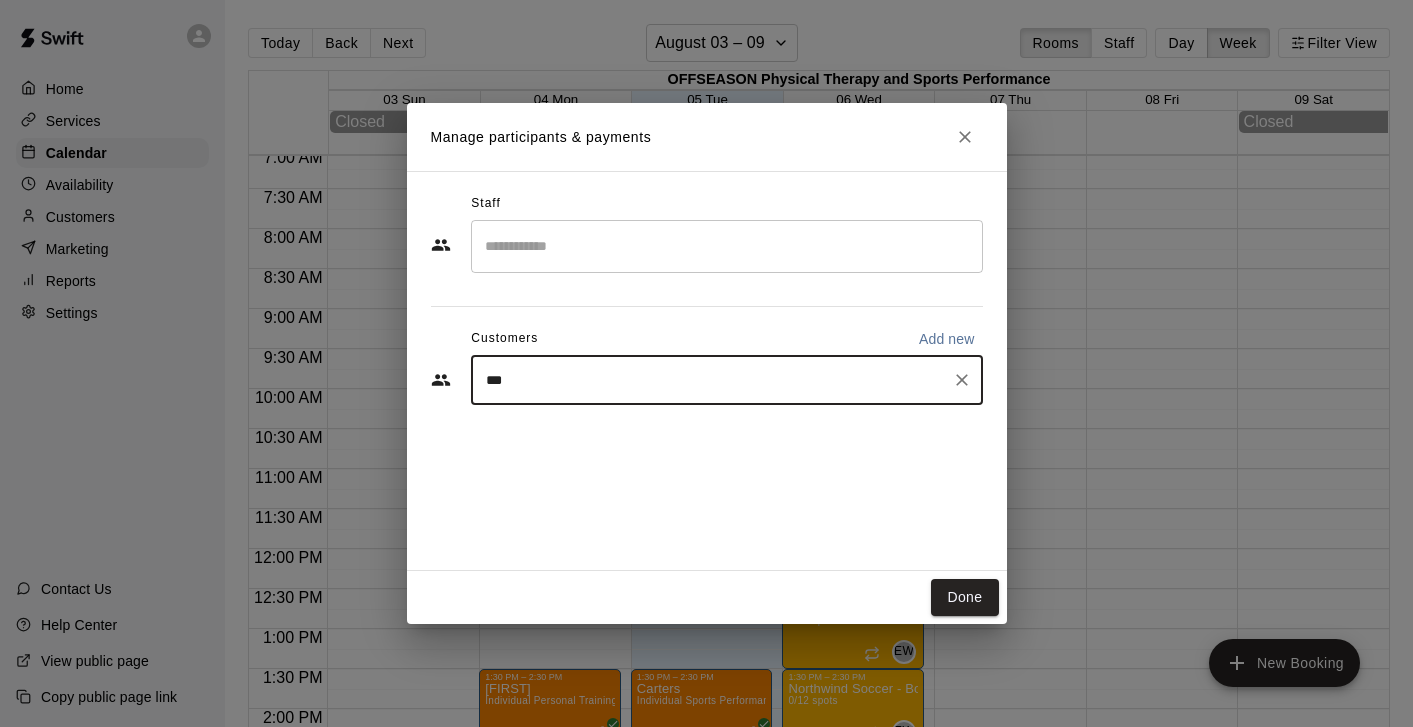 type on "****" 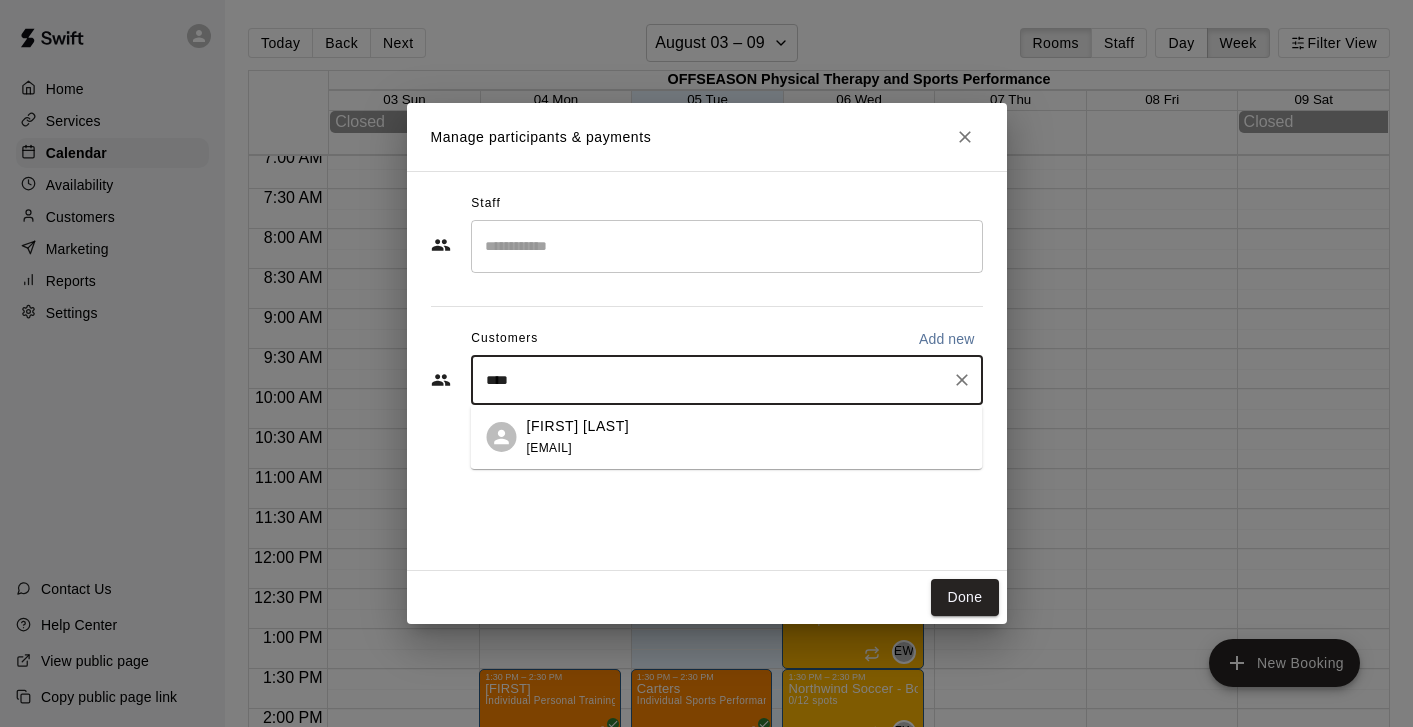 click on "[FIRST] [LAST]" at bounding box center [578, 426] 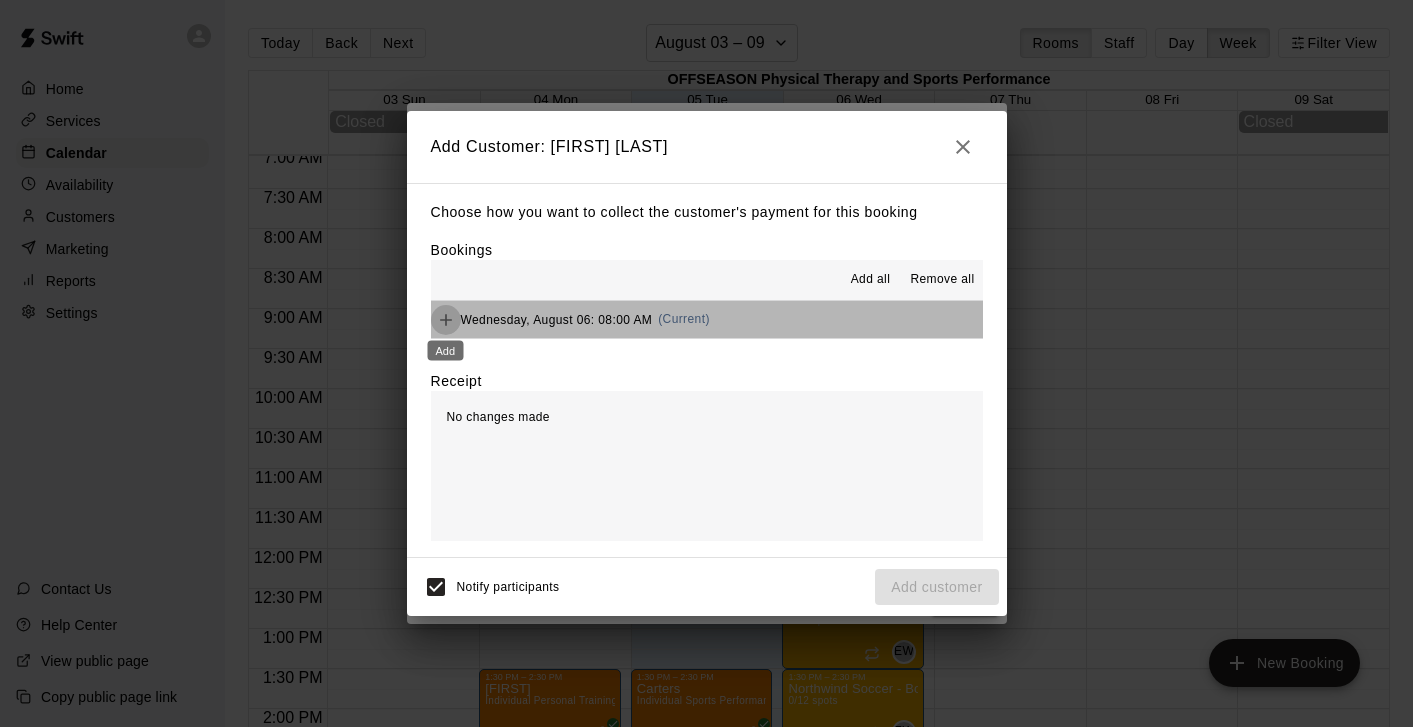 click 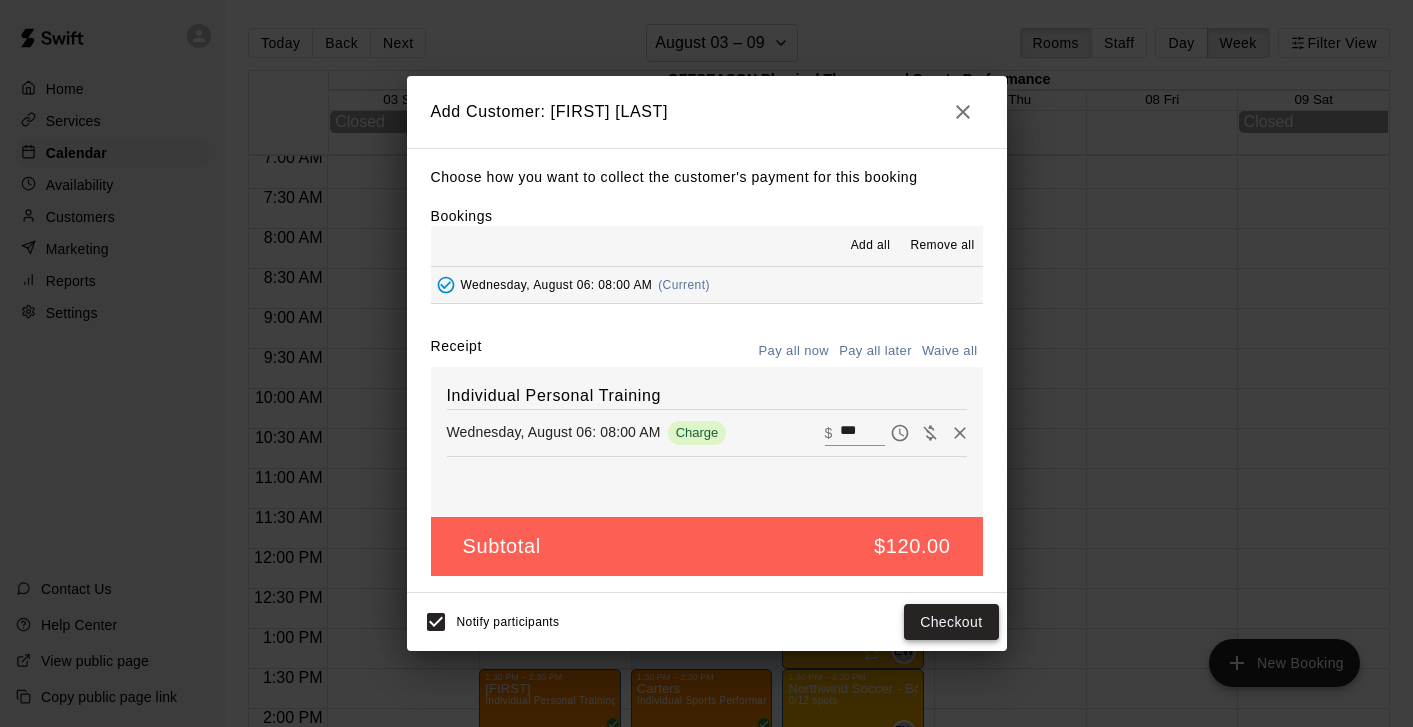 click on "Checkout" at bounding box center [951, 622] 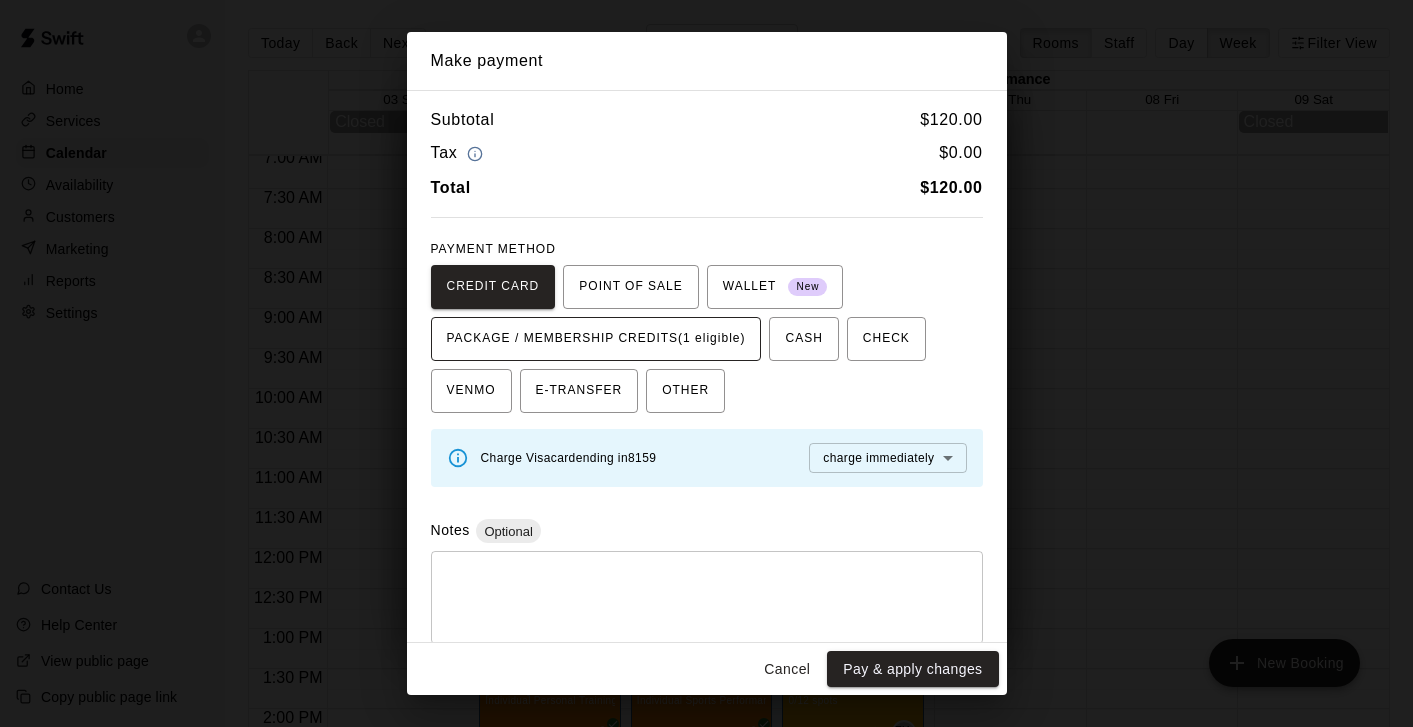 click on "PACKAGE / MEMBERSHIP CREDITS  (1 eligible)" at bounding box center (596, 339) 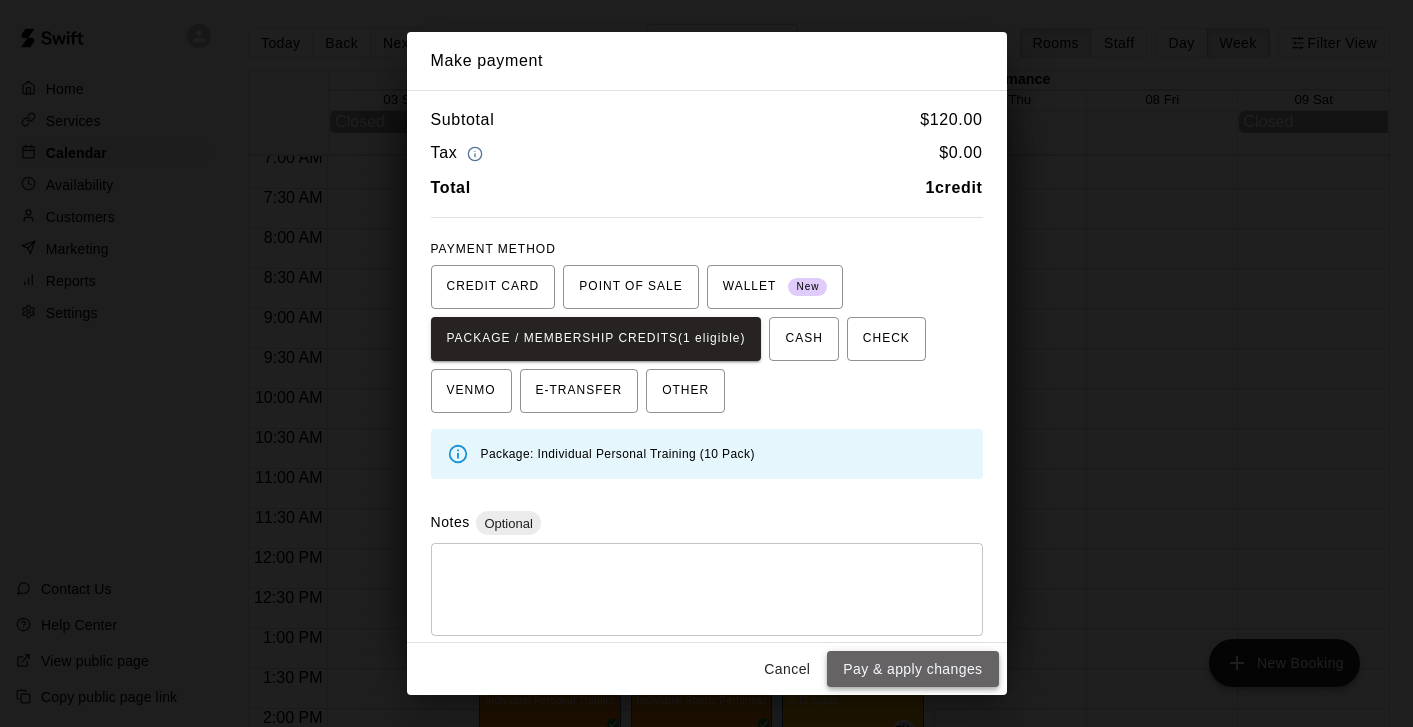 click on "Pay & apply changes" at bounding box center [912, 669] 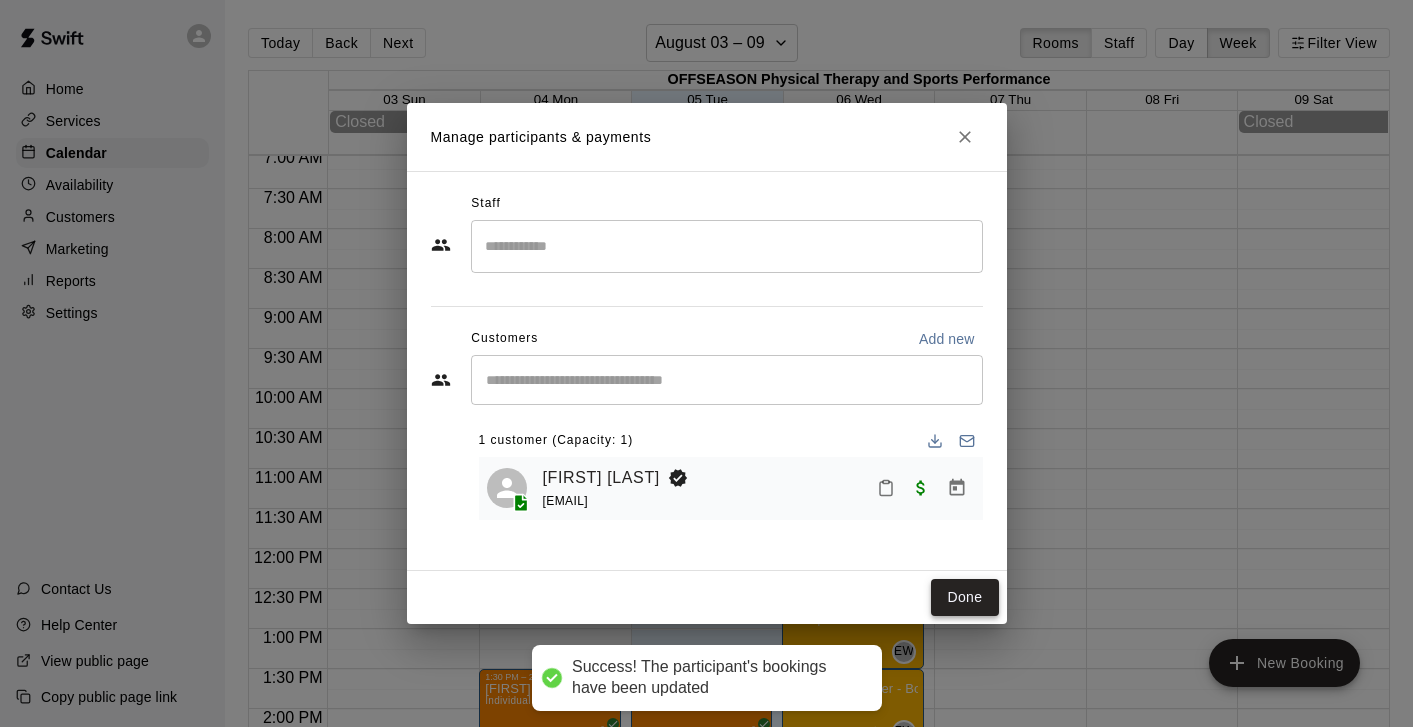 click on "Done" at bounding box center [964, 597] 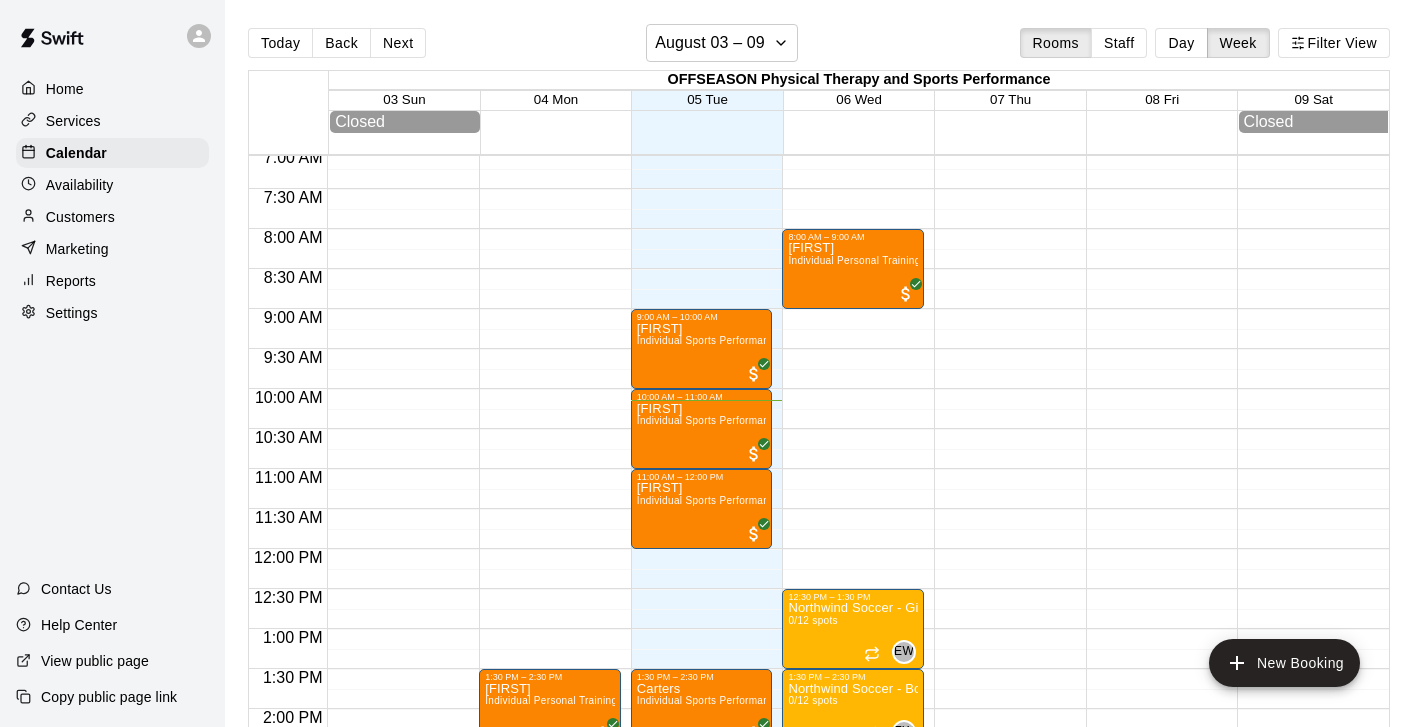 click on "12:00 AM – 7:00 AM Closed 8:00 AM – 9:00 AM [FIRST] Individual Personal Training  12:30 PM – 1:30 PM Northwind Soccer - Girls Class 0/12 spots EW 0 1:30 PM – 2:30 PM Northwind Soccer - Boys Class 0/12 spots EW 0 8:00 PM – 11:59 PM Closed" at bounding box center [853, 549] 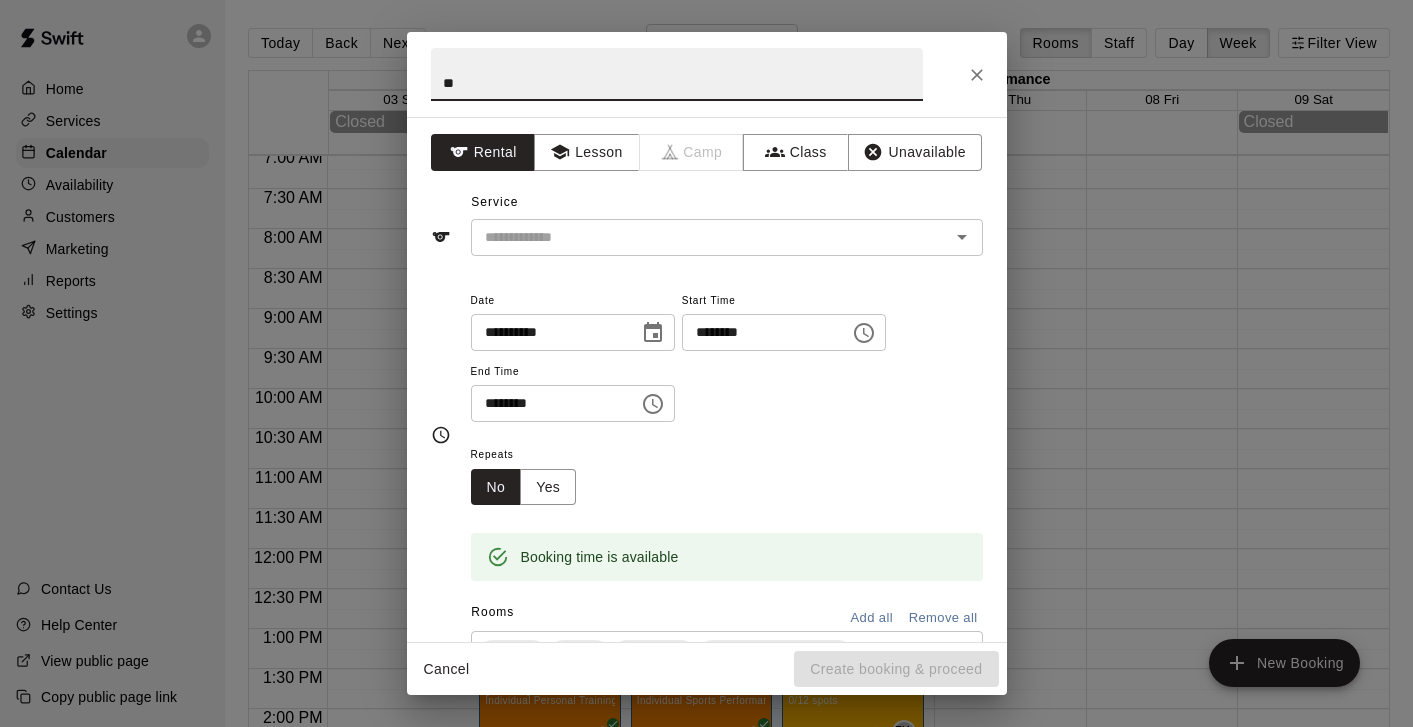 type on "*" 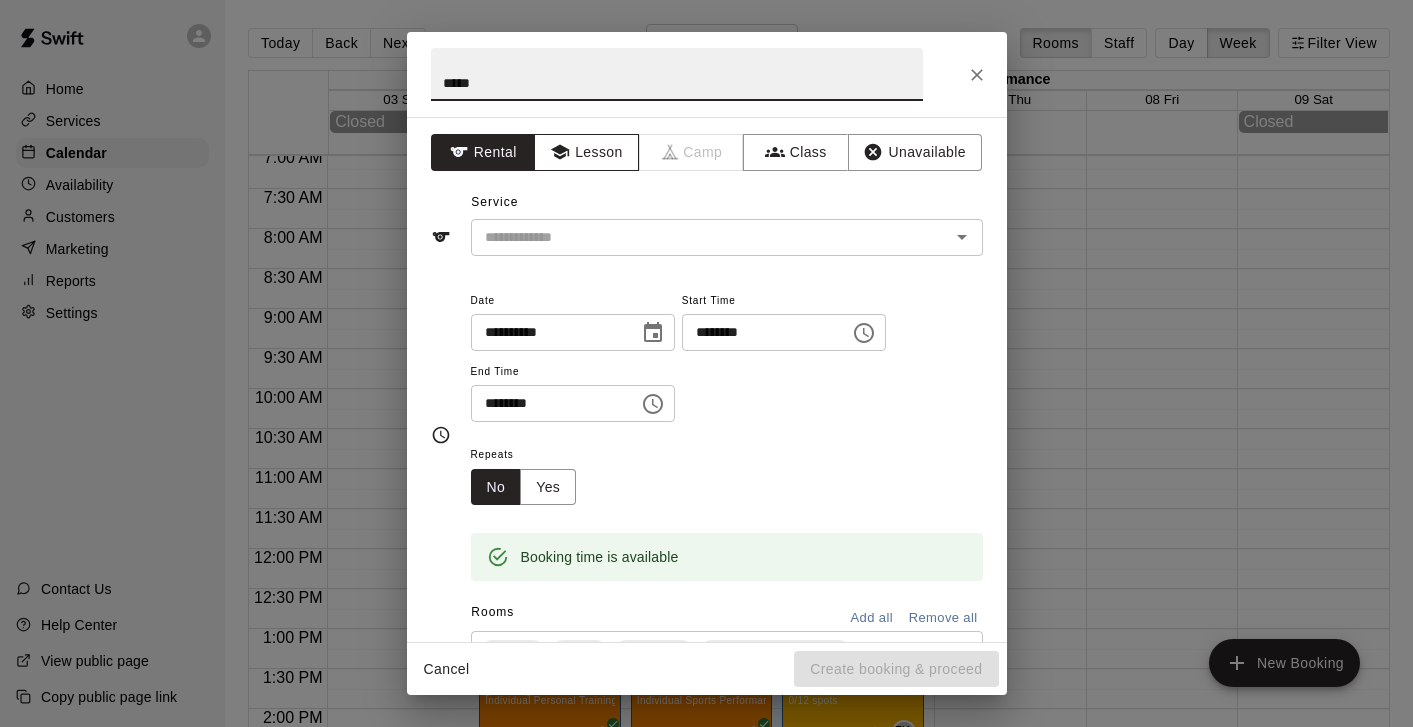 type on "*****" 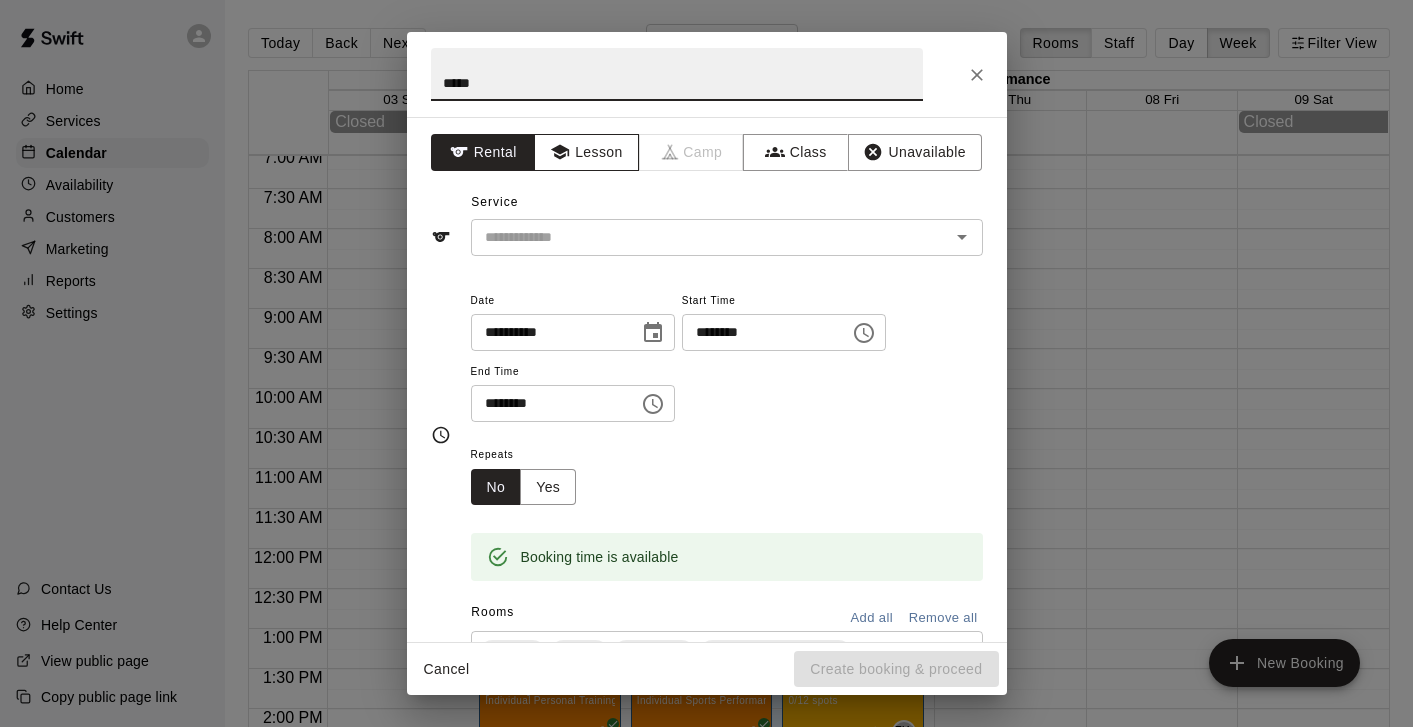 click on "Lesson" at bounding box center [586, 152] 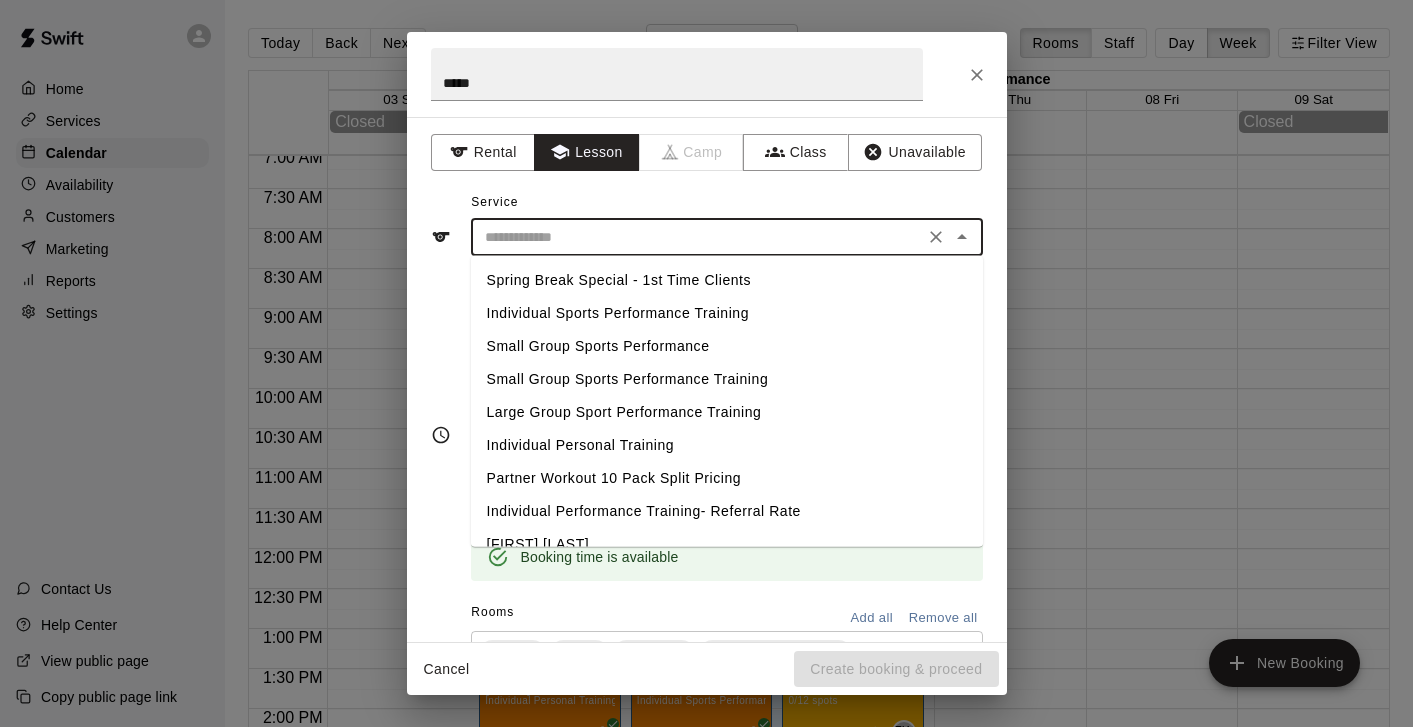 click at bounding box center (697, 237) 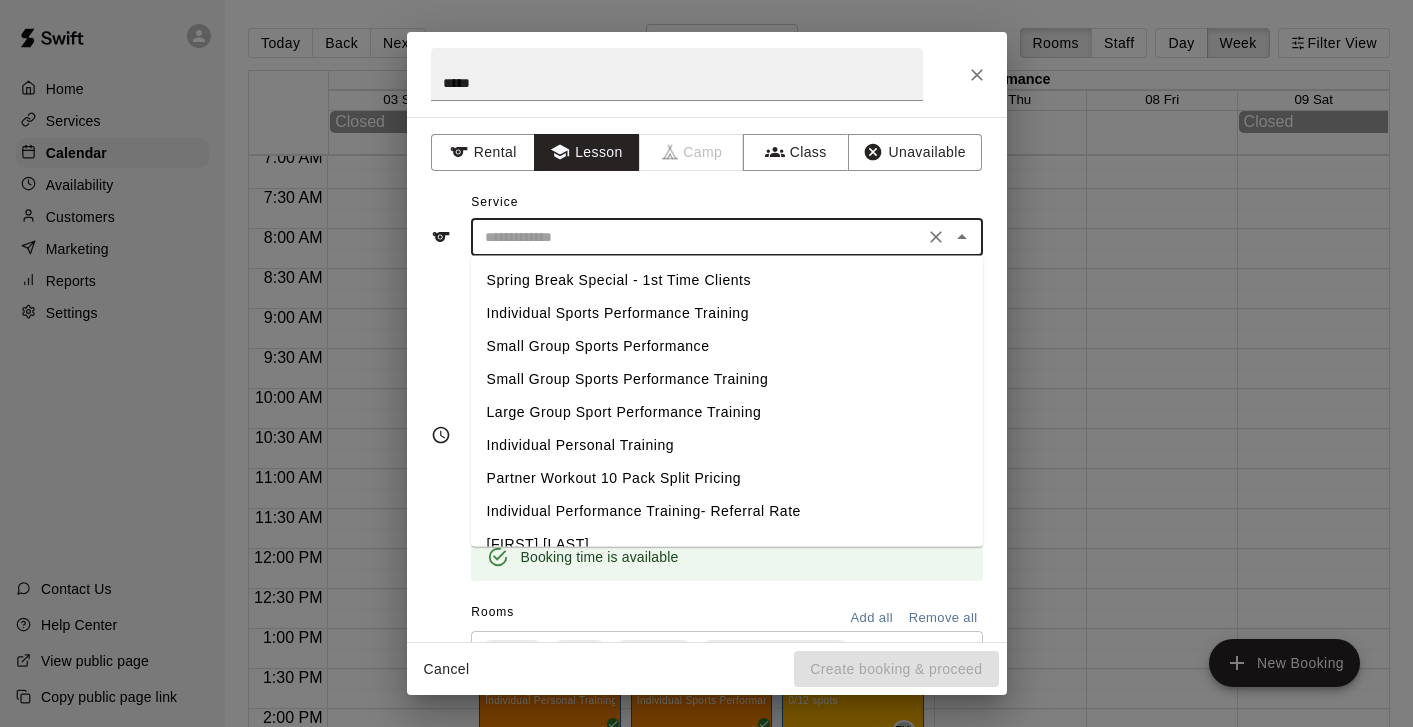 click on "Individual Sports Performance Training" at bounding box center [727, 313] 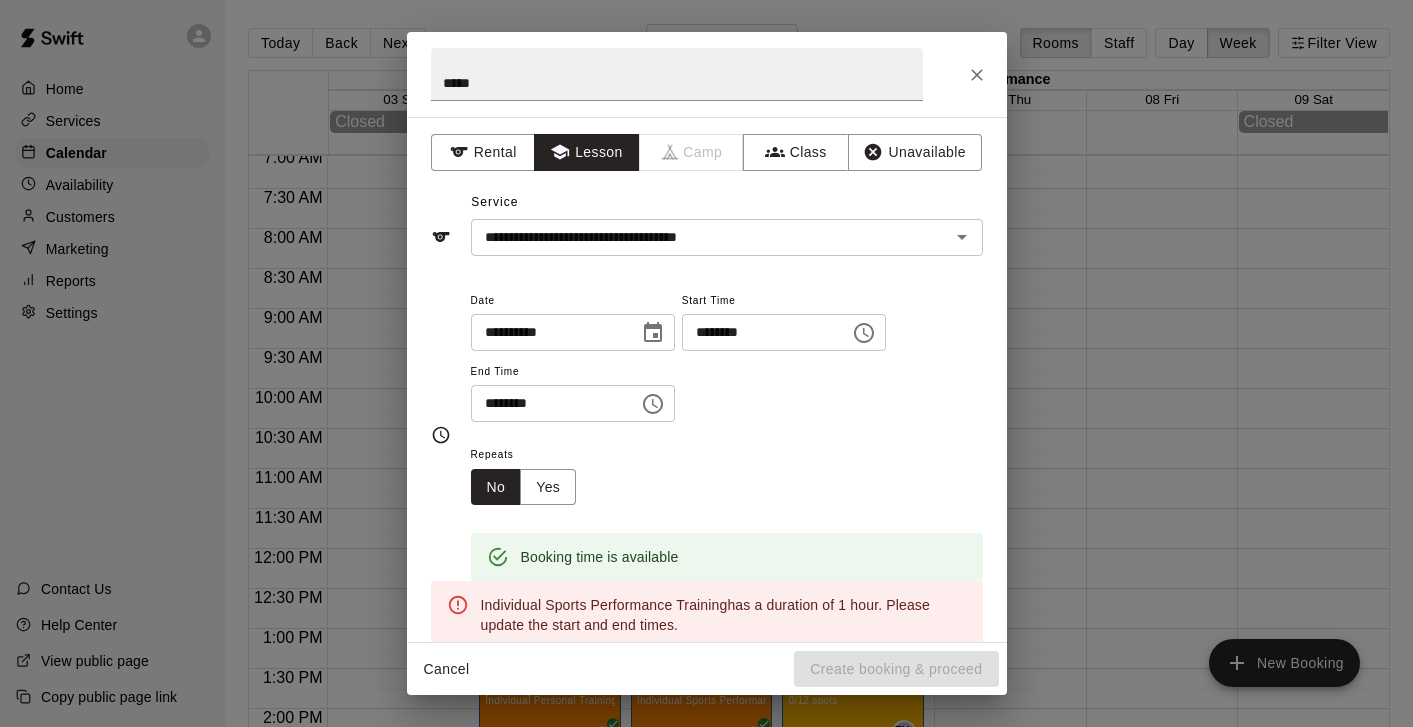 click on "**********" at bounding box center (727, 365) 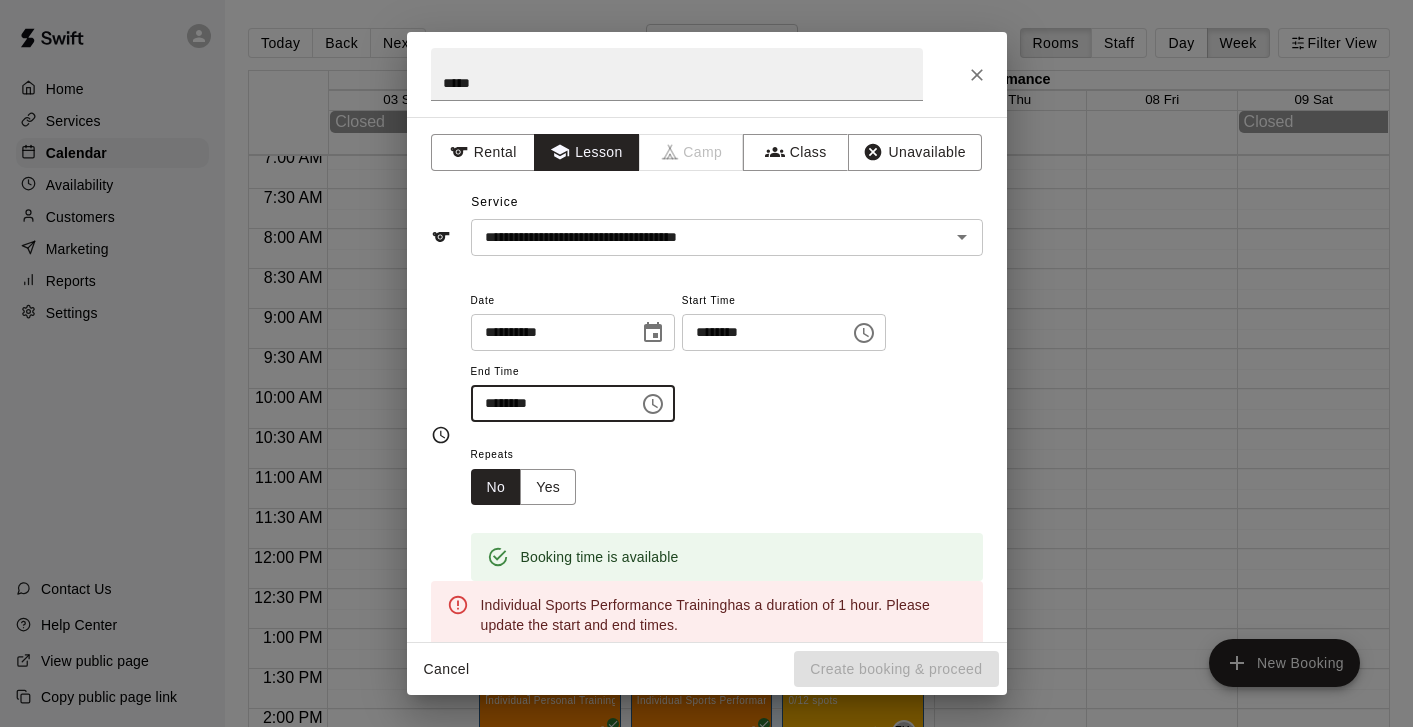 click on "********" at bounding box center (548, 403) 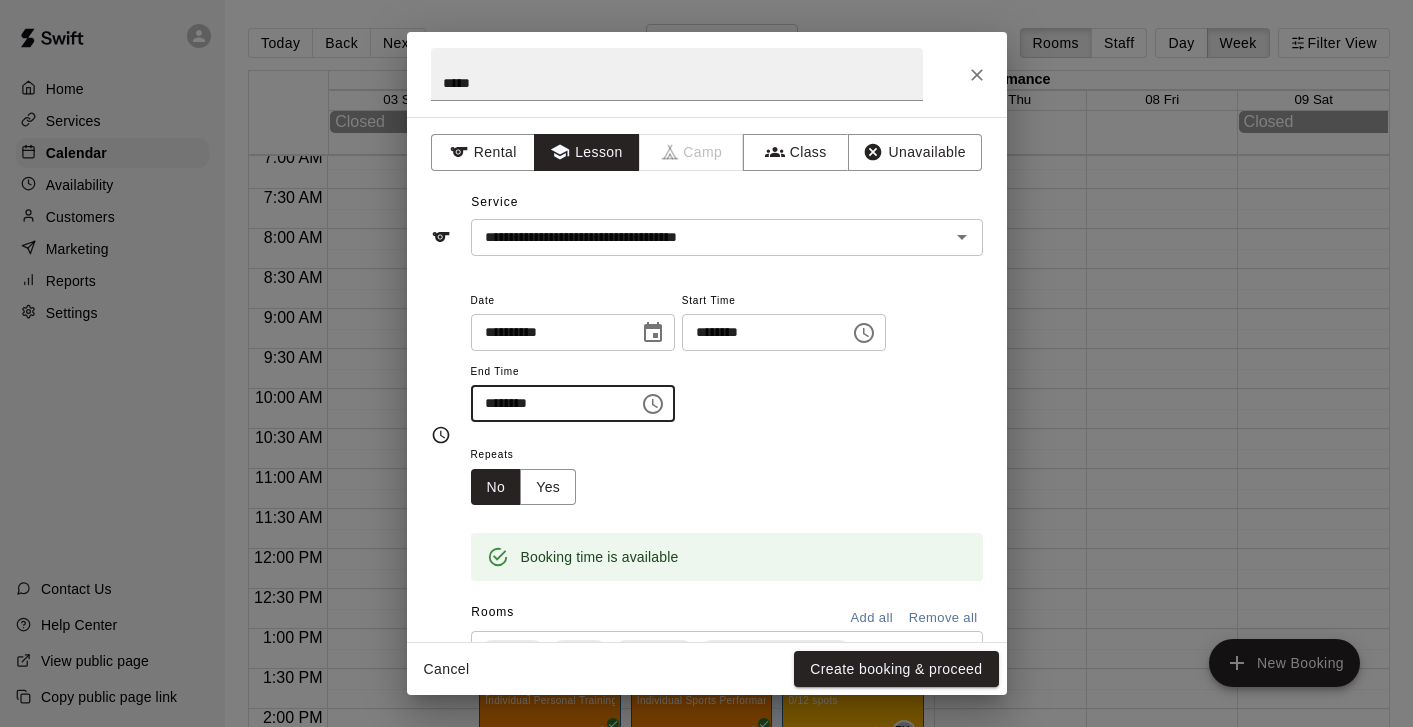 type on "********" 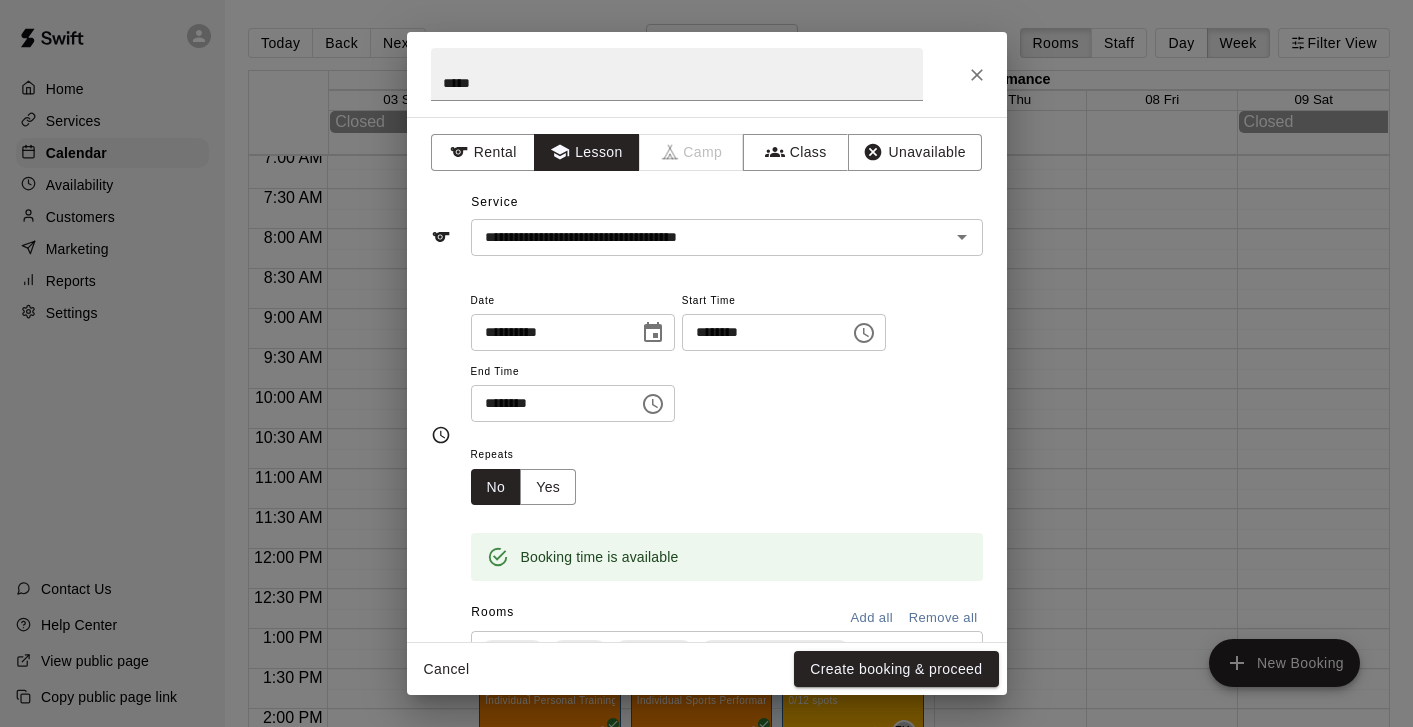 click on "Repeats No Yes" at bounding box center [727, 473] 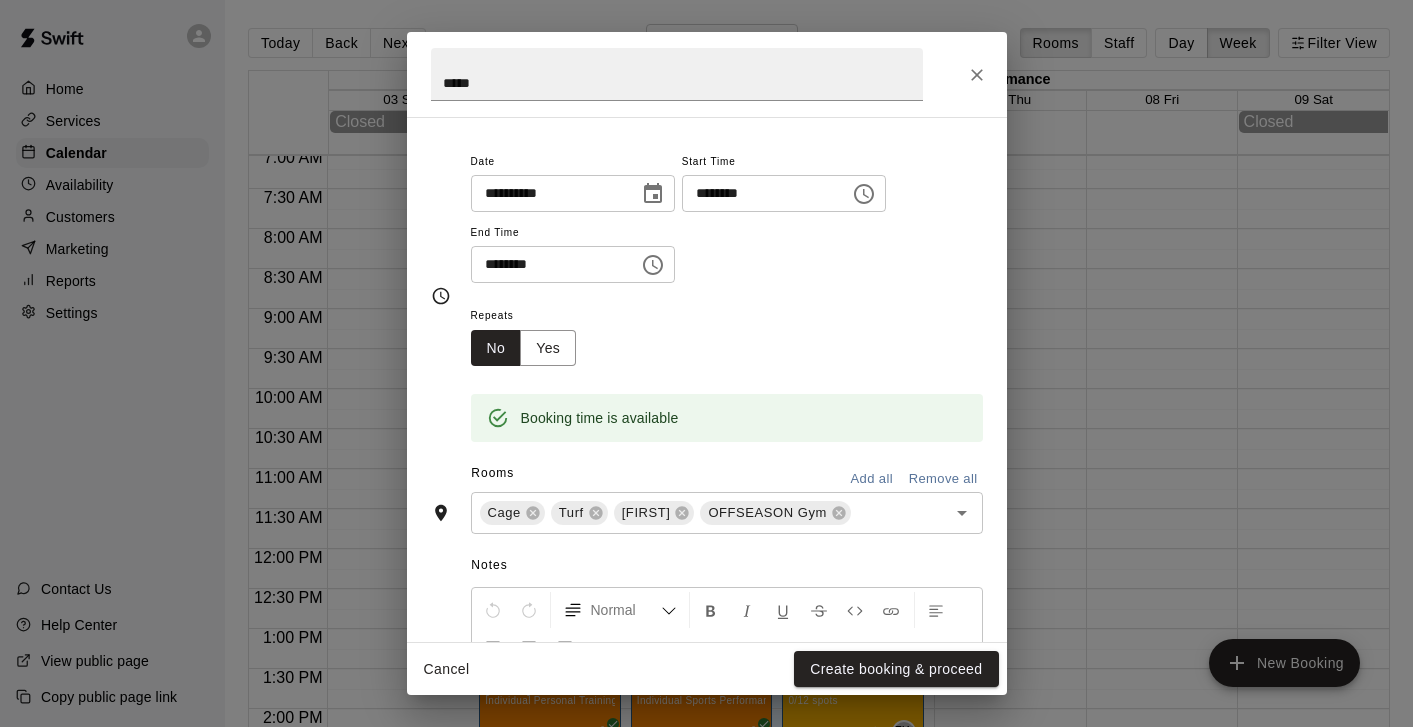 scroll, scrollTop: 354, scrollLeft: 0, axis: vertical 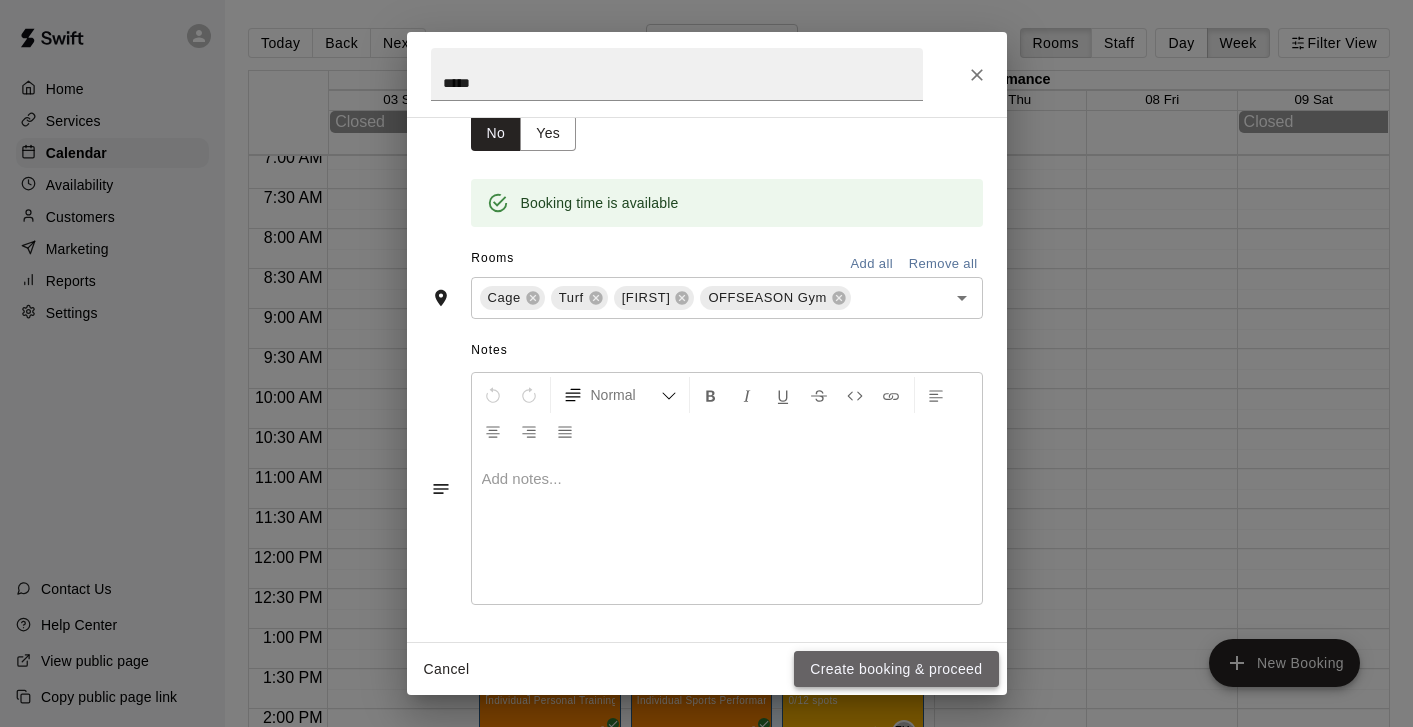 click on "Create booking & proceed" at bounding box center (896, 669) 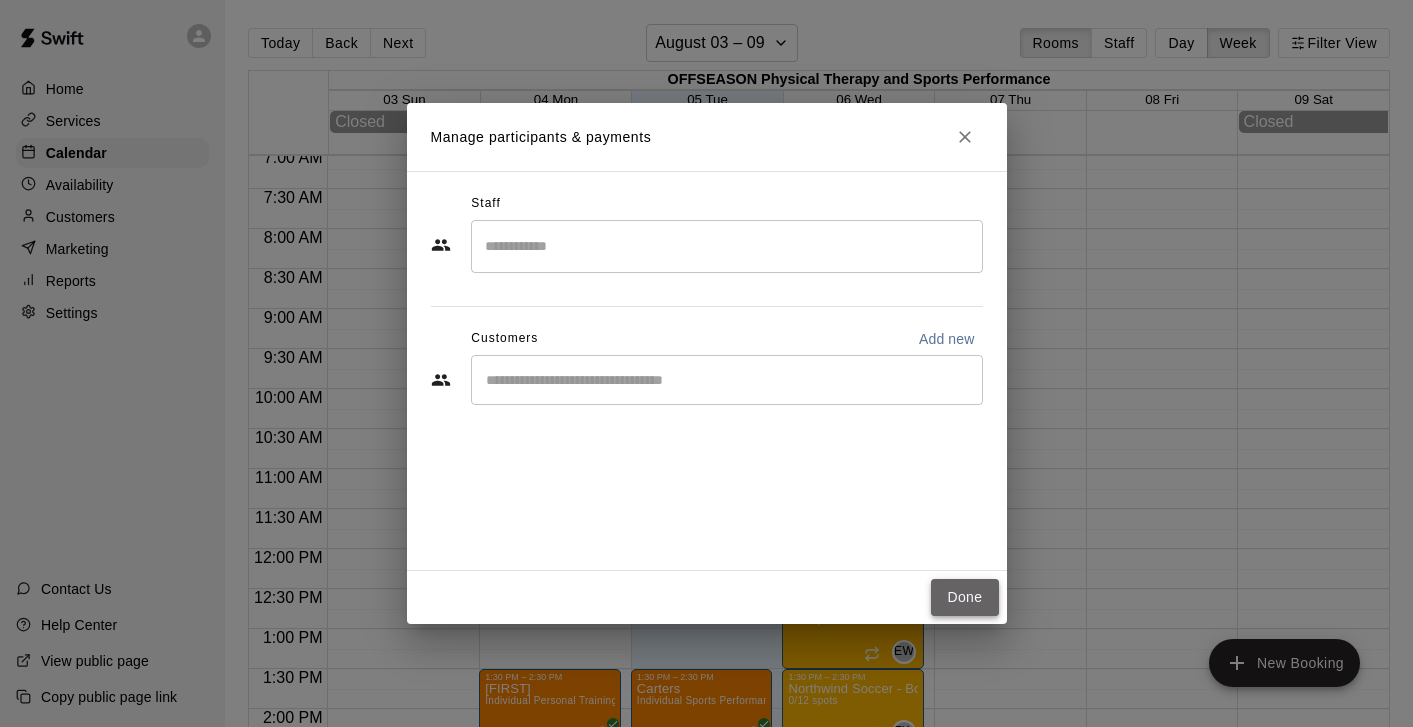 click on "Done" at bounding box center (964, 597) 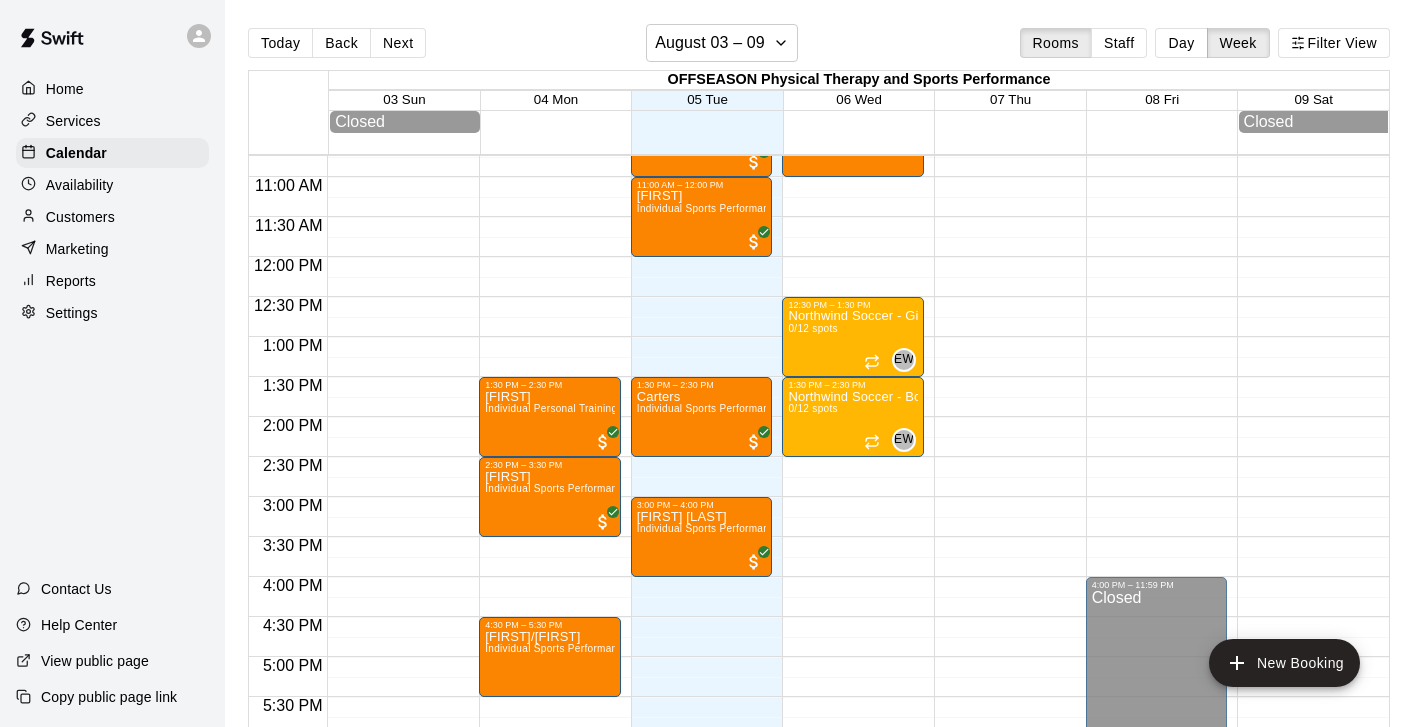 scroll, scrollTop: 866, scrollLeft: 0, axis: vertical 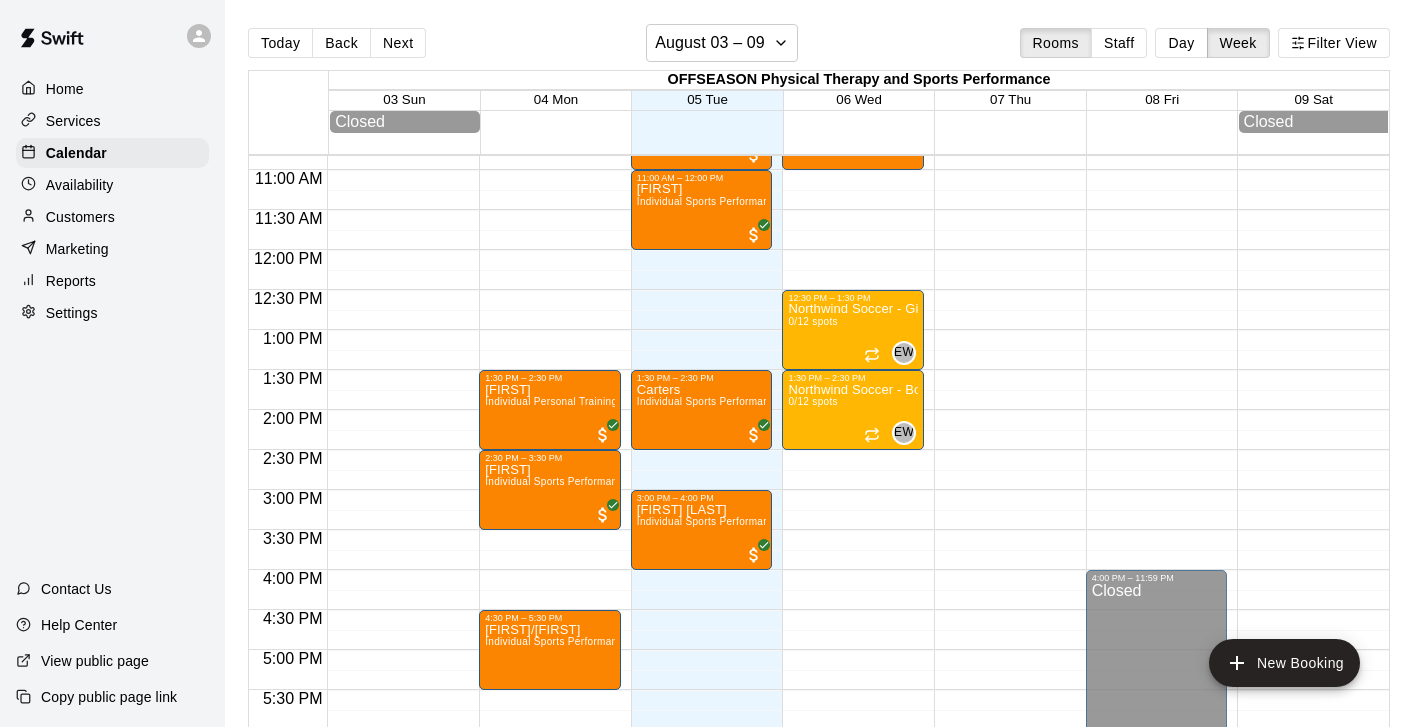 click on "12:00 AM – 7:00 AM Closed 8:00 PM – 11:59 PM Closed" at bounding box center [1005, 250] 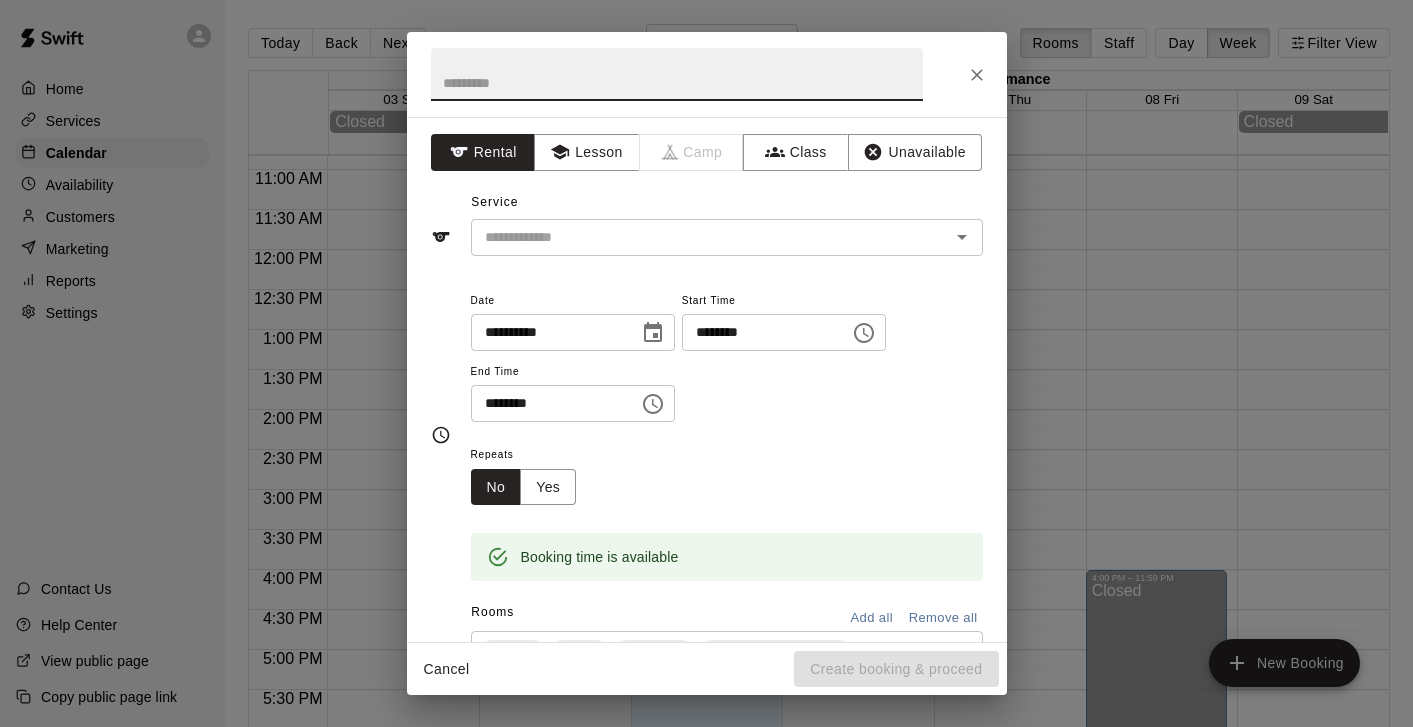 click on "********" at bounding box center (548, 403) 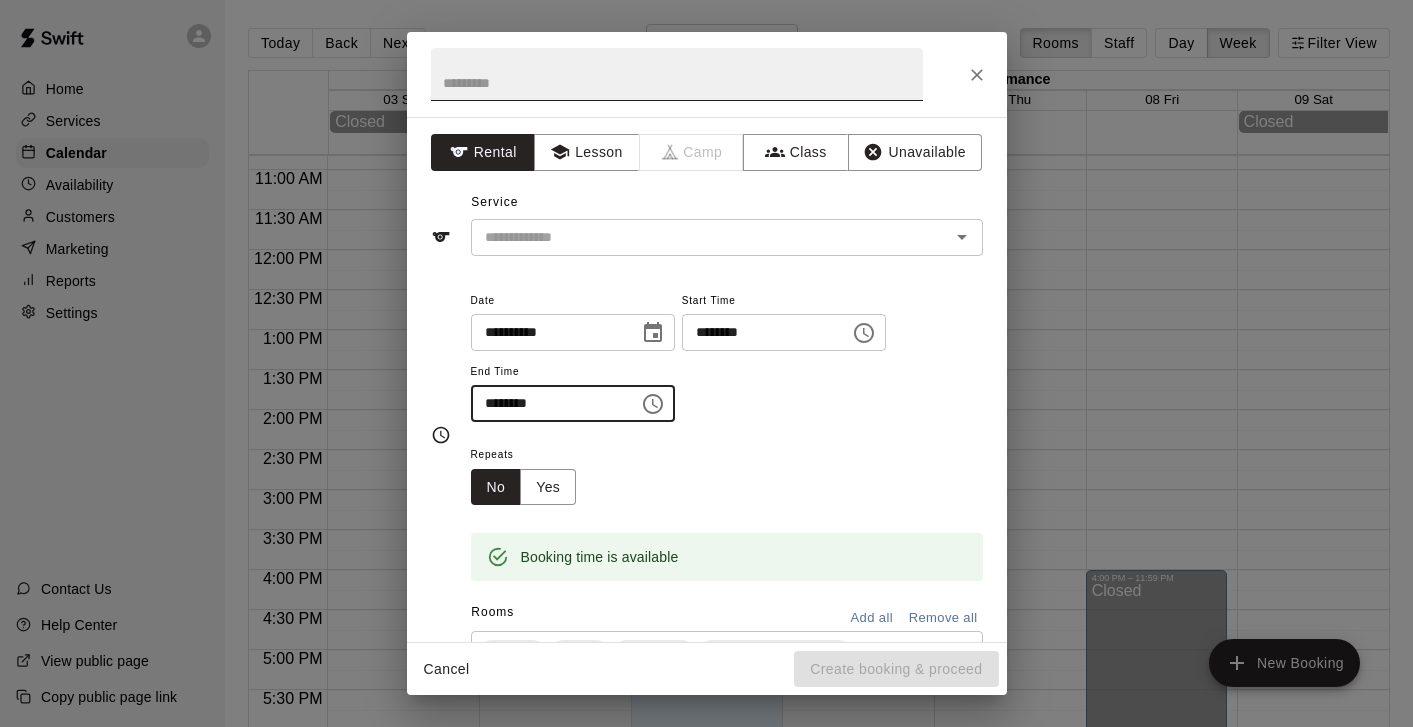type on "********" 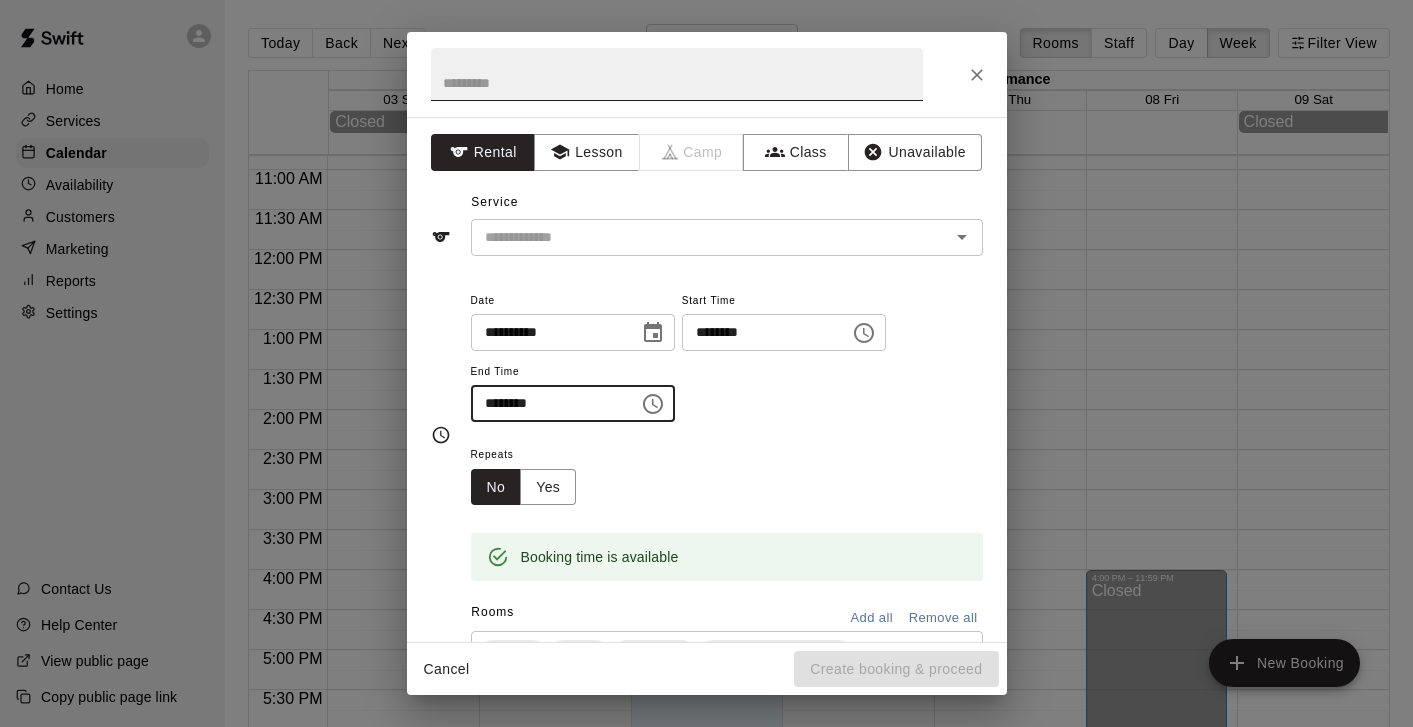 click at bounding box center (677, 74) 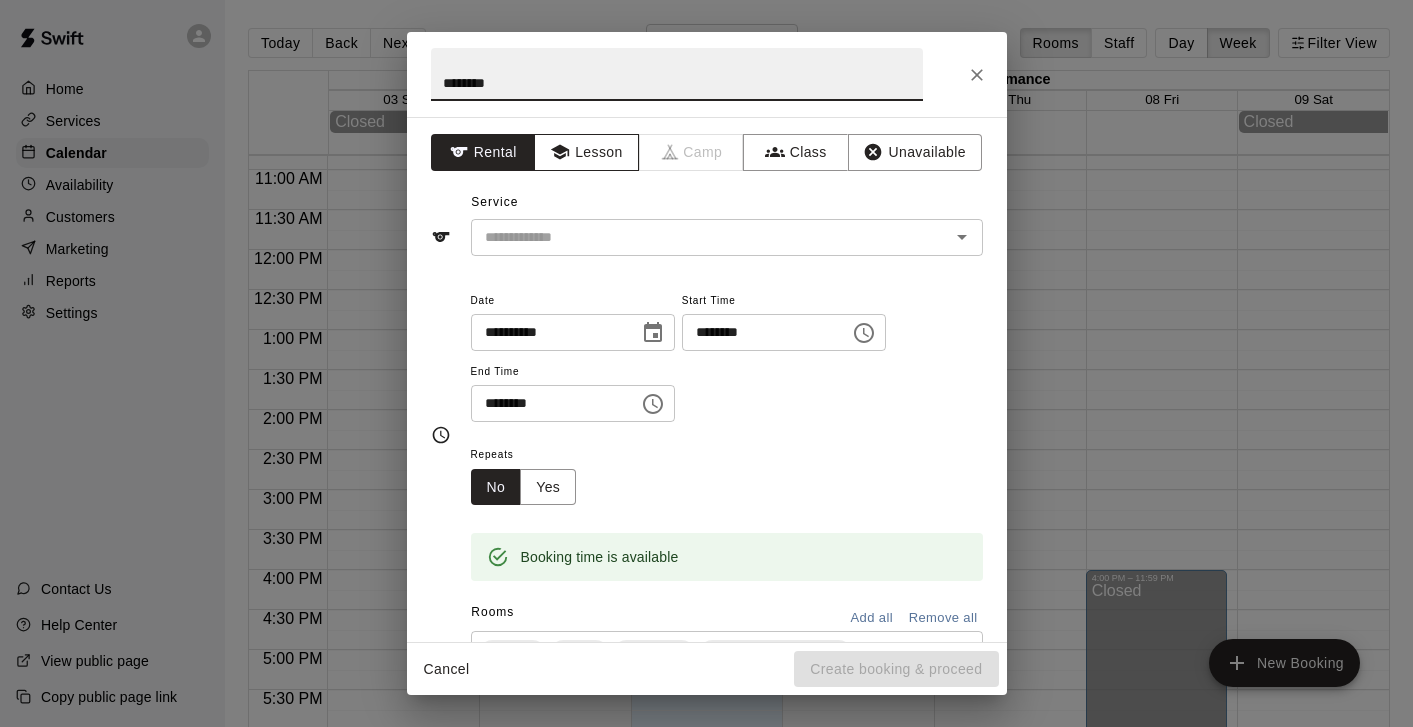 type on "*******" 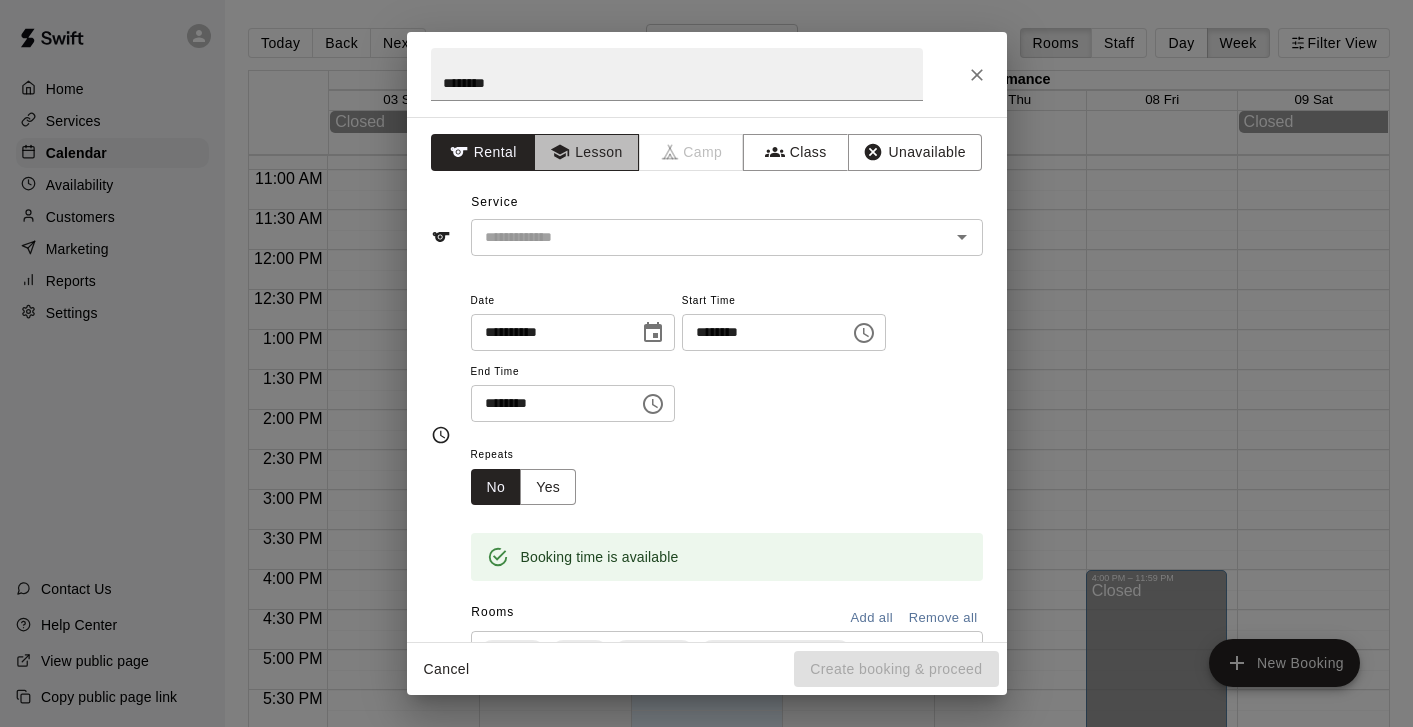 click on "Lesson" at bounding box center [586, 152] 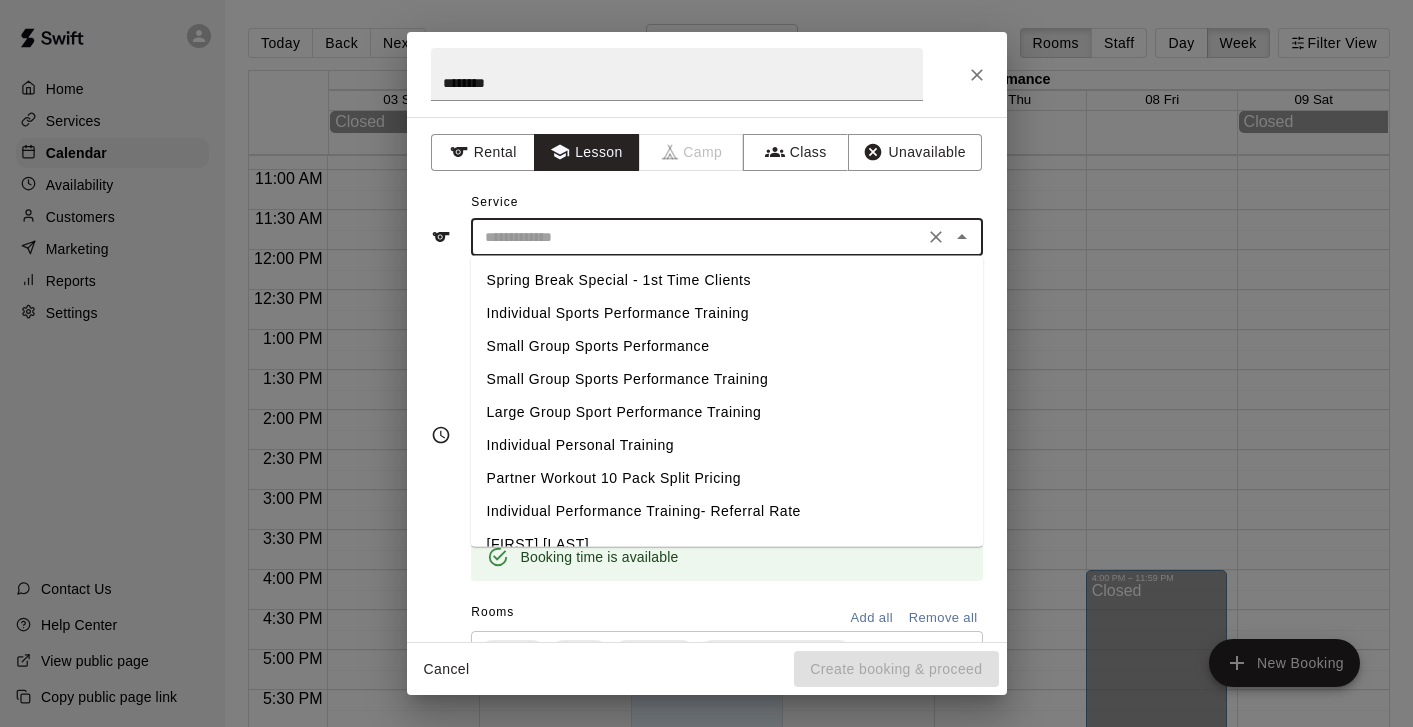 click at bounding box center (697, 237) 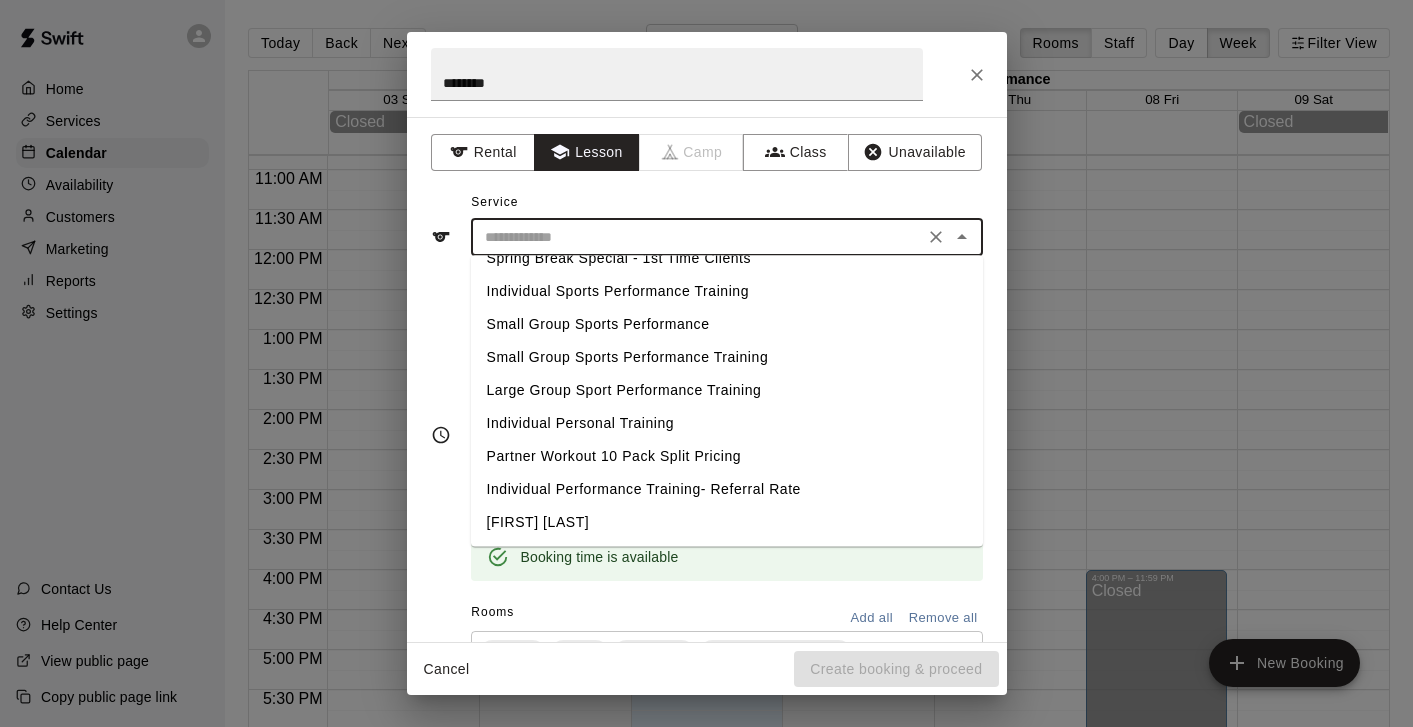 scroll, scrollTop: 19, scrollLeft: 0, axis: vertical 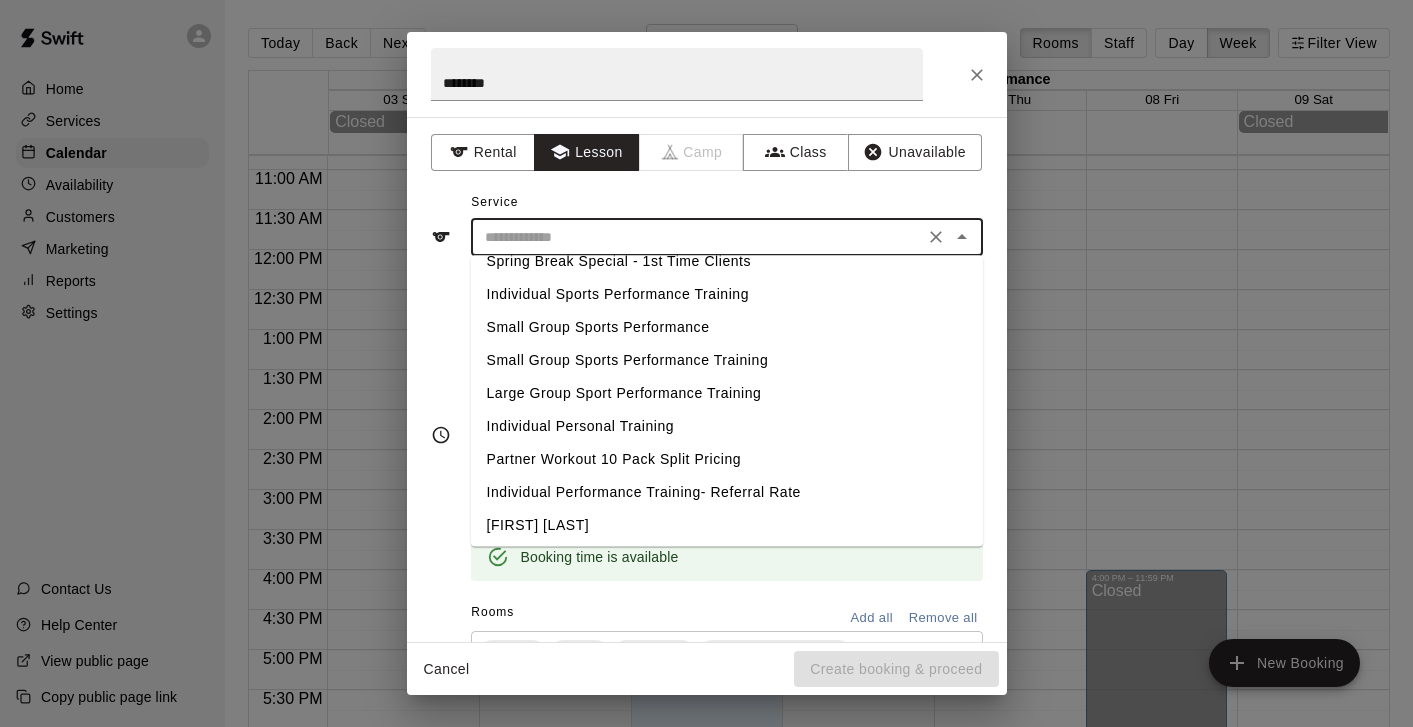 click on "Individual Performance Training- Referral Rate" at bounding box center (727, 492) 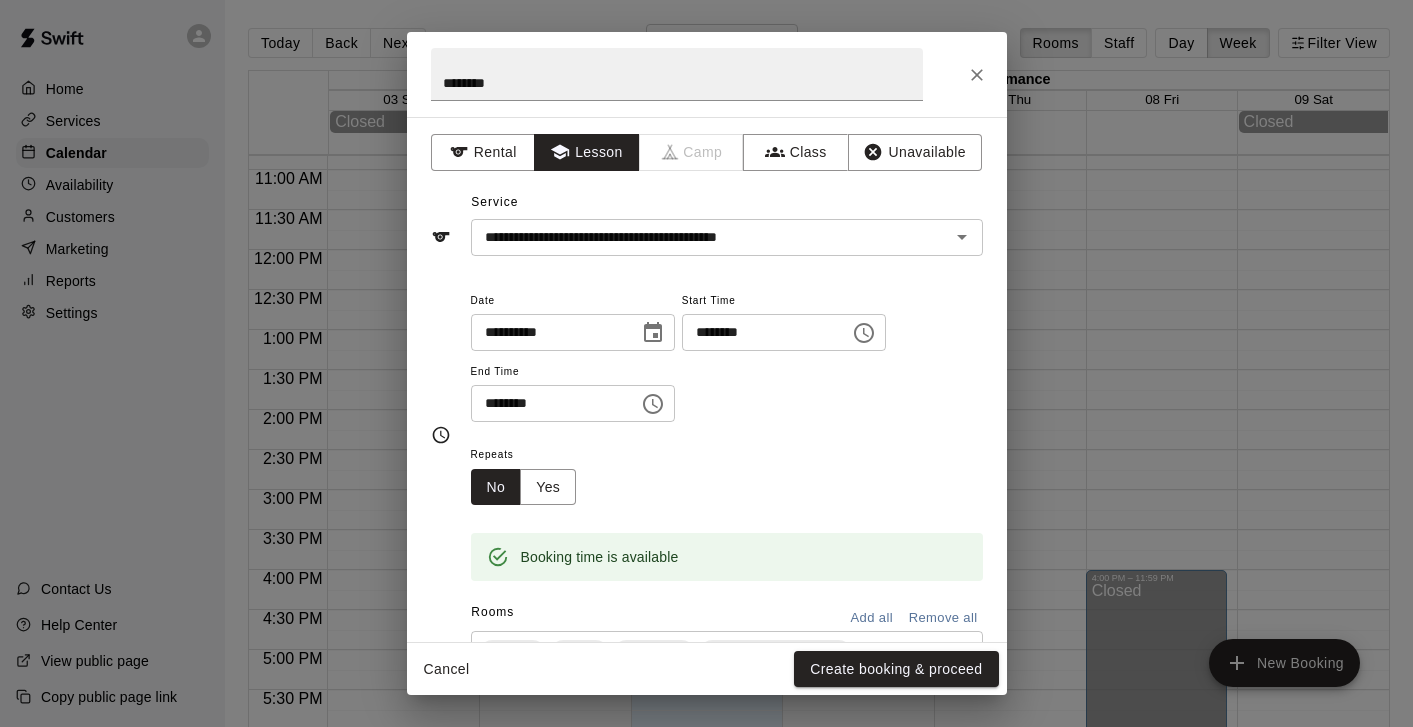 click on "Booking time is available" at bounding box center (727, 543) 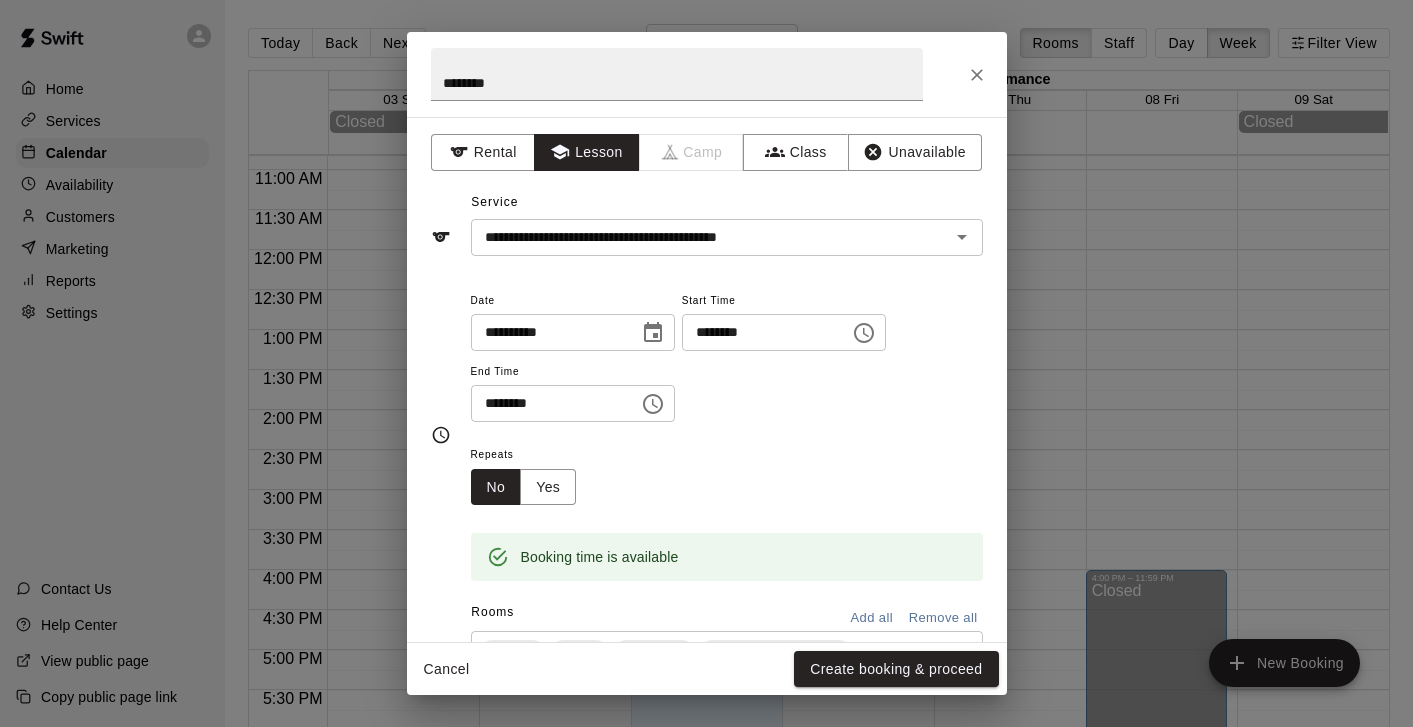 scroll, scrollTop: 145, scrollLeft: 0, axis: vertical 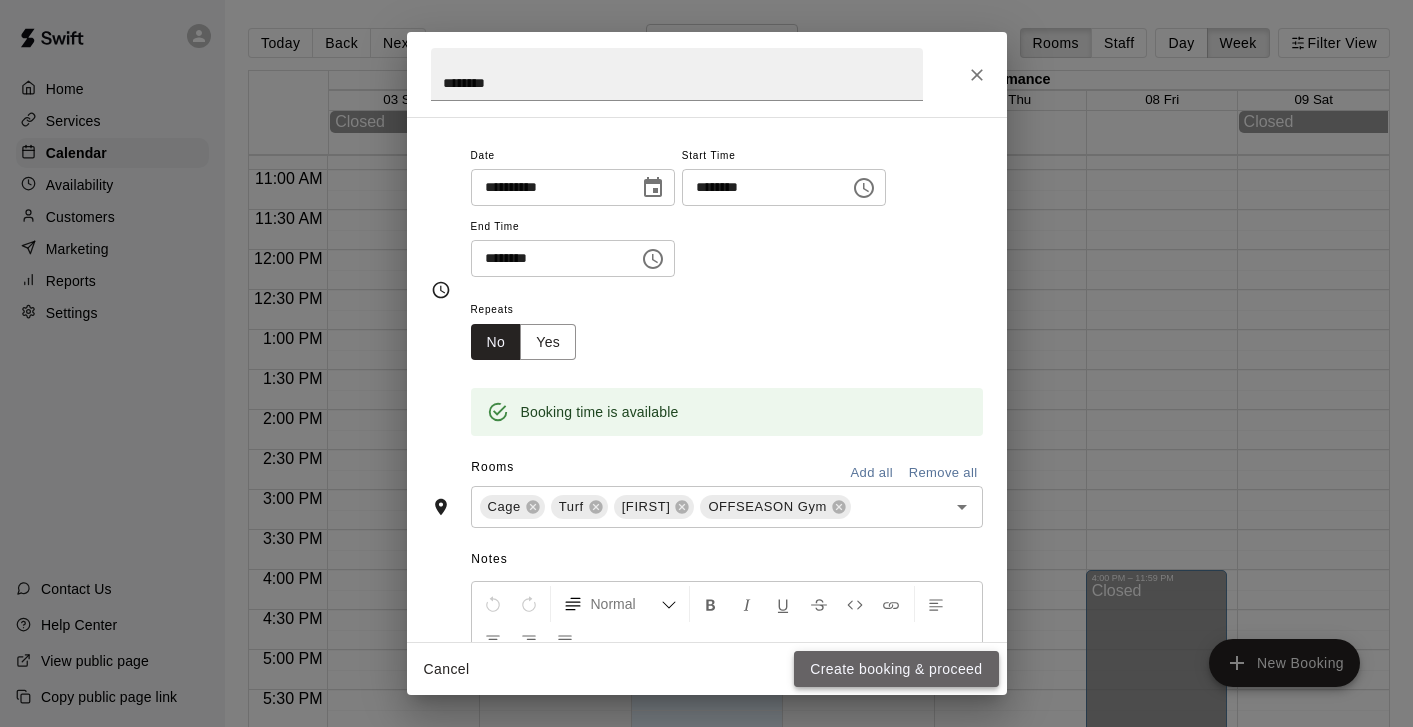 click on "Create booking & proceed" at bounding box center [896, 669] 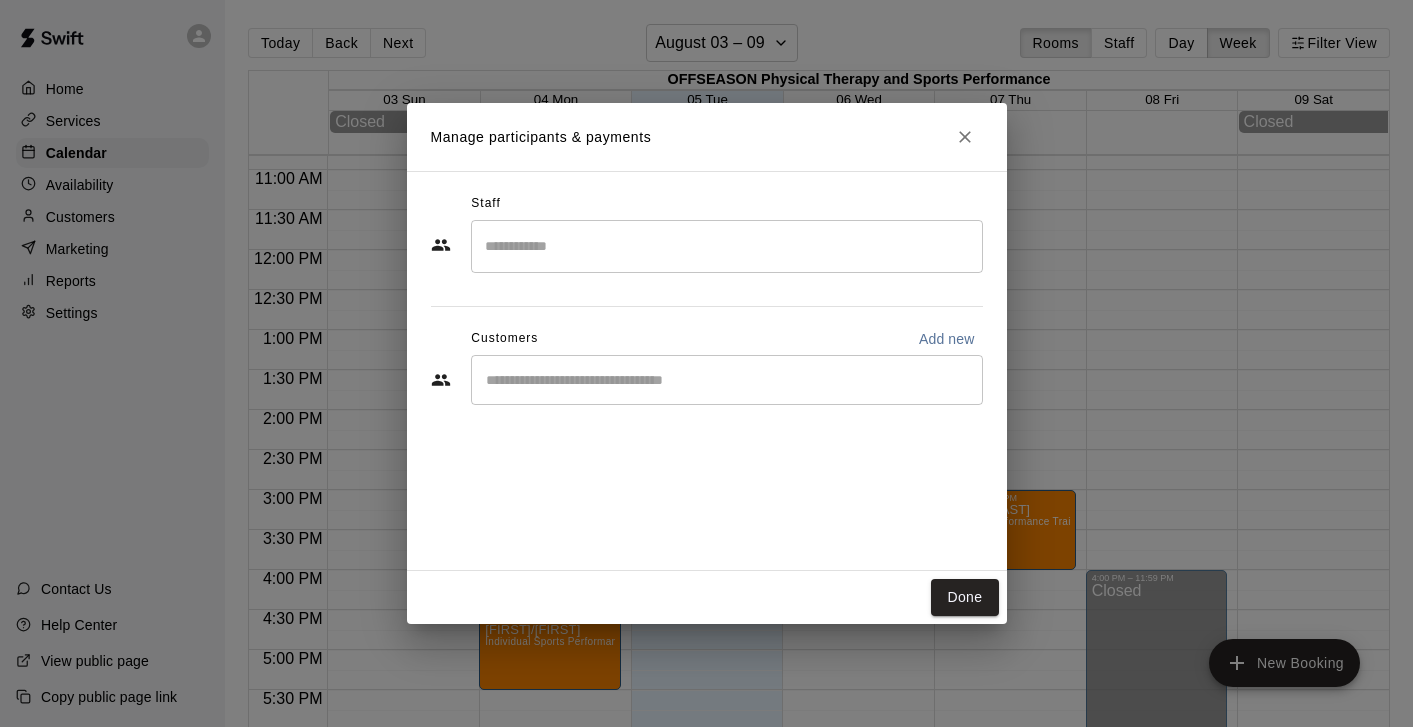 click at bounding box center (727, 380) 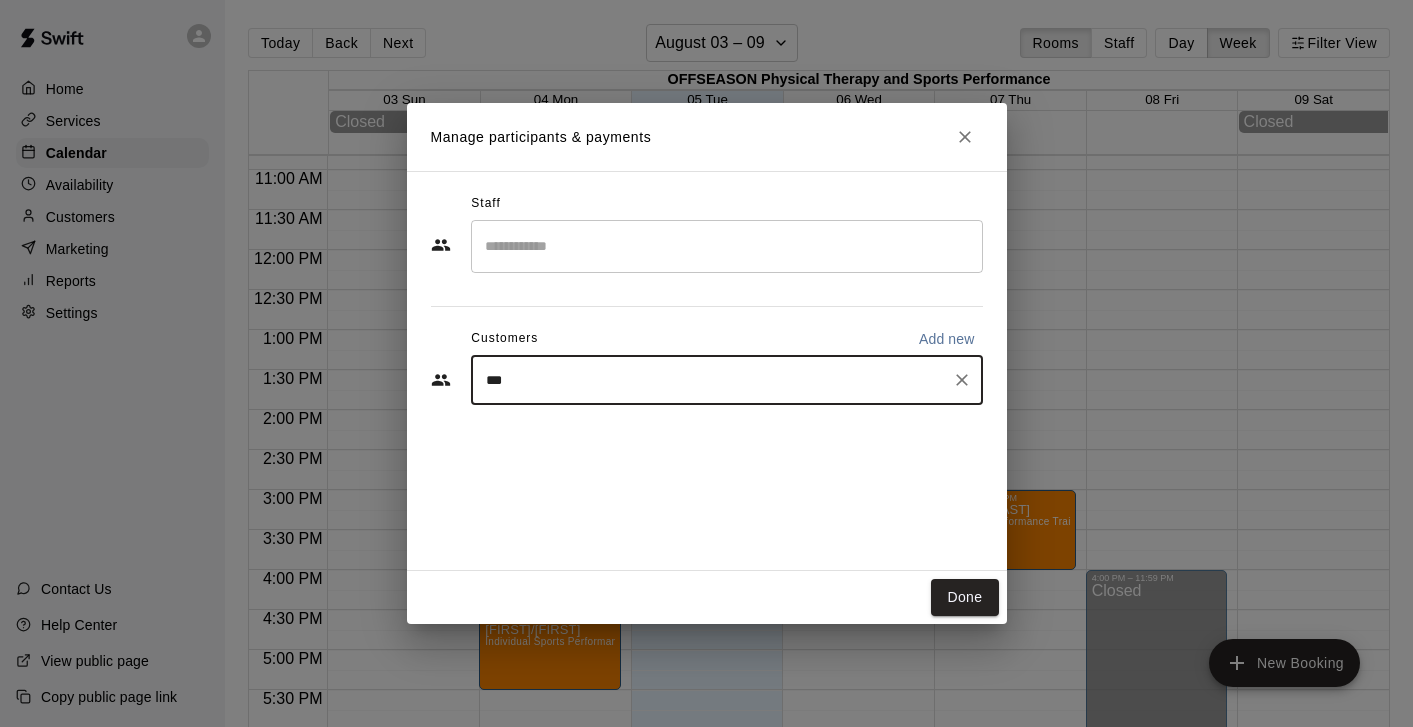 type on "****" 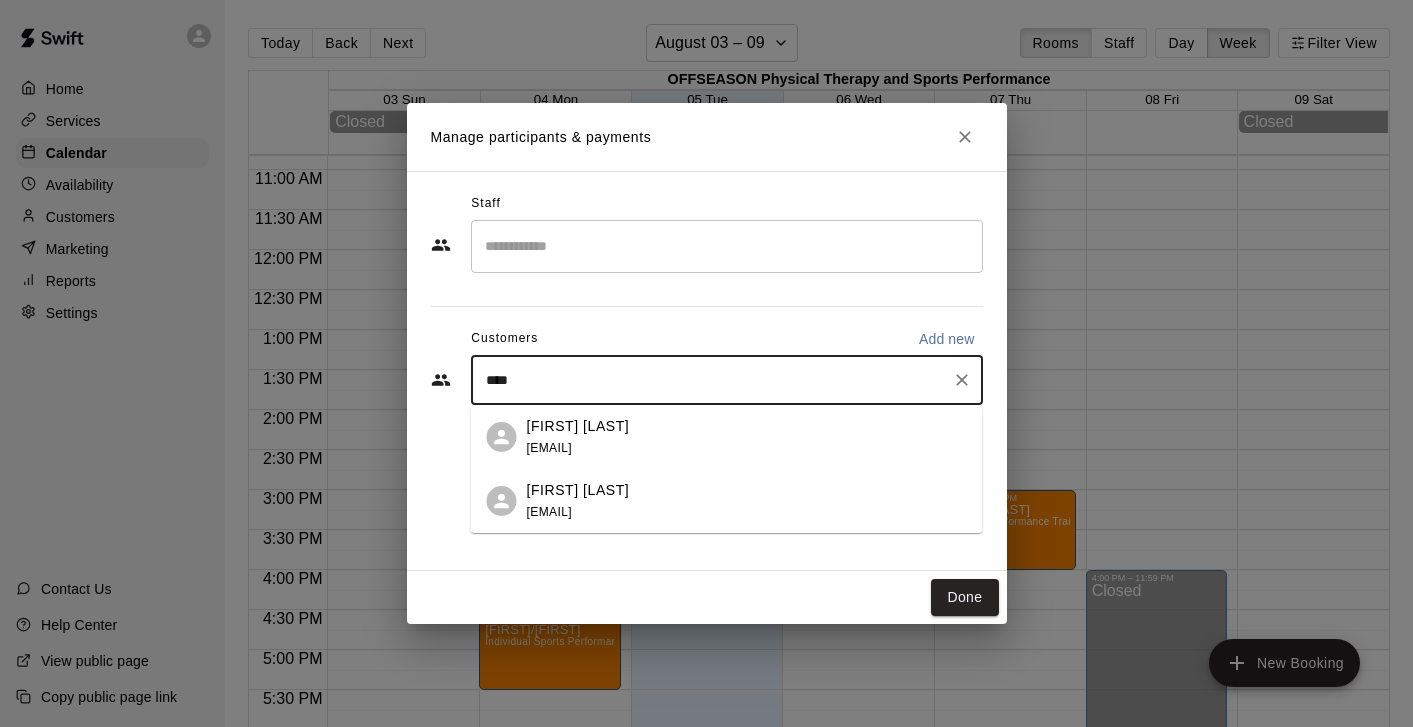 click on "[EMAIL]" at bounding box center [549, 512] 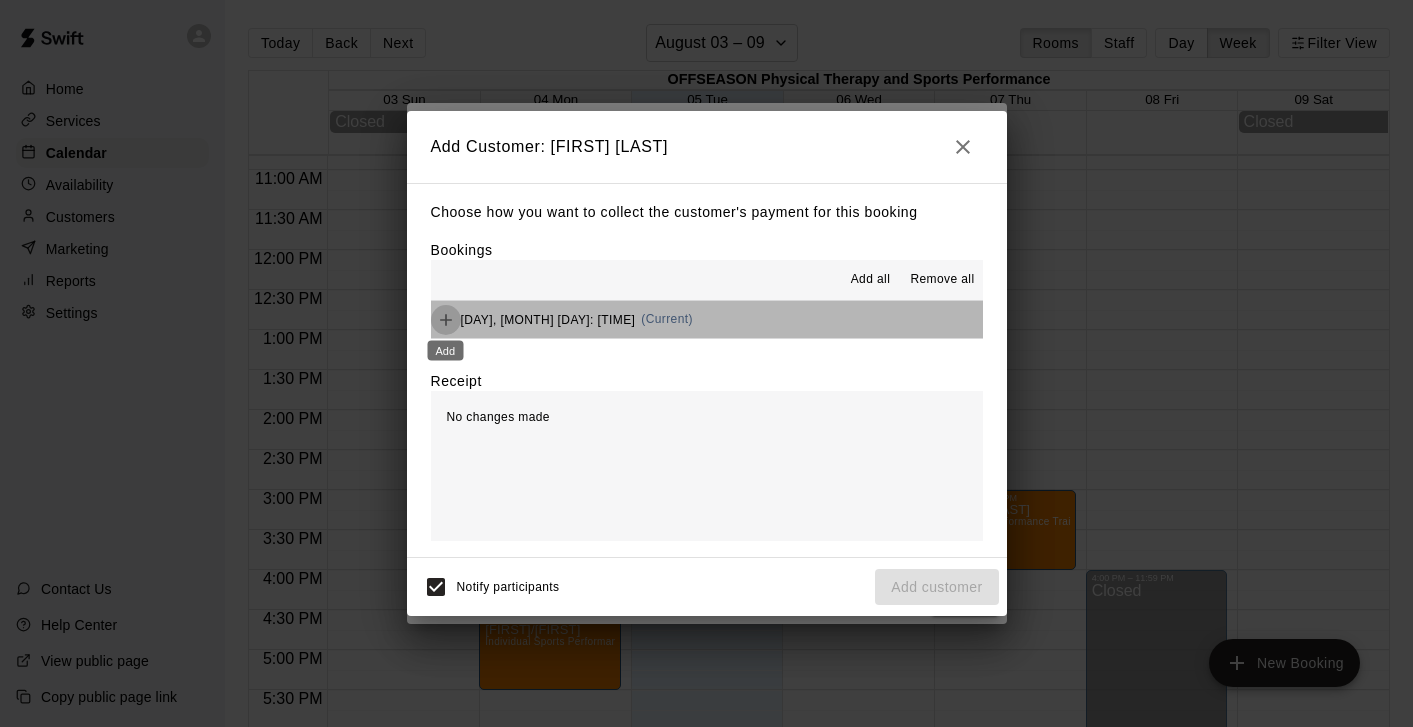 click 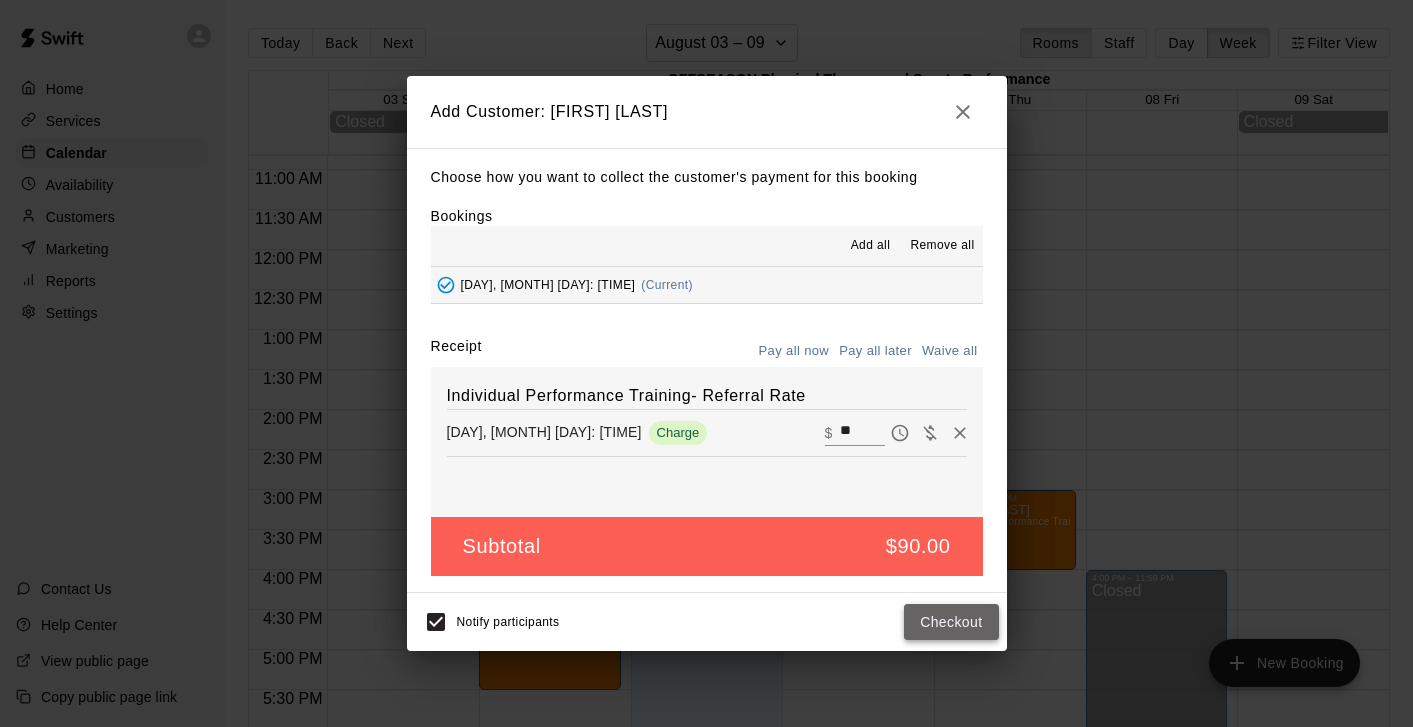click on "Checkout" at bounding box center (951, 622) 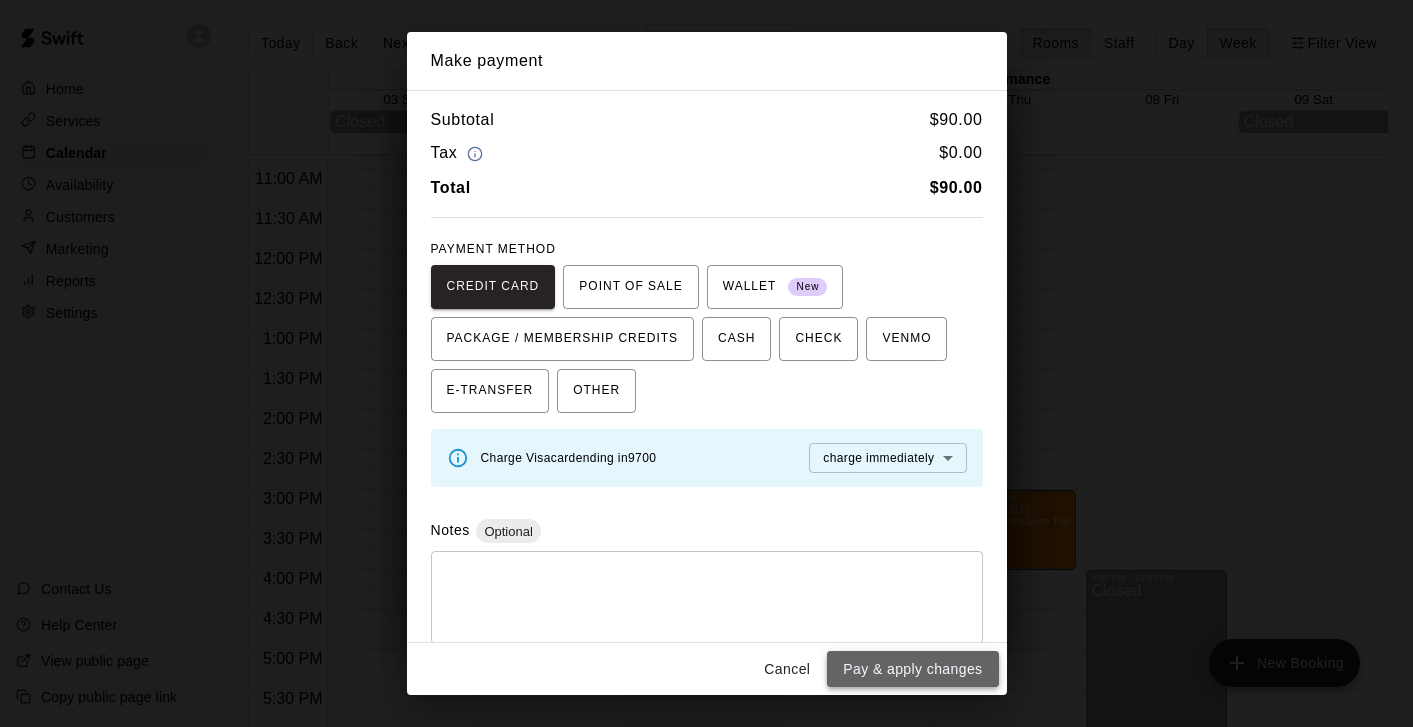 click on "Pay & apply changes" at bounding box center (912, 669) 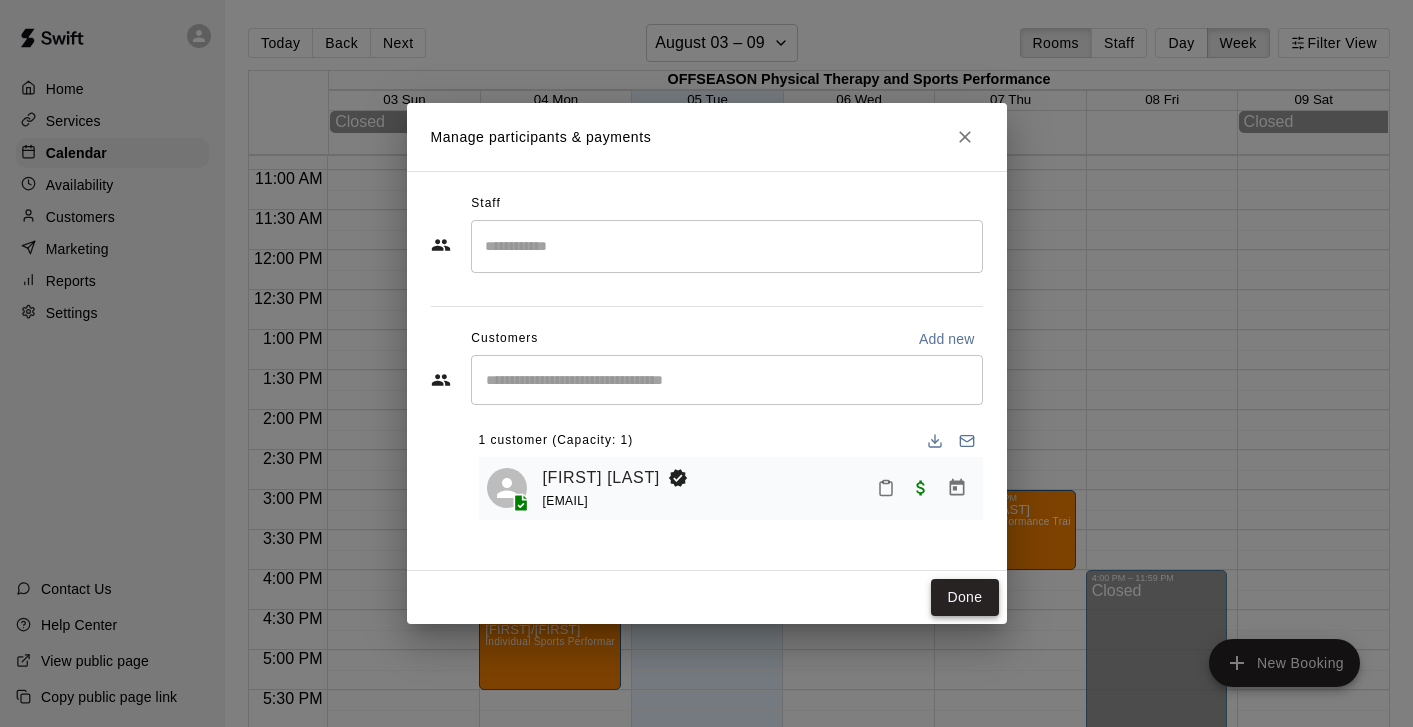 click on "Done" at bounding box center (964, 597) 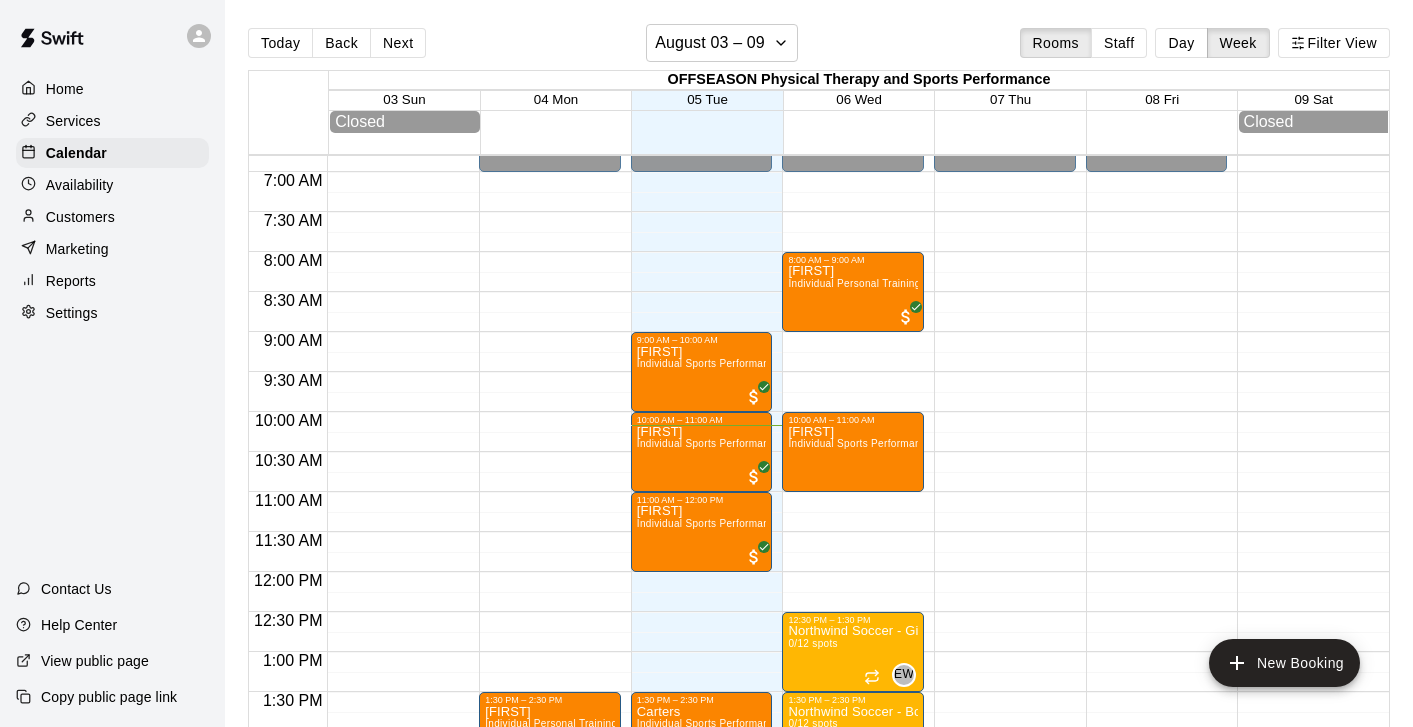 scroll, scrollTop: 399, scrollLeft: 0, axis: vertical 